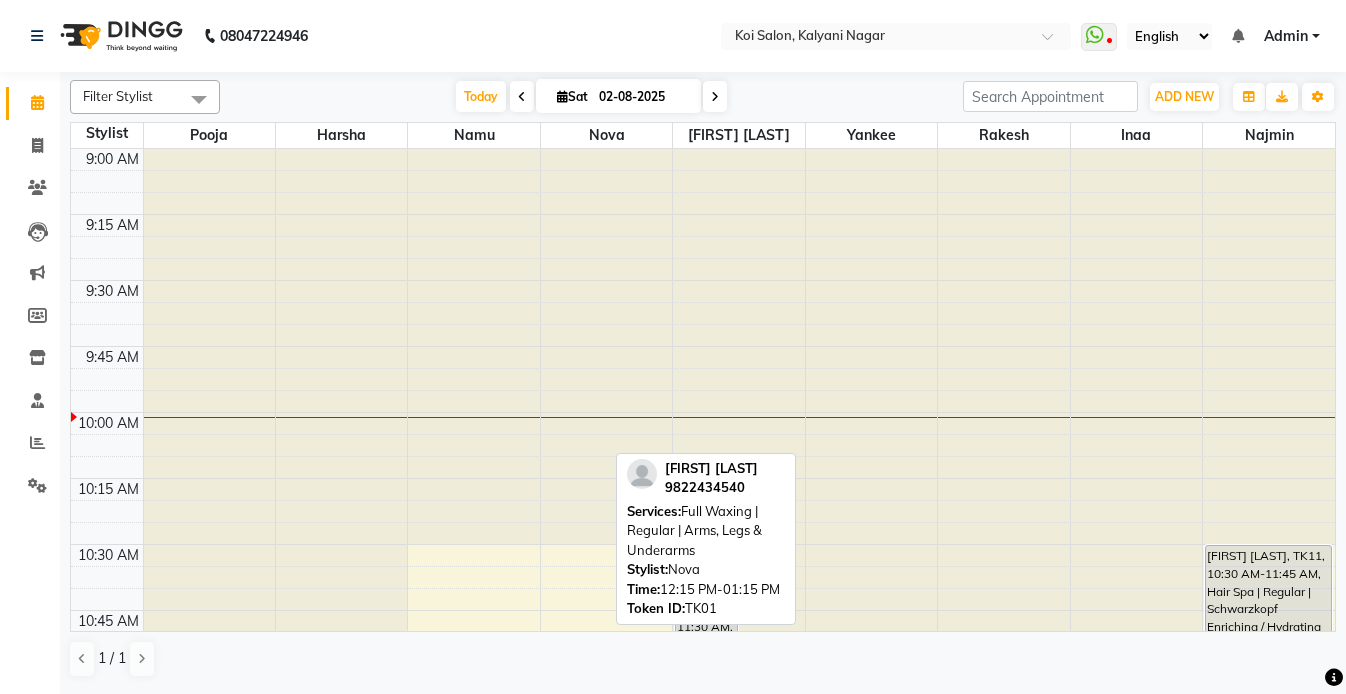 scroll, scrollTop: 0, scrollLeft: 0, axis: both 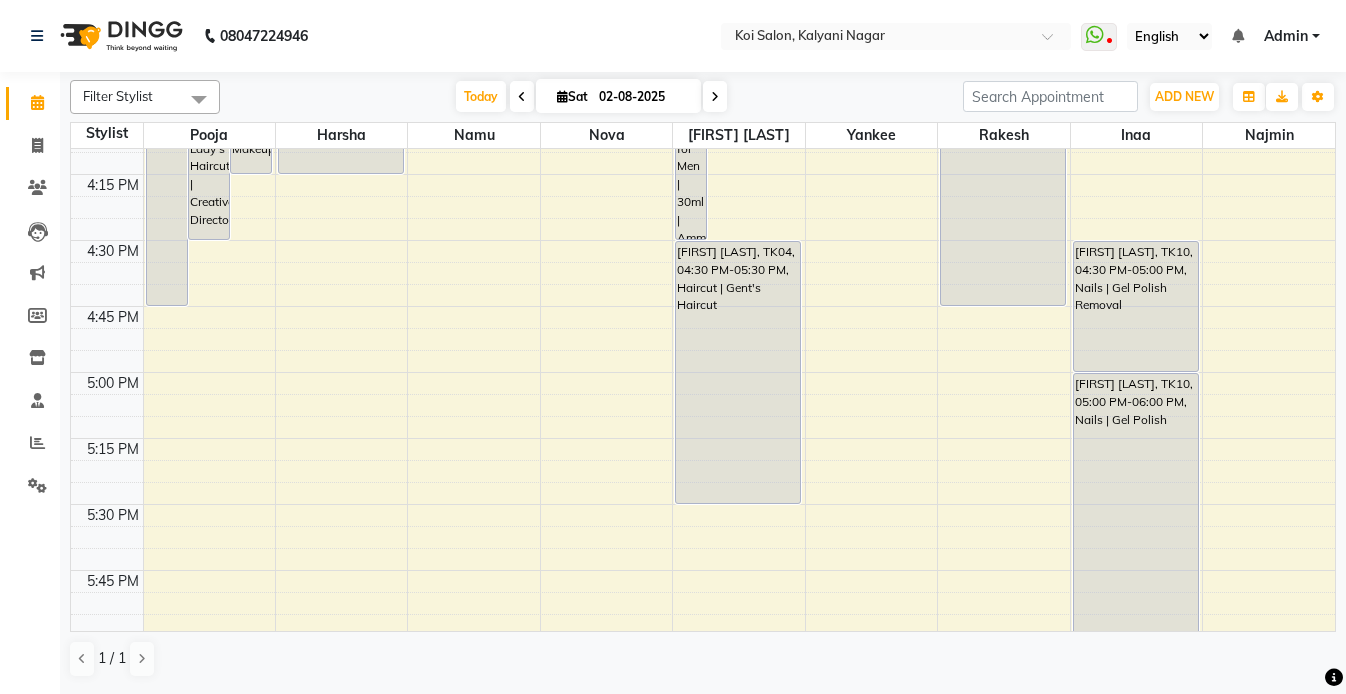 click on "[FIRST] [LAST], TK06, 03:00 PM-04:45 PM, Hair Colouring | Root Touch Up | Personal Product    [FIRST] [LAST], TK08, 03:30 PM-04:30 PM, Haircut | Lady's Haircut | Creative Director    [FIRST] [LAST], TK03, 03:30 PM-04:15 PM, Makeover | Eye Makeup    [FIRST] [LAST], TK08, 11:30 AM-11:45 AM, Hair Removal (Threading) | Eyebrows + Upper Lip    [FIRST] [LAST], TK01, 12:00 PM-12:15 PM, Hair Removal (Threading) | Eyebrows + Upper Lip    [FIRST] [LAST], TK08, 12:45 PM-01:45 PM, Face Cleanup | Regular | Richfeel    [FIRST] [LAST], TK03, 03:30 PM-04:15 PM, Makeover | Eye Makeup" at bounding box center [703, -156] 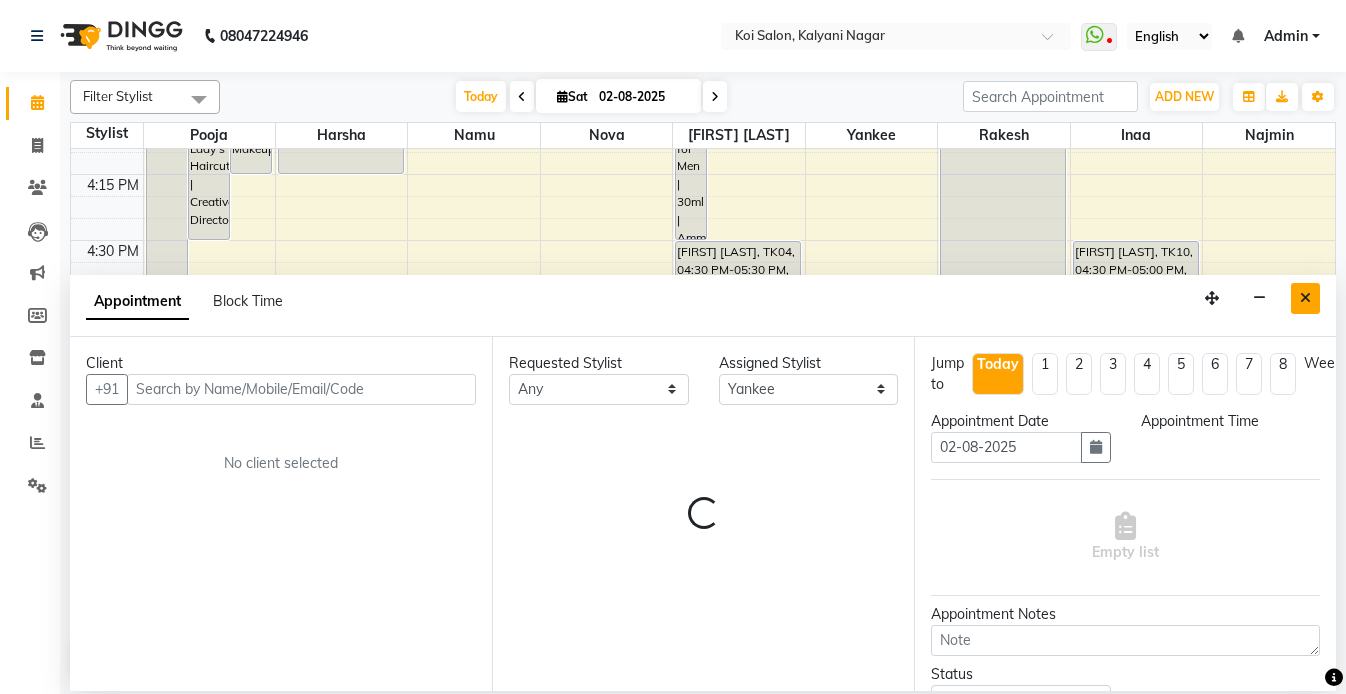 click at bounding box center [1305, 298] 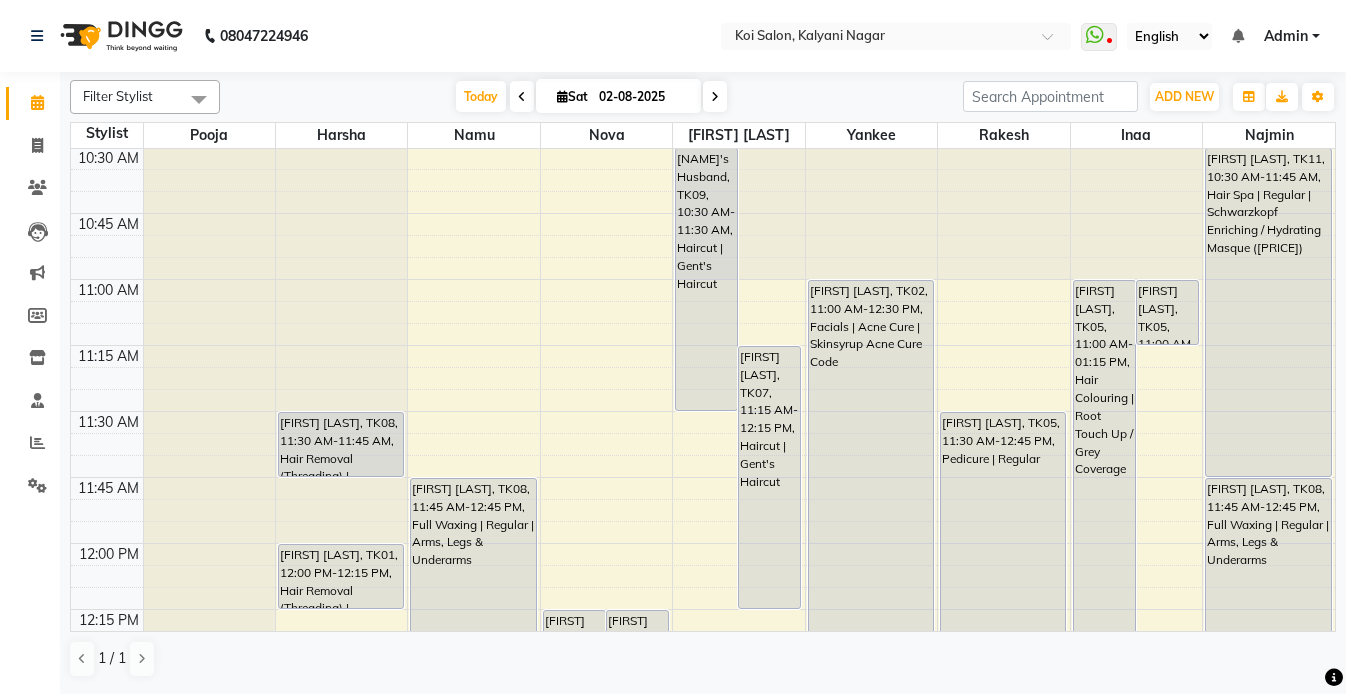 scroll, scrollTop: 341, scrollLeft: 0, axis: vertical 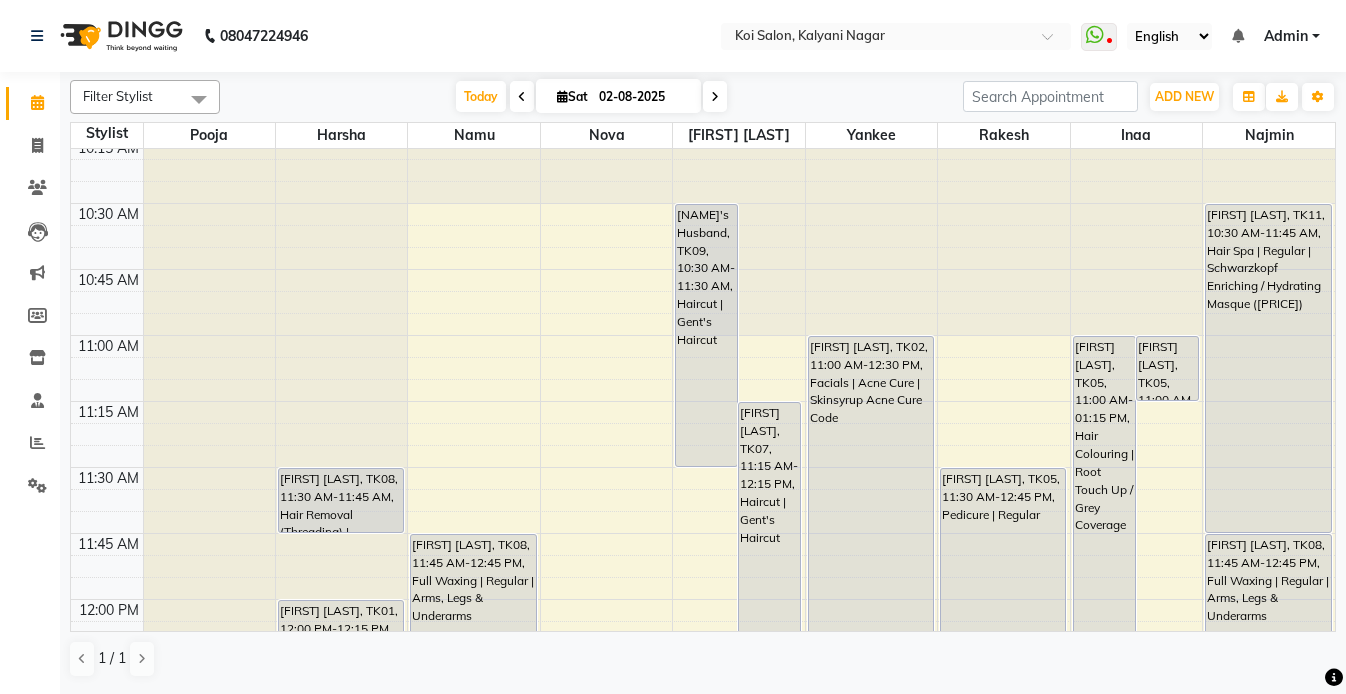 click on "[FIRST] [LAST], TK06, 03:00 PM-04:45 PM, Hair Colouring | Root Touch Up | Personal Product    [FIRST] [LAST], TK08, 03:30 PM-04:30 PM, Haircut | Lady's Haircut | Creative Director    [FIRST] [LAST], TK03, 03:30 PM-04:15 PM, Makeover | Eye Makeup    [FIRST] [LAST], TK08, 11:30 AM-11:45 AM, Hair Removal (Threading) | Eyebrows + Upper Lip    [FIRST] [LAST], TK01, 12:00 PM-12:15 PM, Hair Removal (Threading) | Eyebrows + Upper Lip    [FIRST] [LAST], TK08, 12:45 PM-01:45 PM, Face Cleanup | Regular | Richfeel    [FIRST] [LAST], TK03, 03:30 PM-04:15 PM, Makeover | Eye Makeup" at bounding box center [703, 1391] 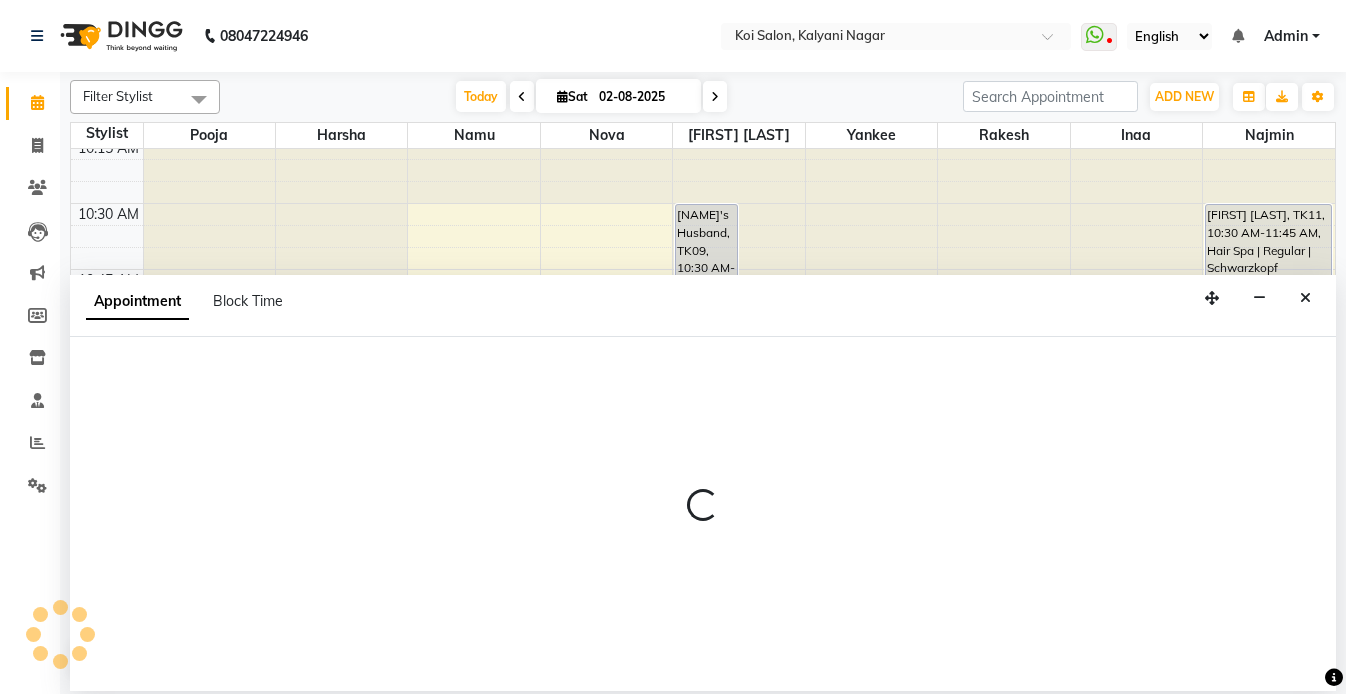 select on "16518" 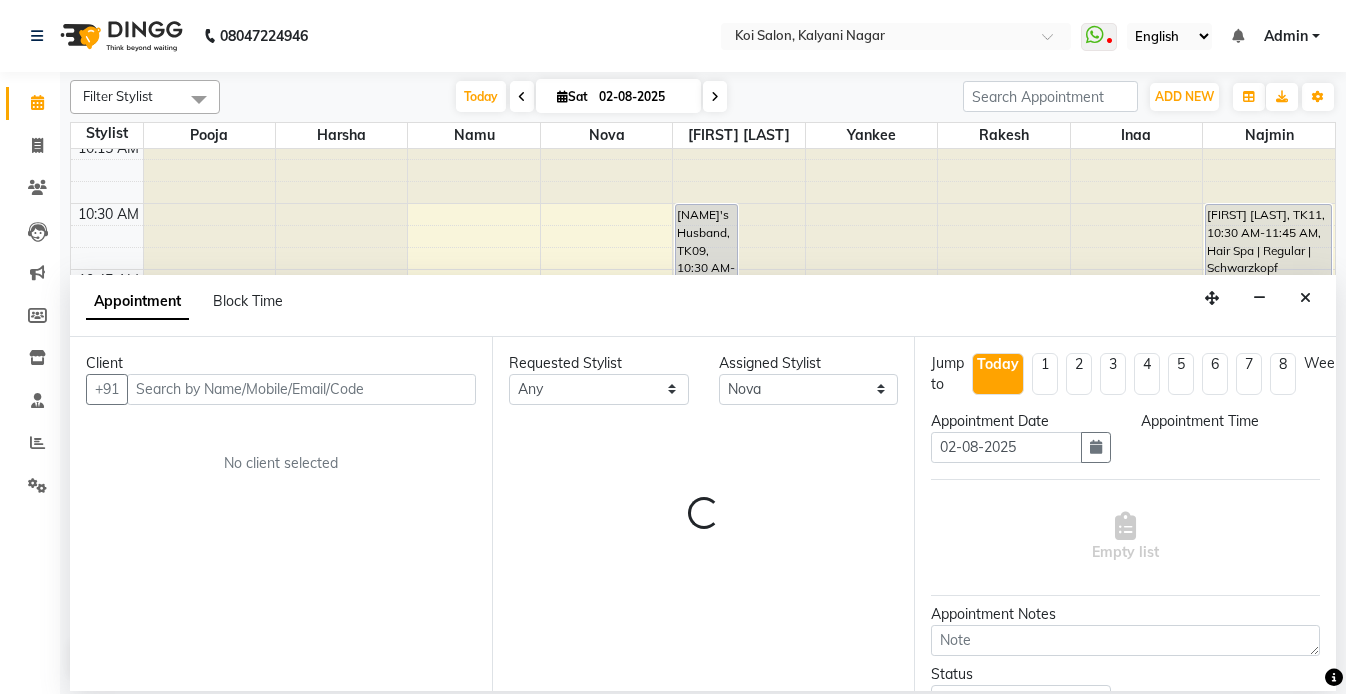 select on "675" 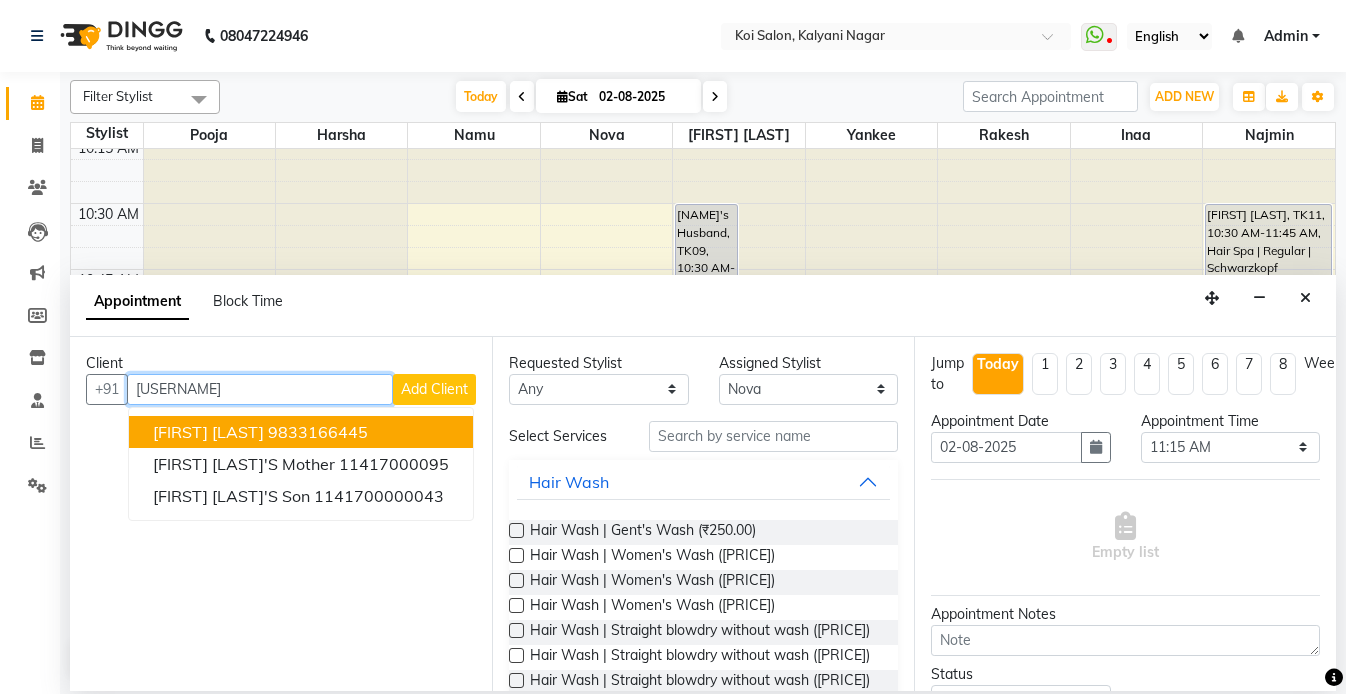 click on "9833166445" at bounding box center [318, 432] 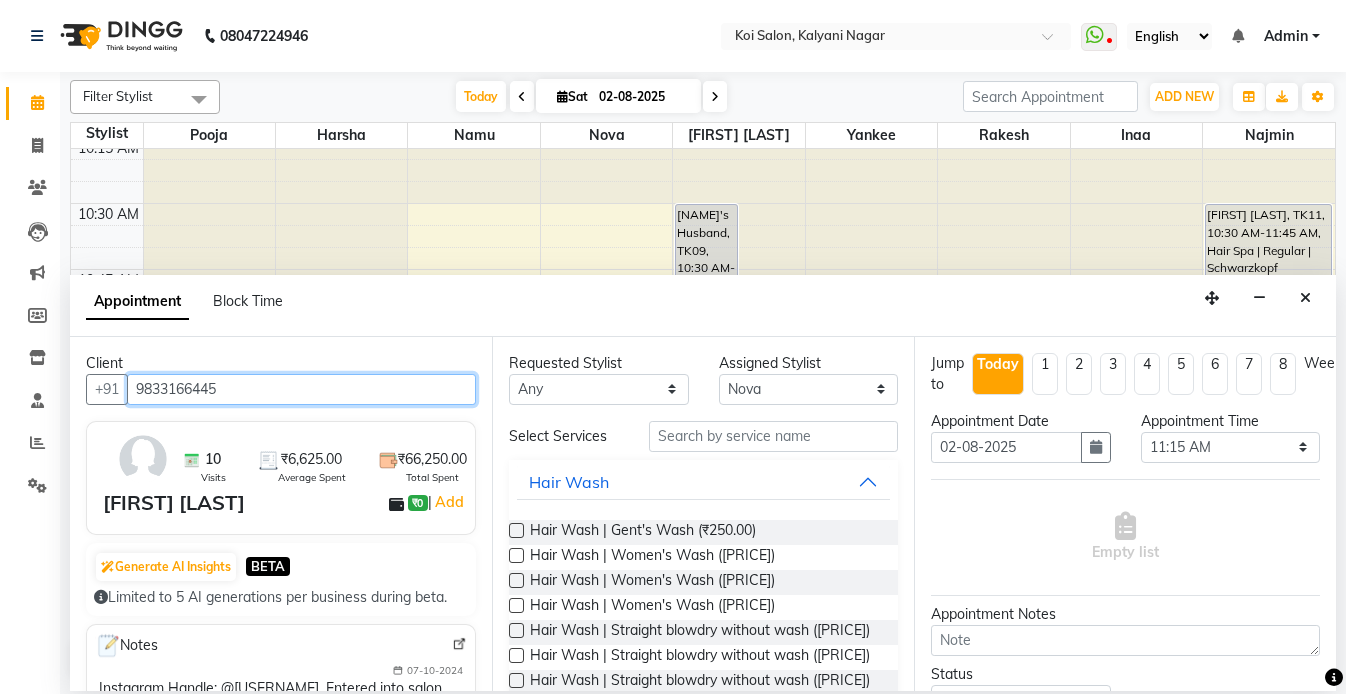 type on "9833166445" 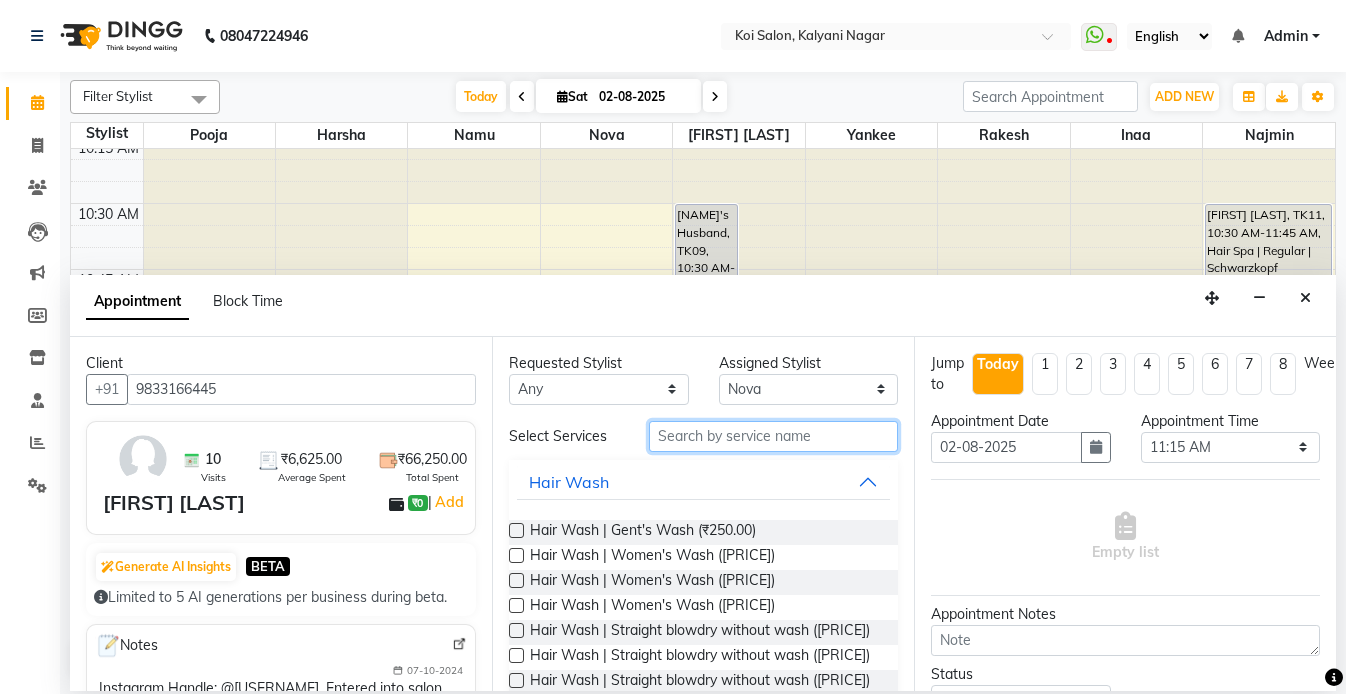 click at bounding box center [773, 436] 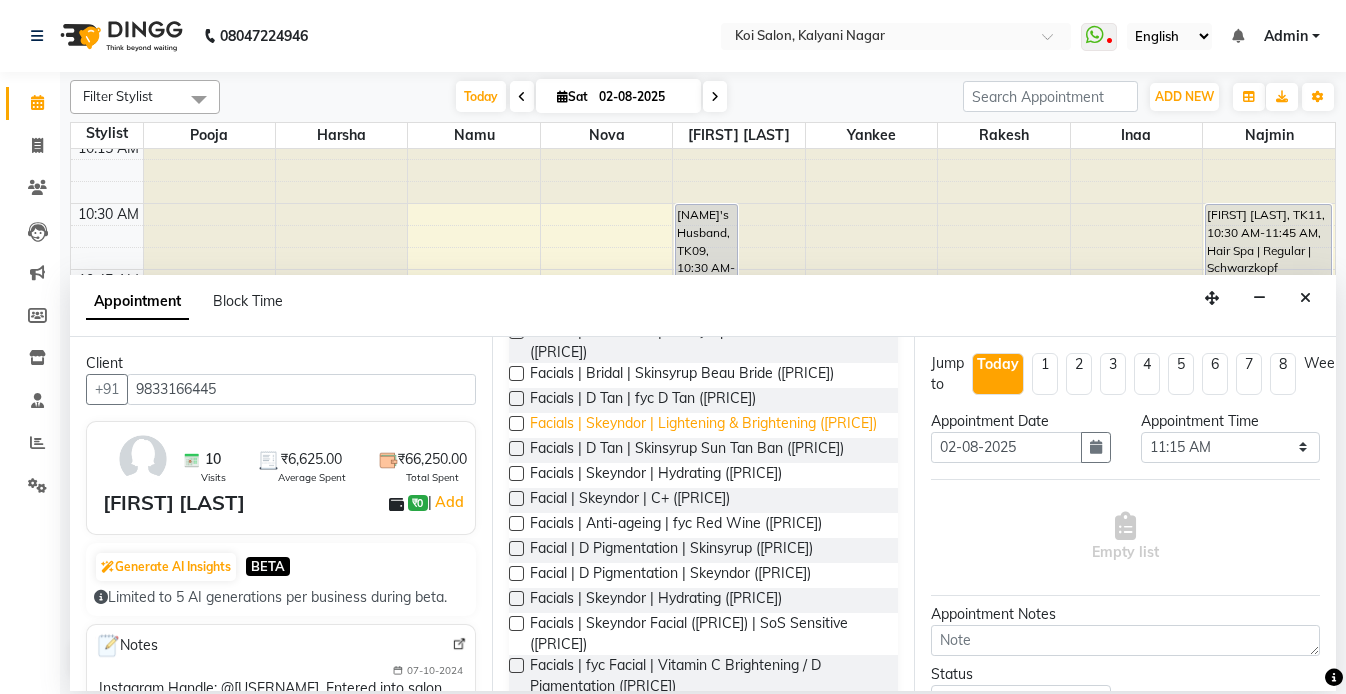 scroll, scrollTop: 481, scrollLeft: 0, axis: vertical 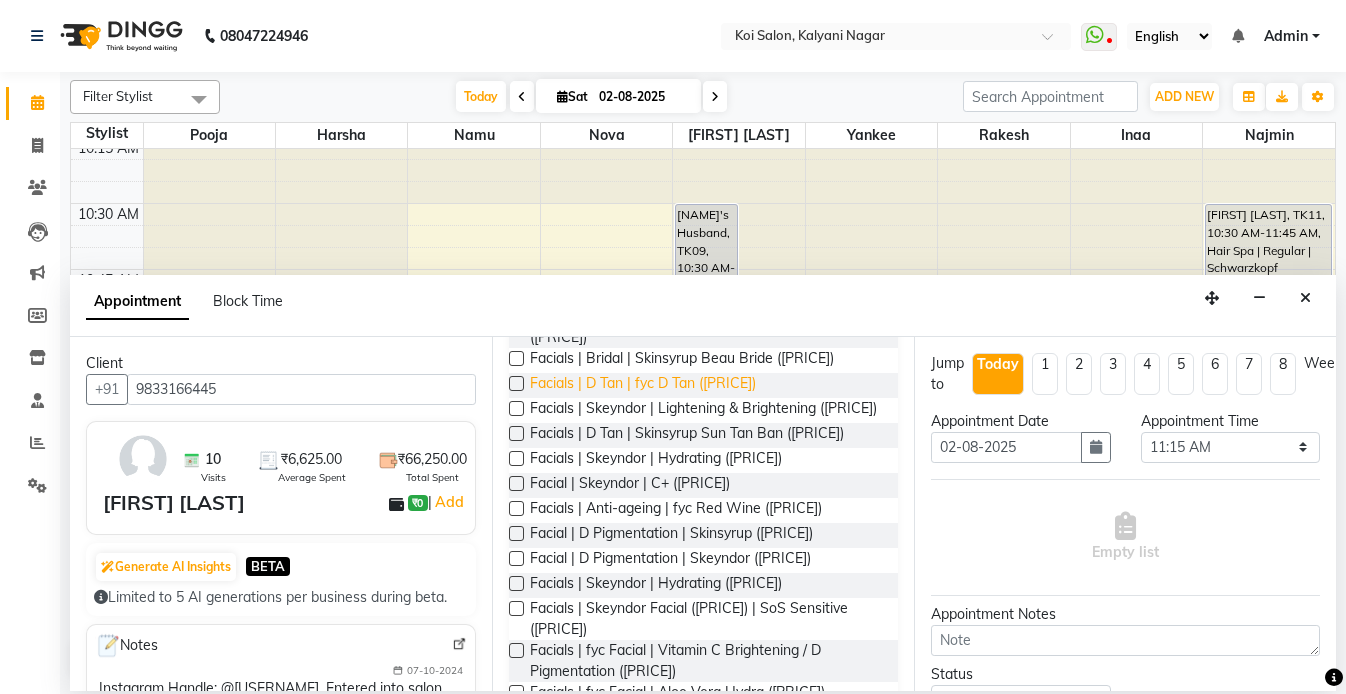 type on "facial" 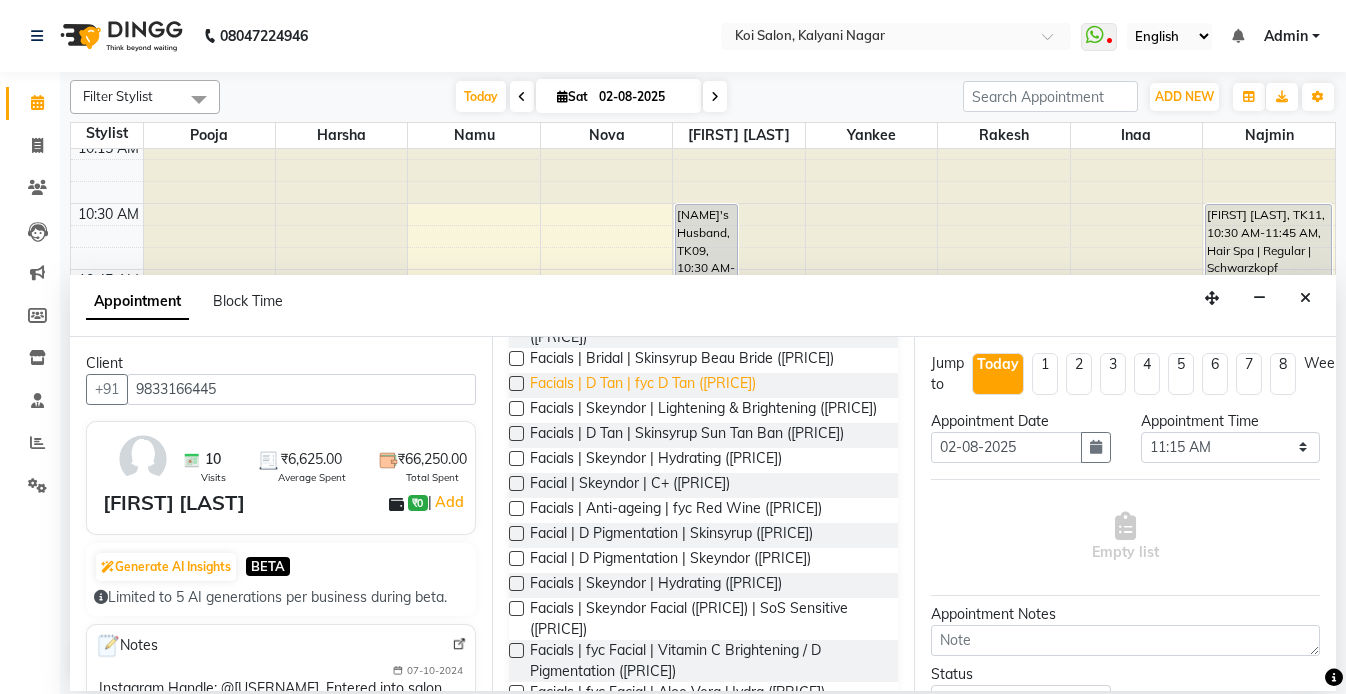 click on "Facials | D Tan | fyc D Tan ([PRICE])" at bounding box center (643, 385) 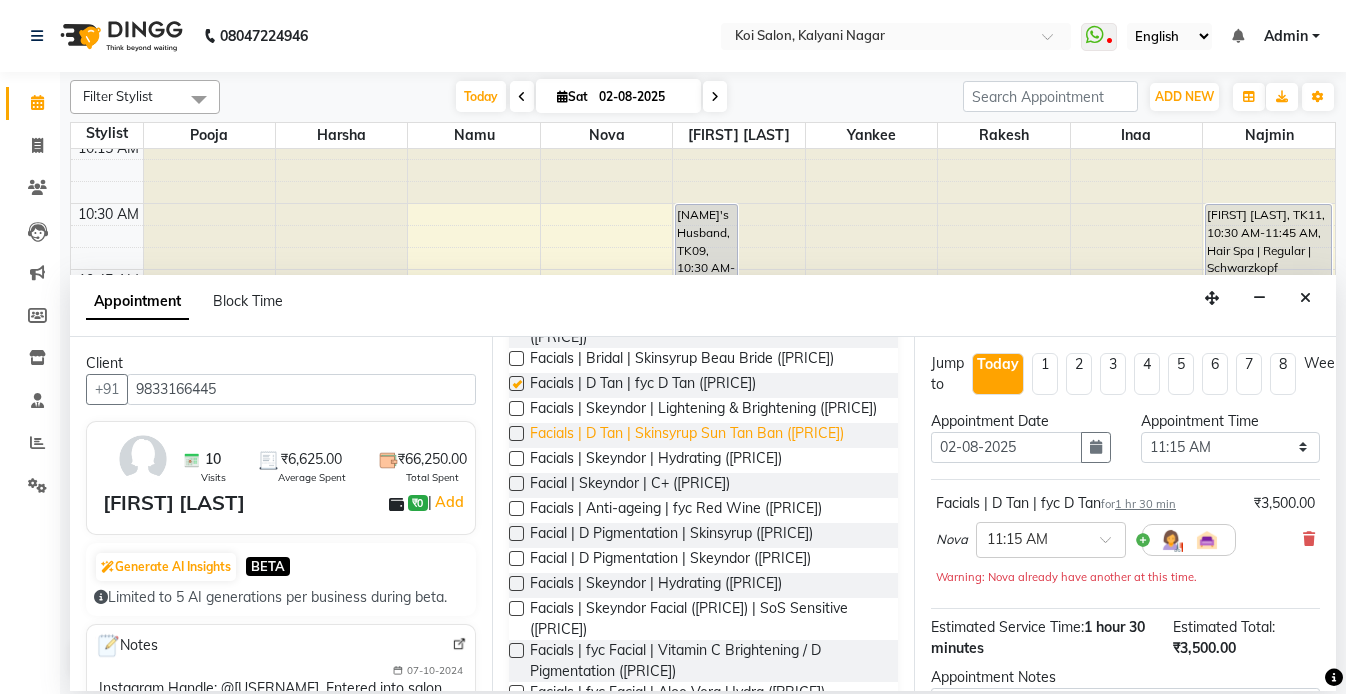 checkbox on "false" 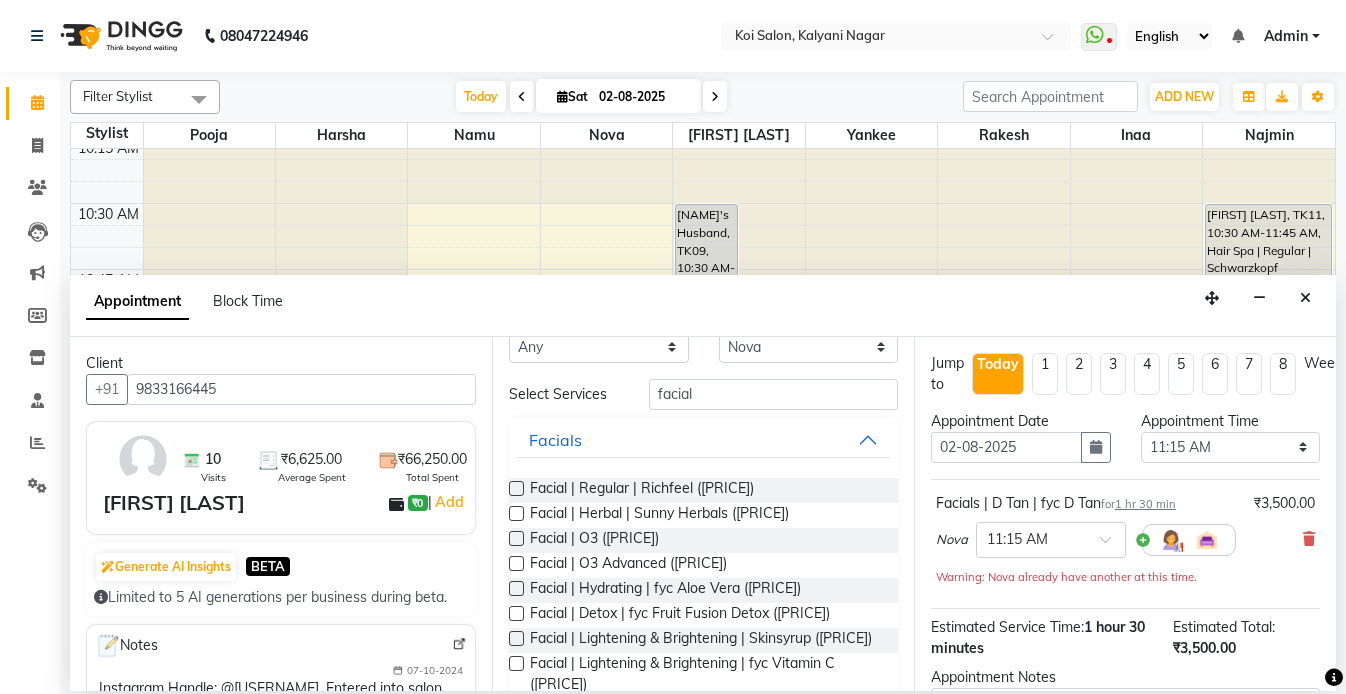 scroll, scrollTop: 0, scrollLeft: 0, axis: both 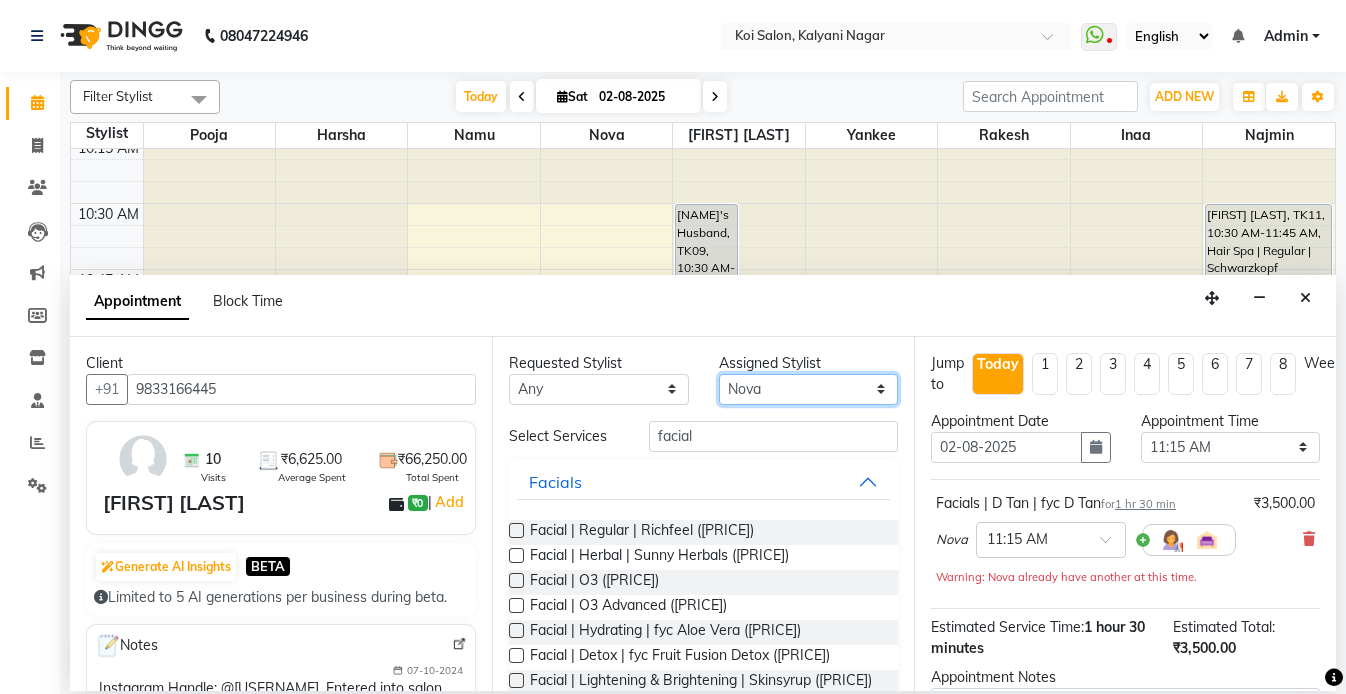 click on "Select [NAME] Inaa [NAME] [NAME] [NAME] [NAME] [NAME] [NAME]" at bounding box center [809, 389] 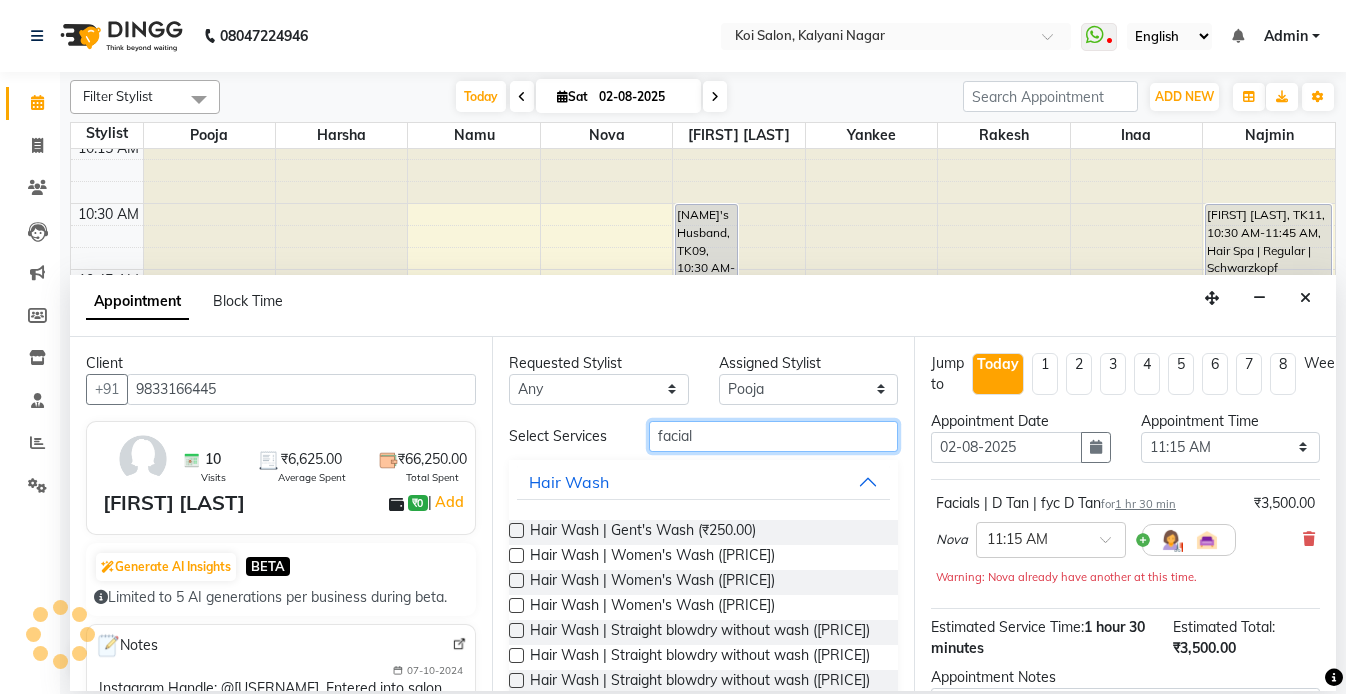 click on "facial" at bounding box center [773, 436] 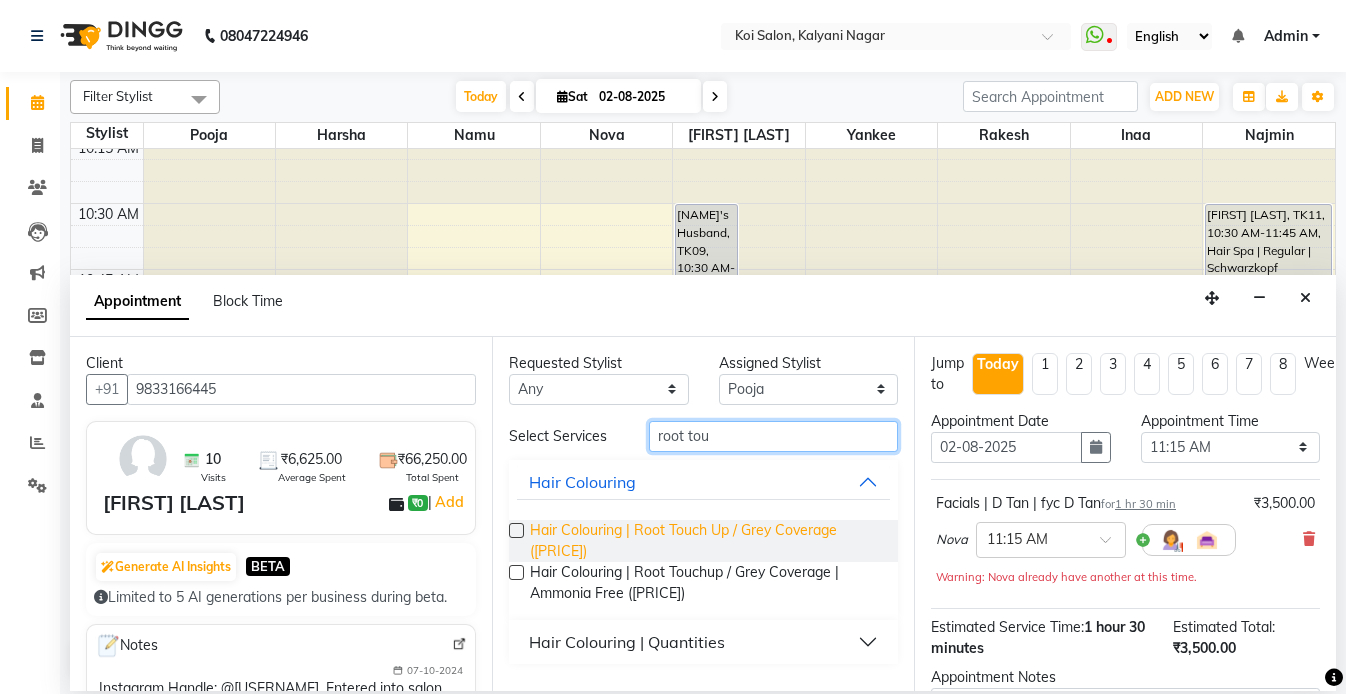 type on "root tou" 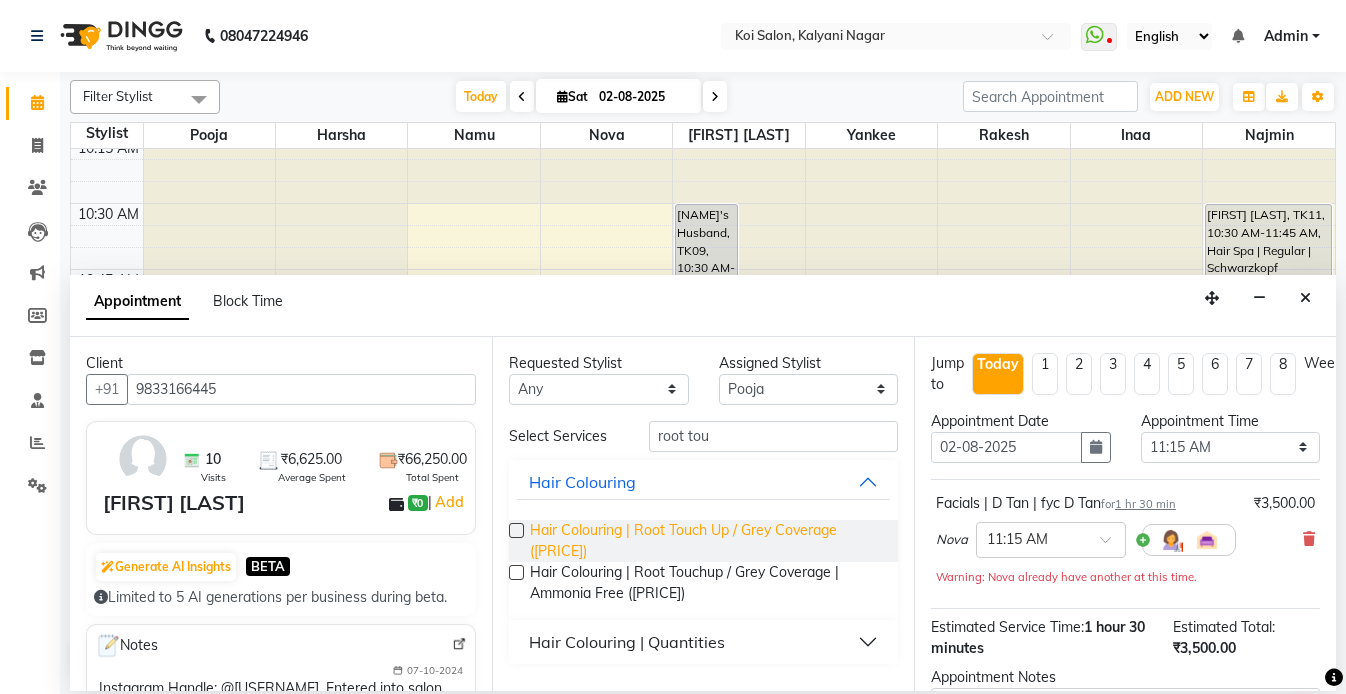 click on "Hair Colouring | Root Touch Up / Grey Coverage ([PRICE])" at bounding box center (706, 541) 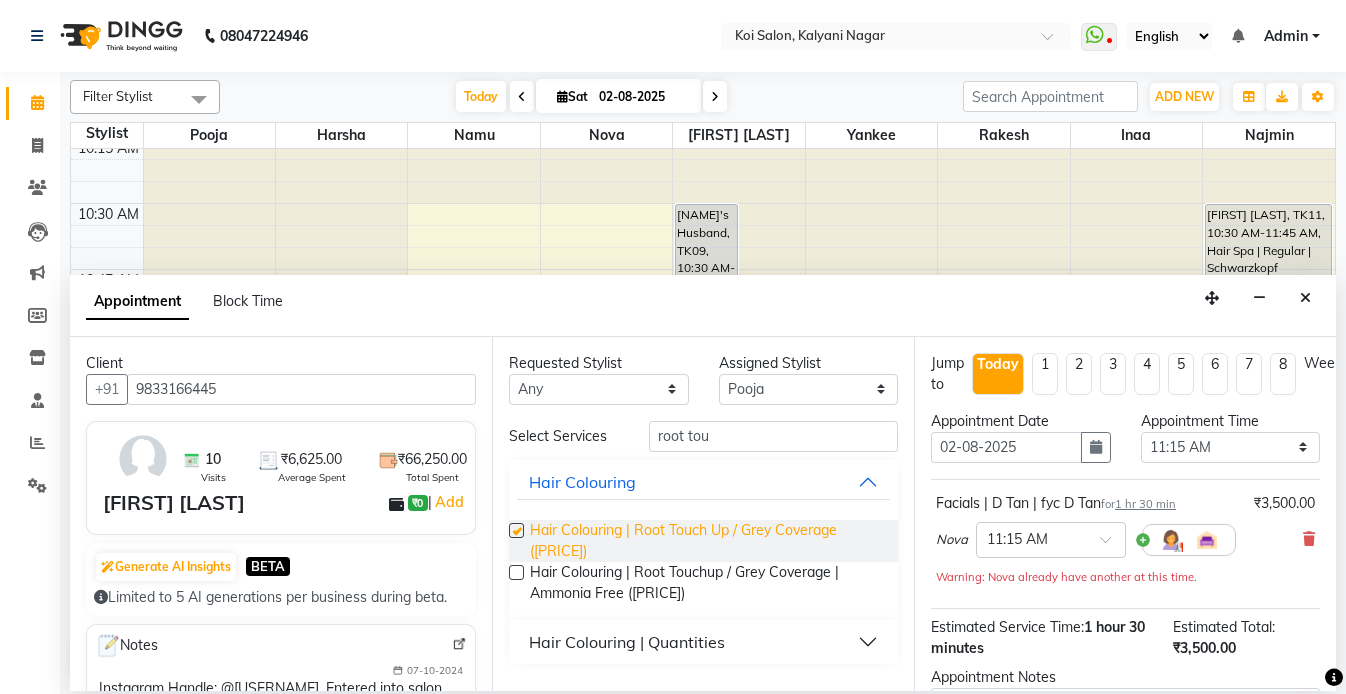 checkbox on "false" 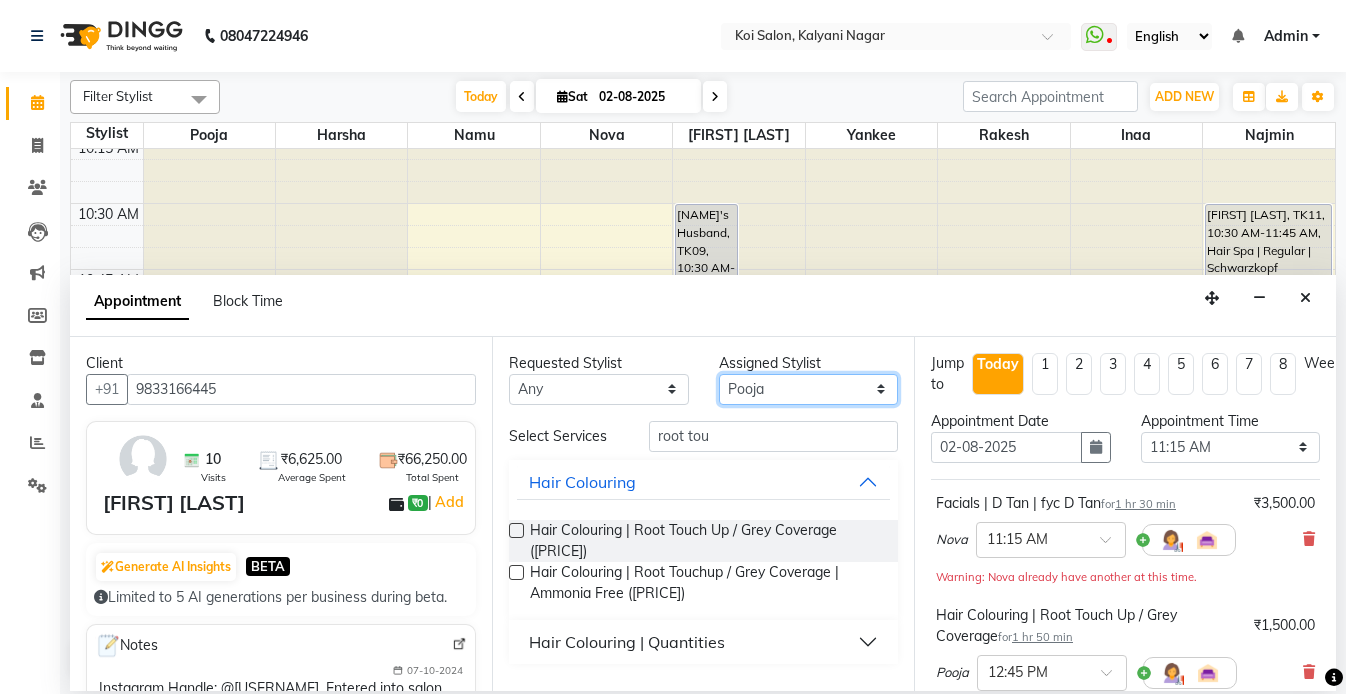 click on "Select [NAME] Inaa [NAME] [NAME] [NAME] [NAME] [NAME] [NAME]" at bounding box center [809, 389] 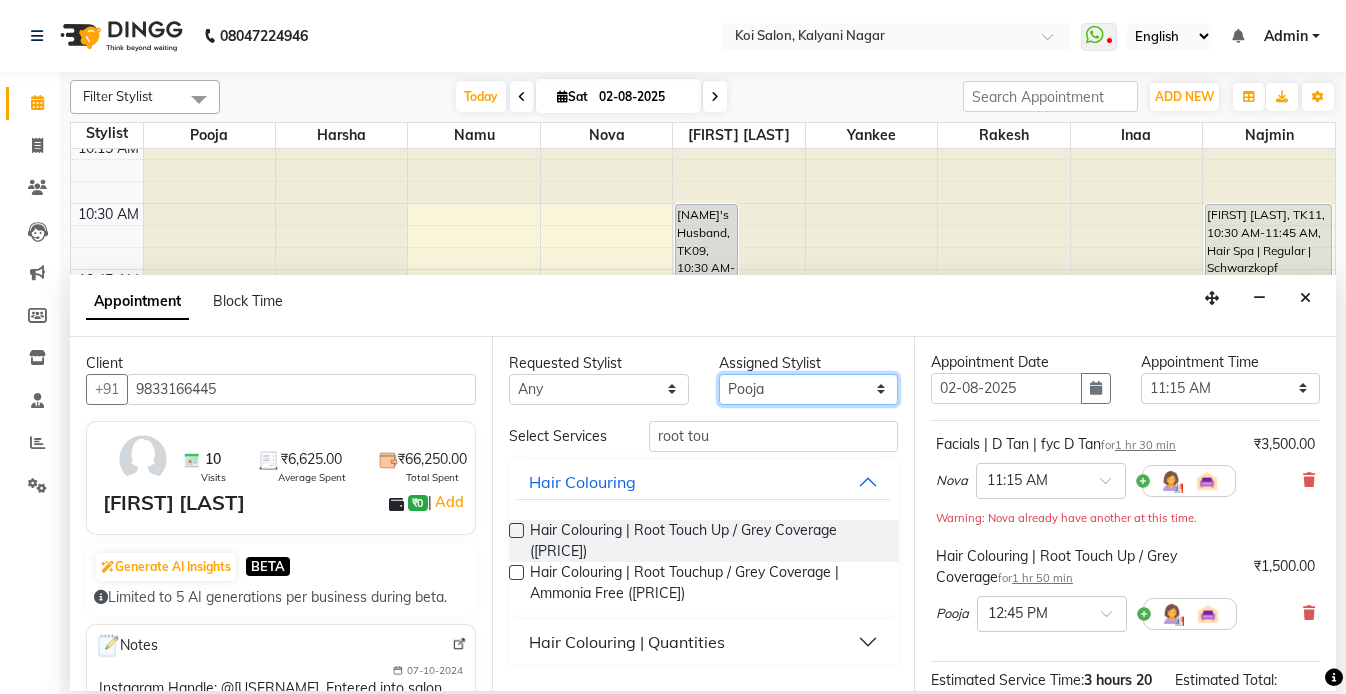 scroll, scrollTop: 65, scrollLeft: 0, axis: vertical 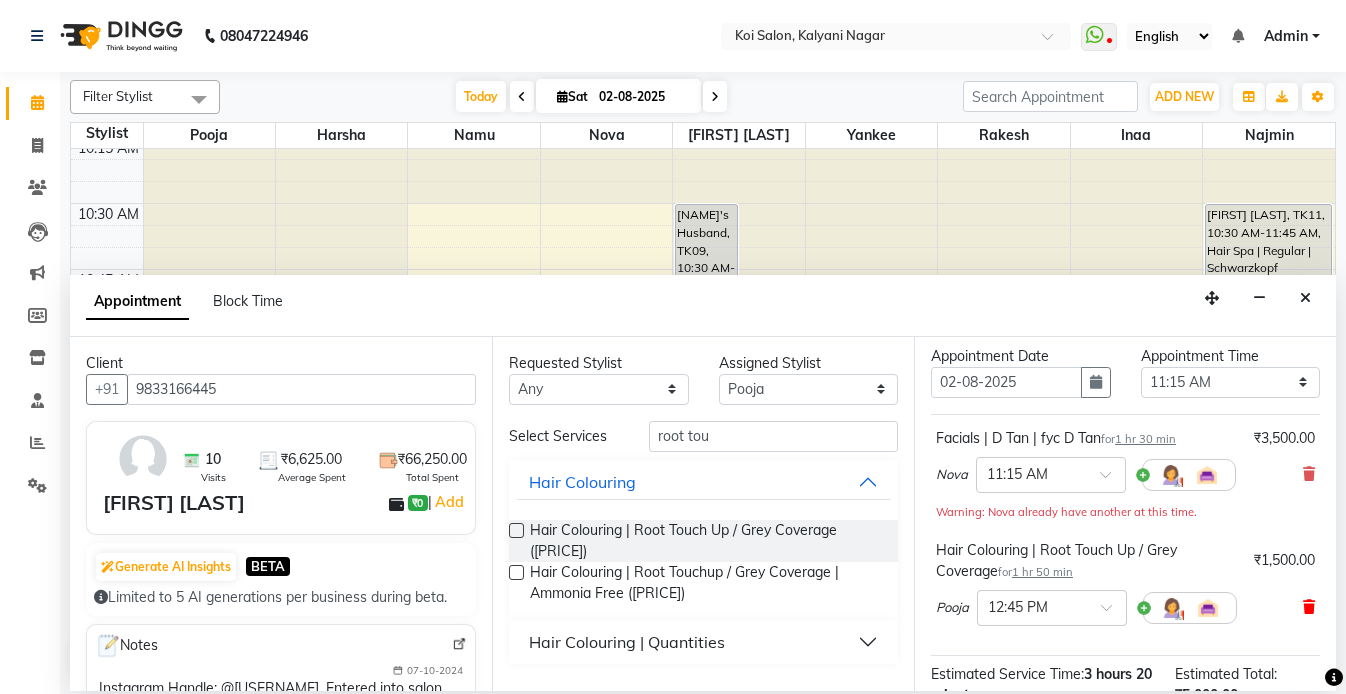 click at bounding box center (1309, 607) 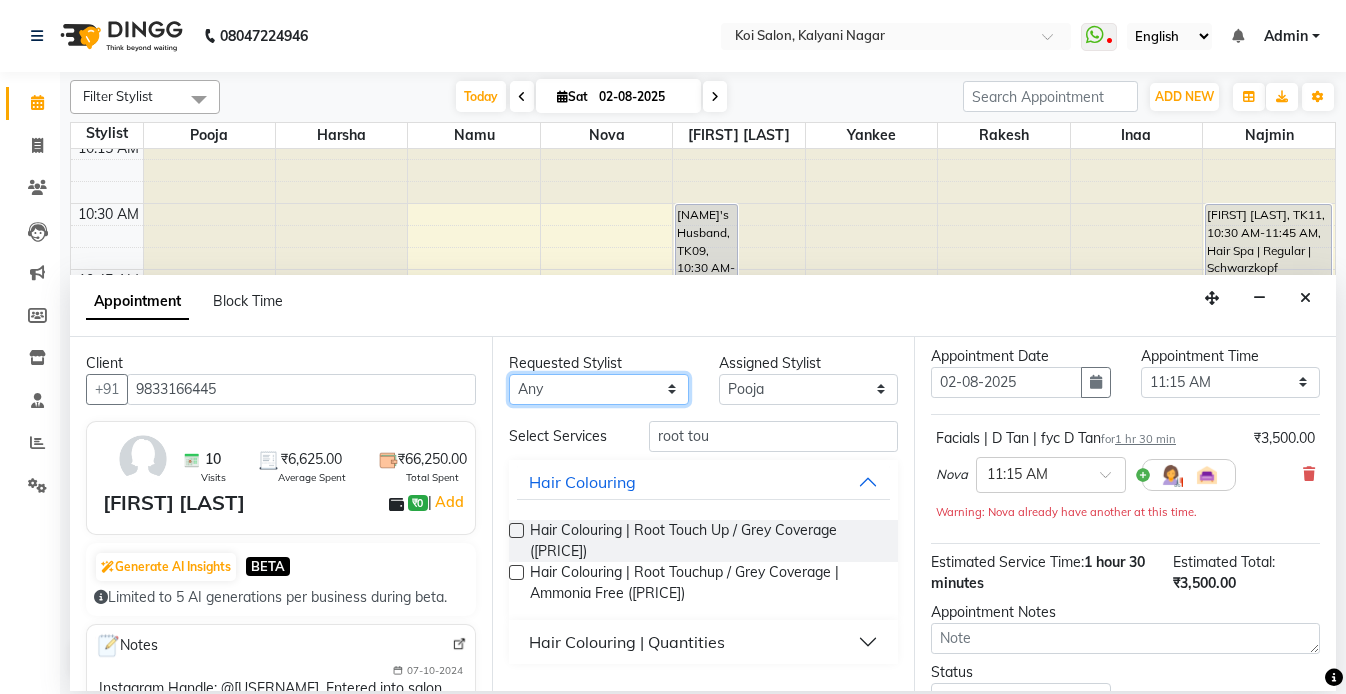 click on "Any [NAME] Inaa [NAME] [NAME] [NAME] [NAME] [NAME] [NAME]" at bounding box center [599, 389] 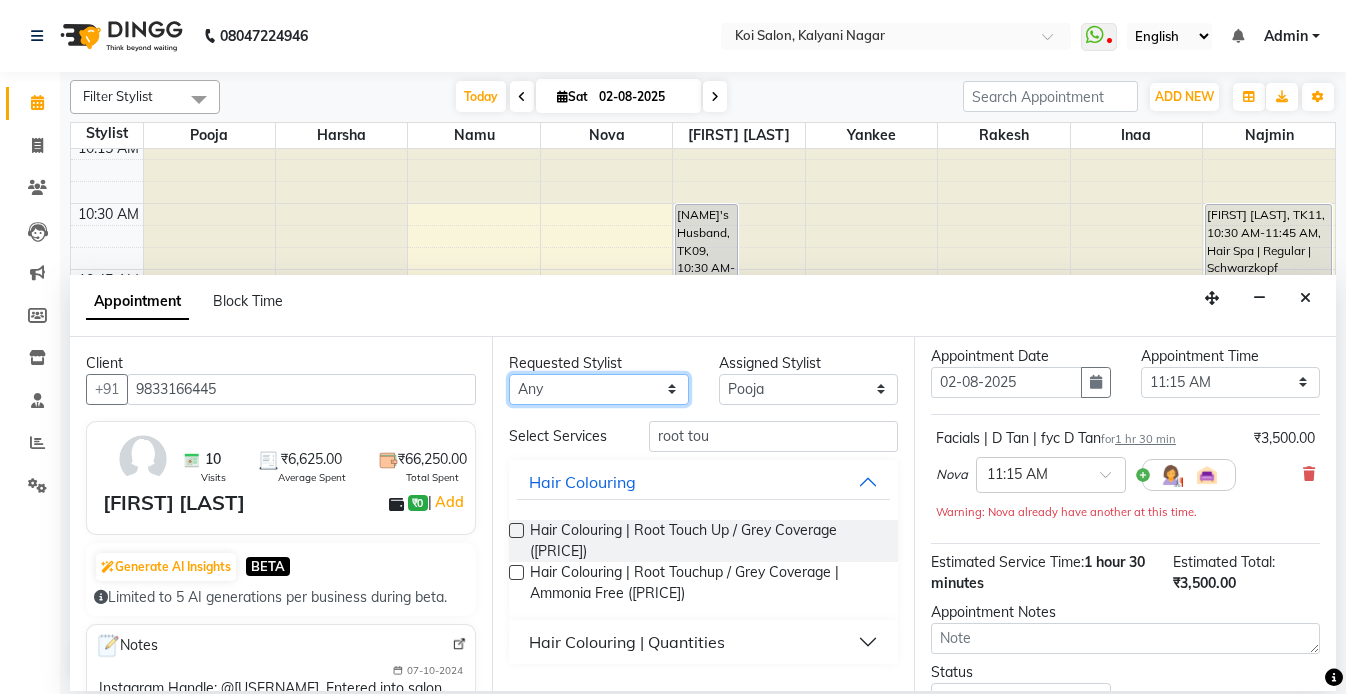 select on "44730" 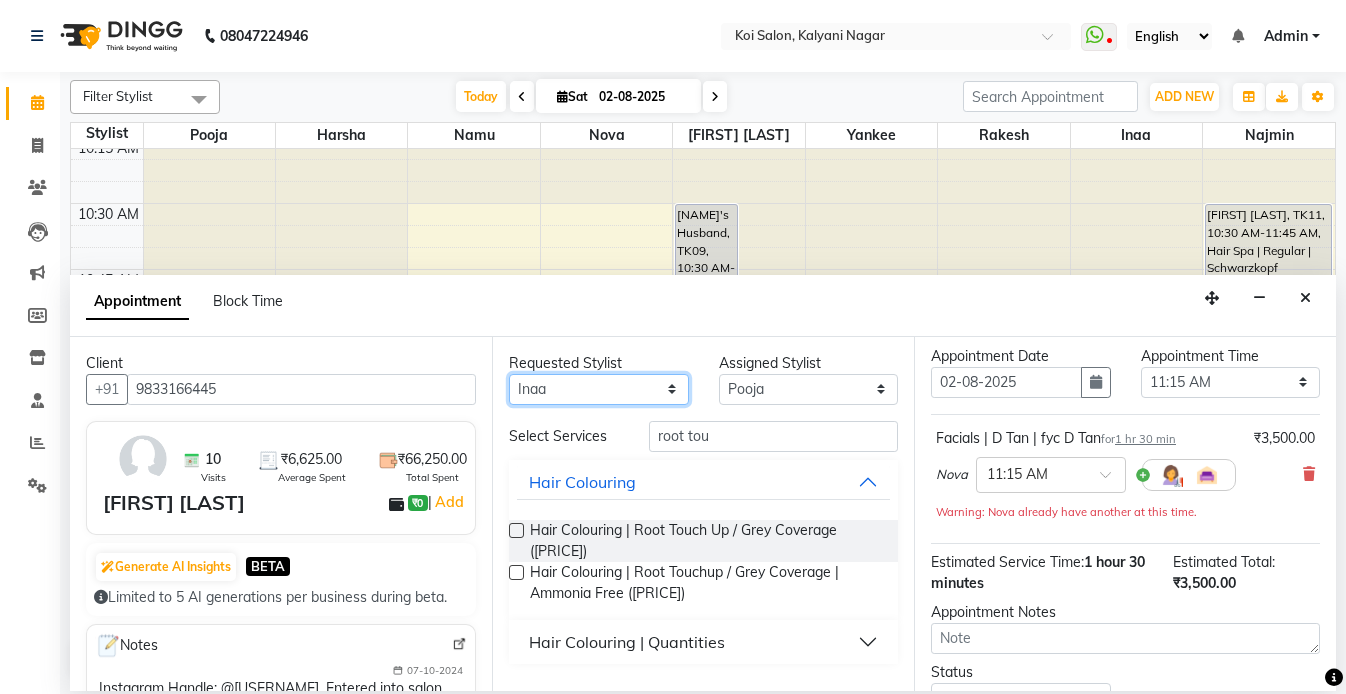 select on "44730" 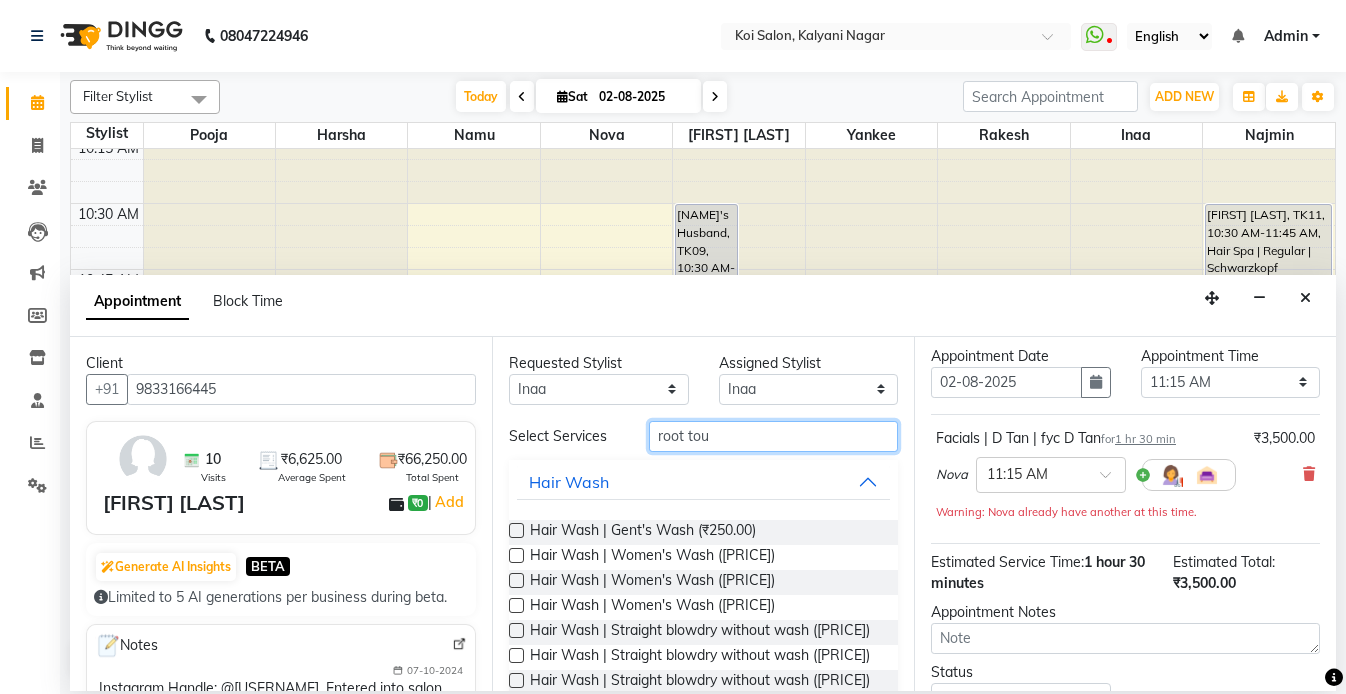 click on "root tou" at bounding box center (773, 436) 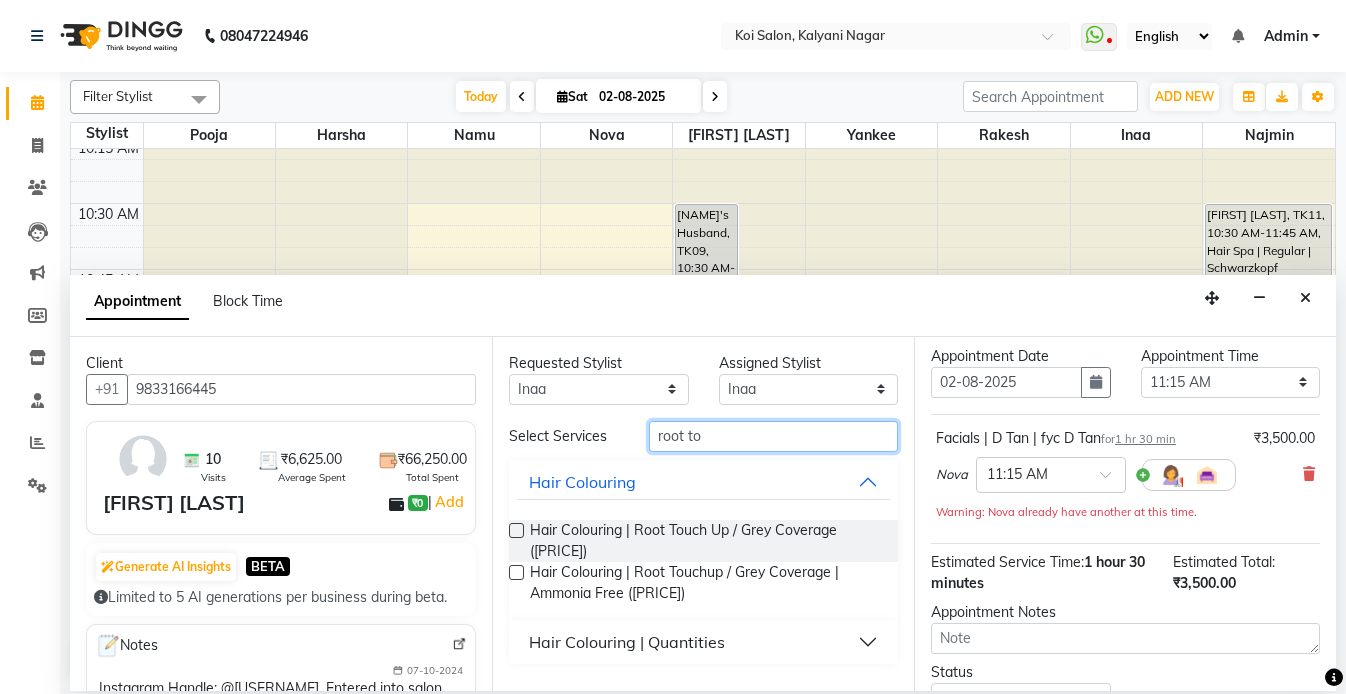 type on "root tou" 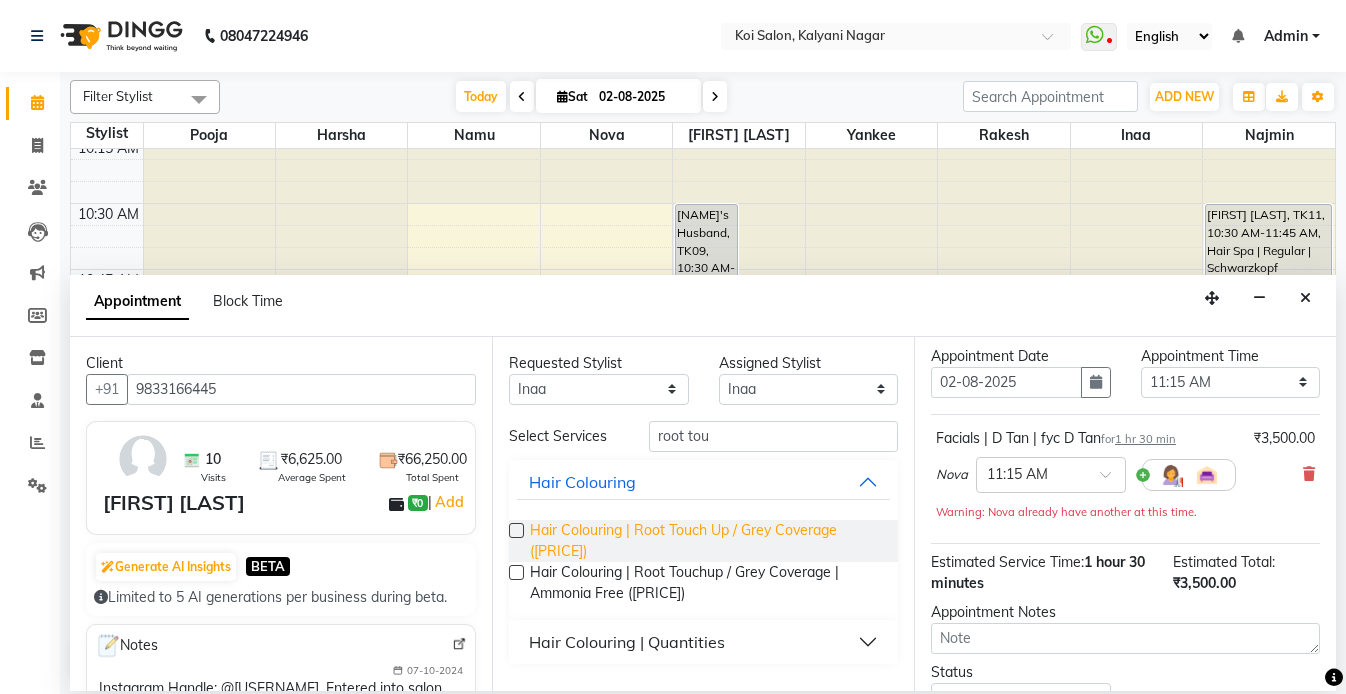 click on "Hair Colouring | Root Touch Up / Grey Coverage ([PRICE])" at bounding box center [706, 541] 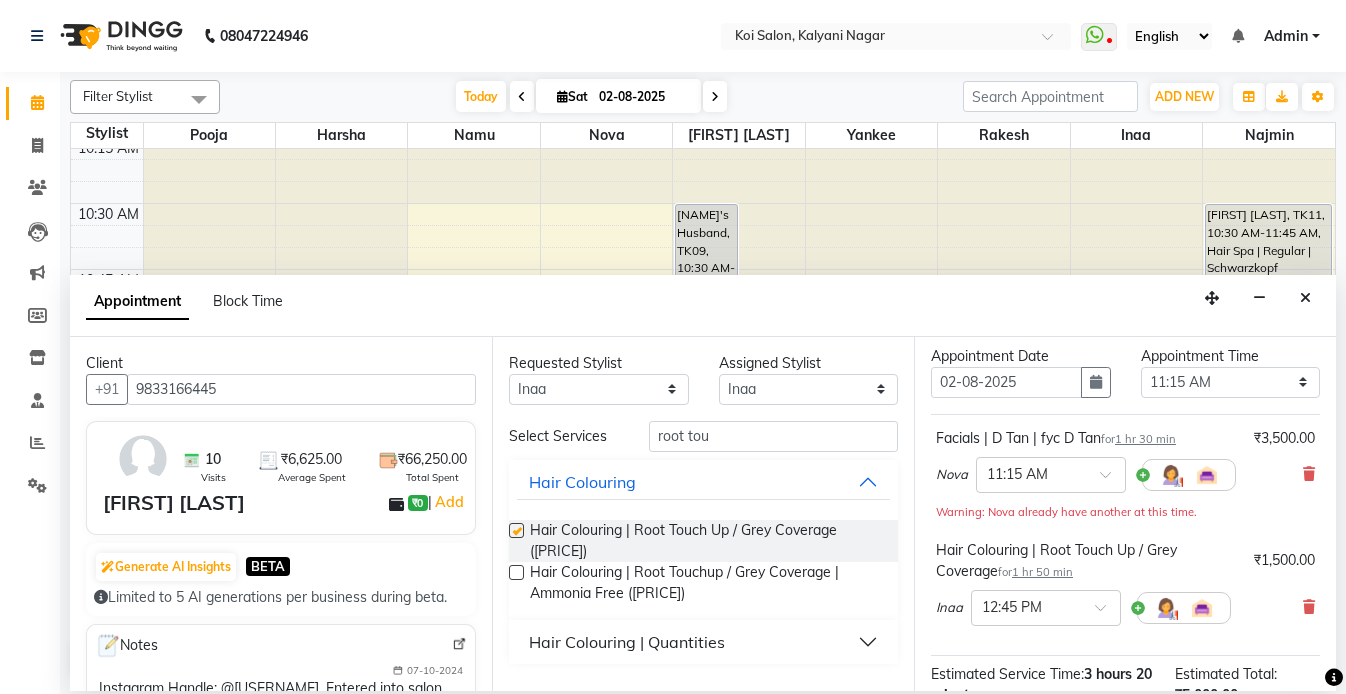 checkbox on "false" 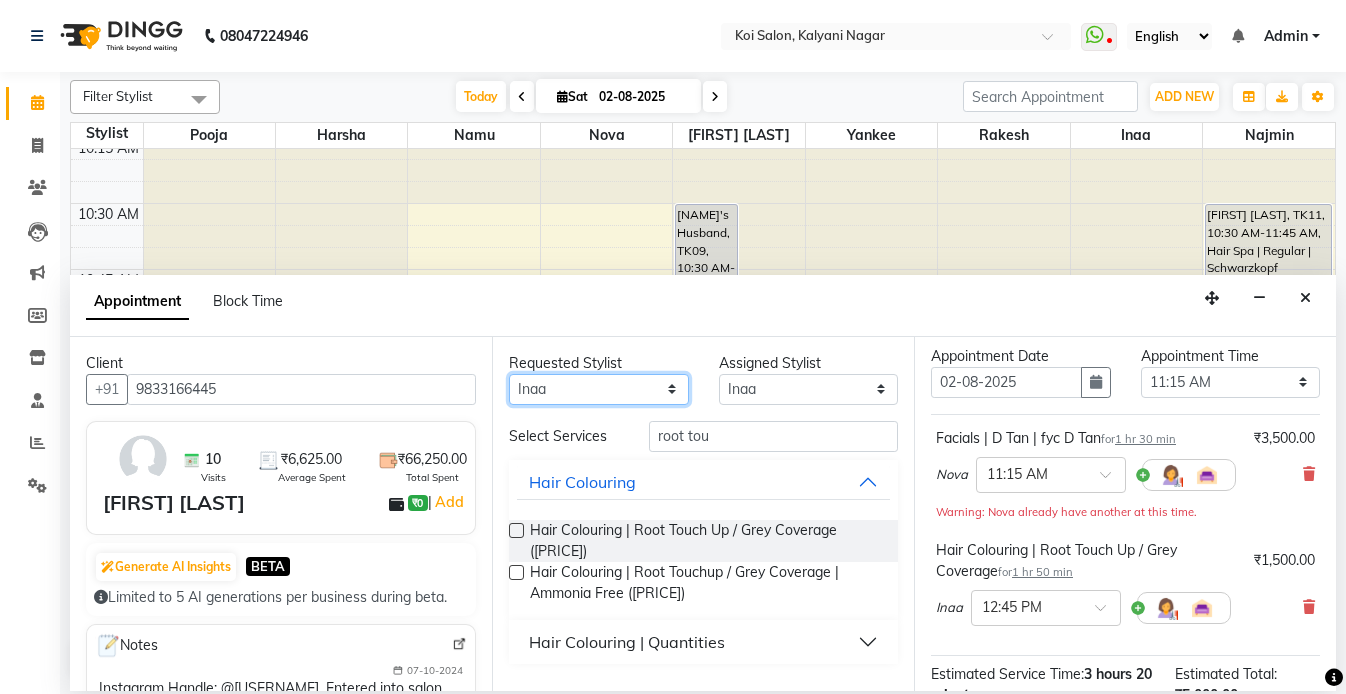 click on "Any [NAME] Inaa [NAME] [NAME] [NAME] [NAME] [NAME] [NAME]" at bounding box center [599, 389] 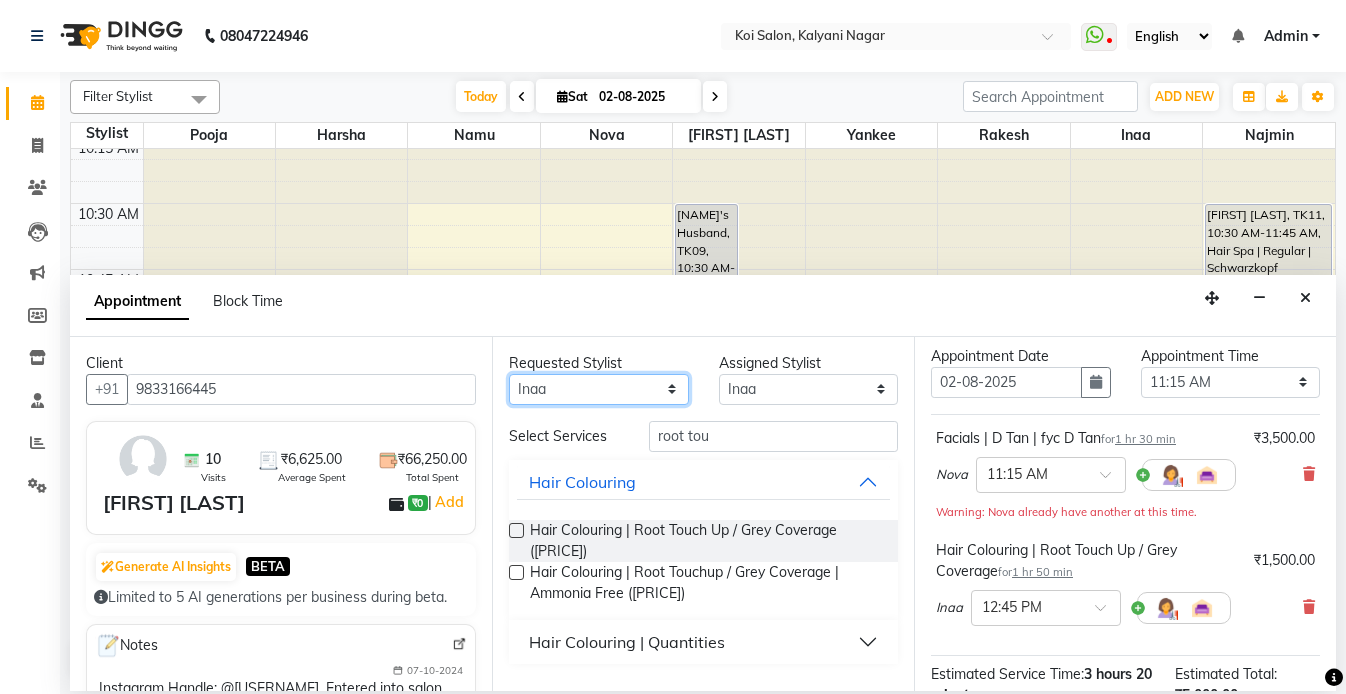 select on "[NUMBER]" 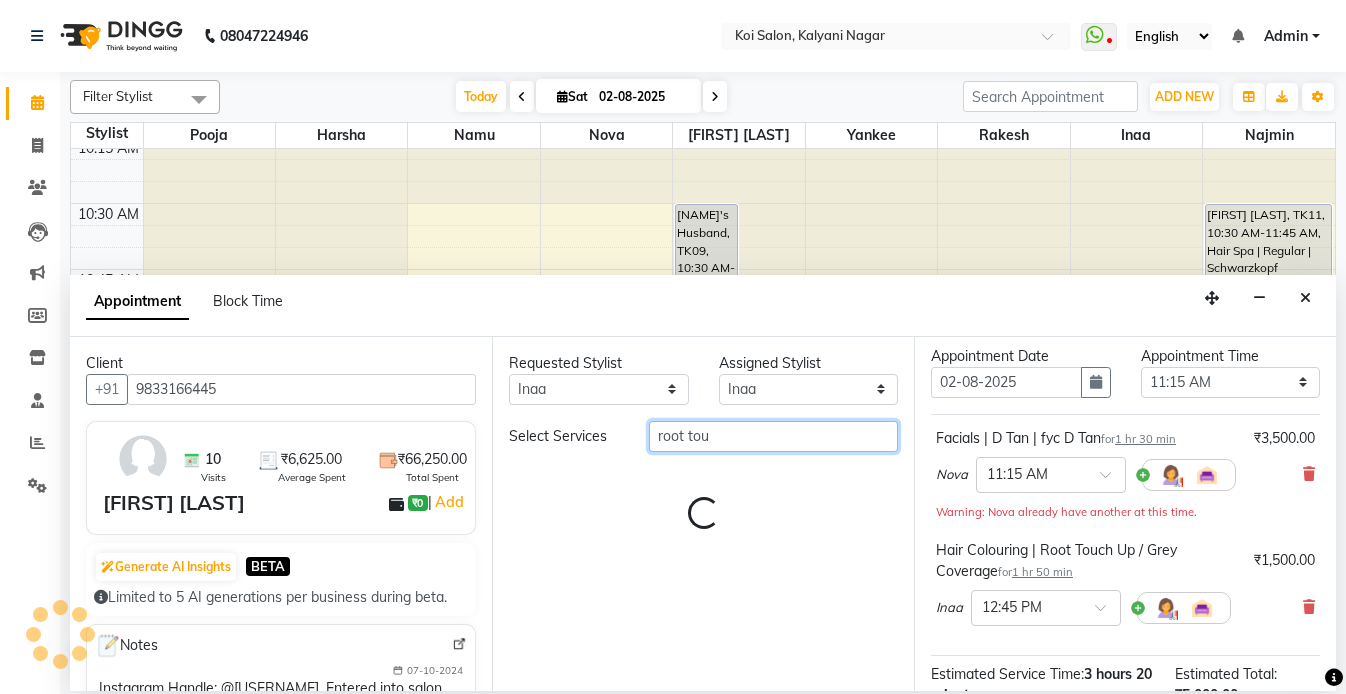 click on "root tou" at bounding box center (773, 436) 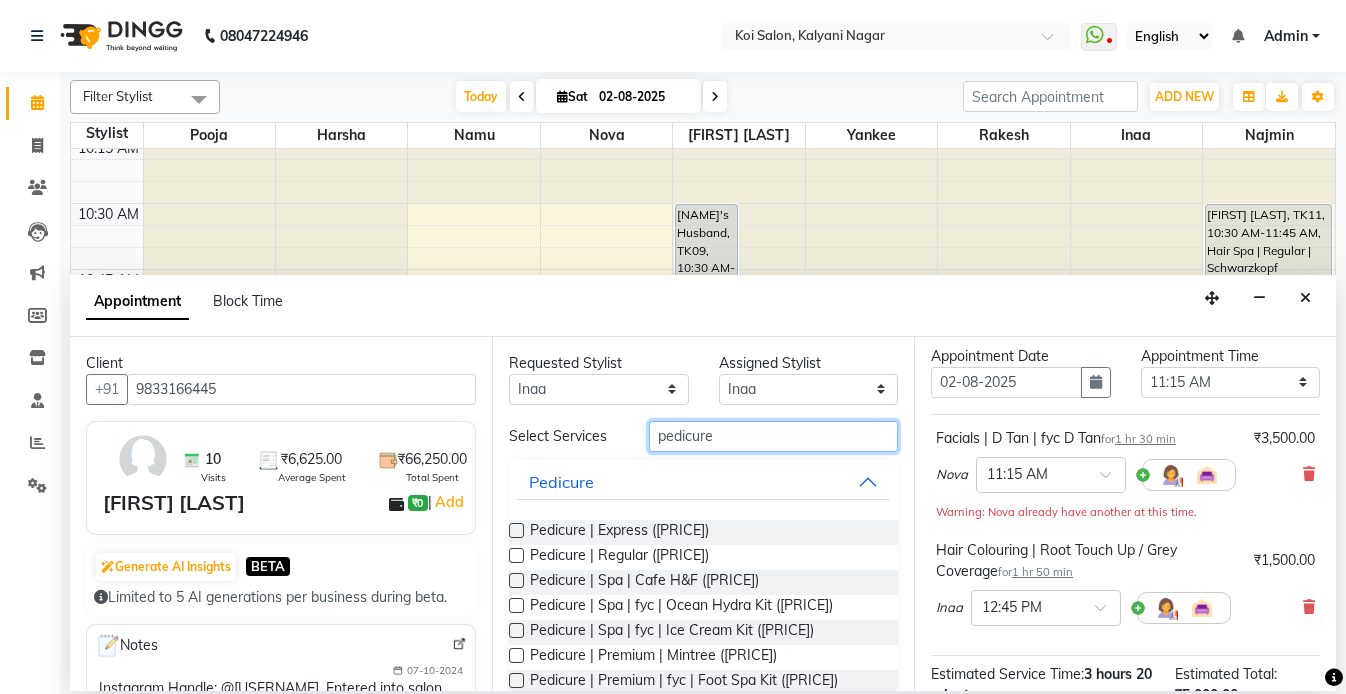 type on "pedicure" 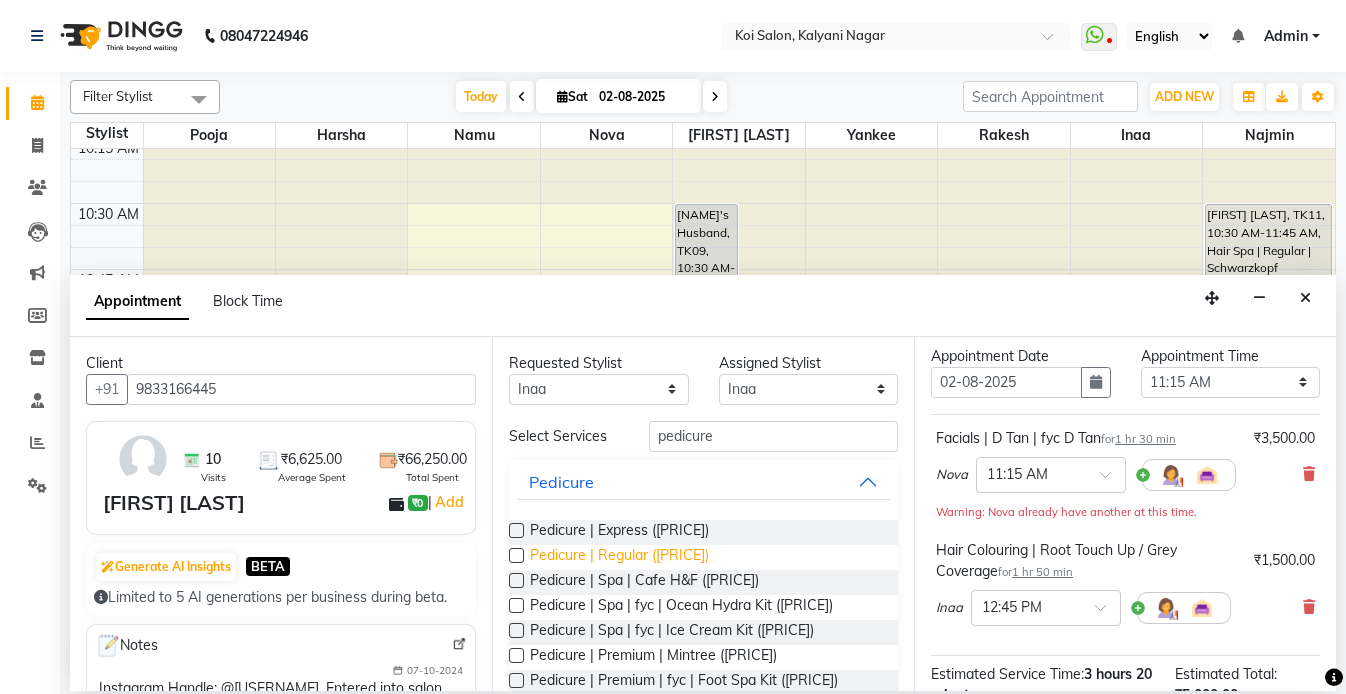 click on "Pedicure | Regular ([PRICE])" at bounding box center [619, 557] 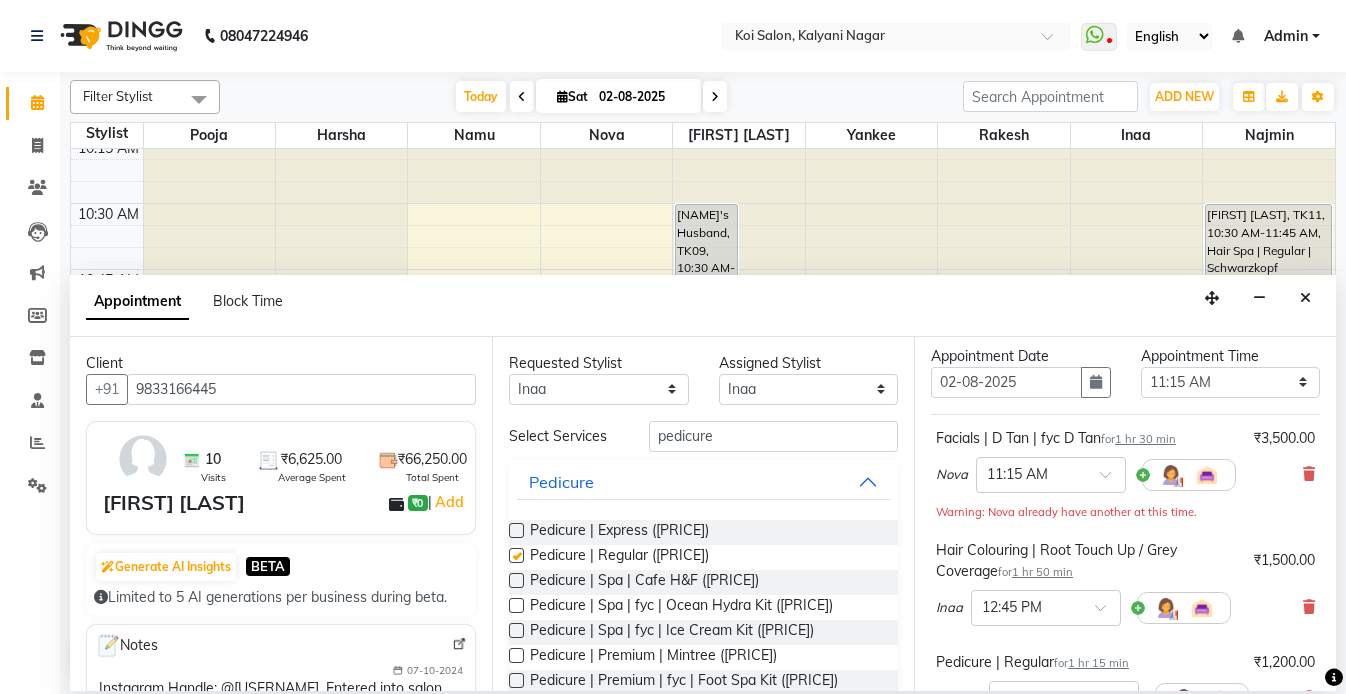 checkbox on "false" 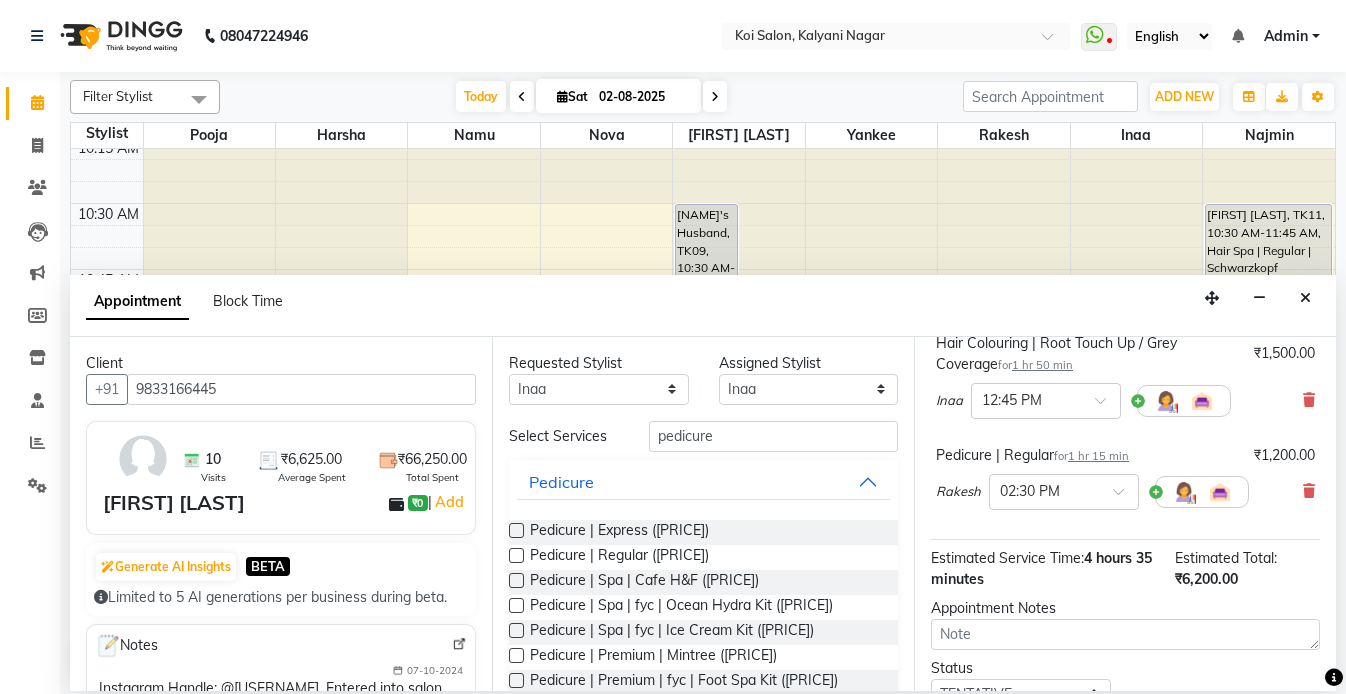 scroll, scrollTop: 416, scrollLeft: 0, axis: vertical 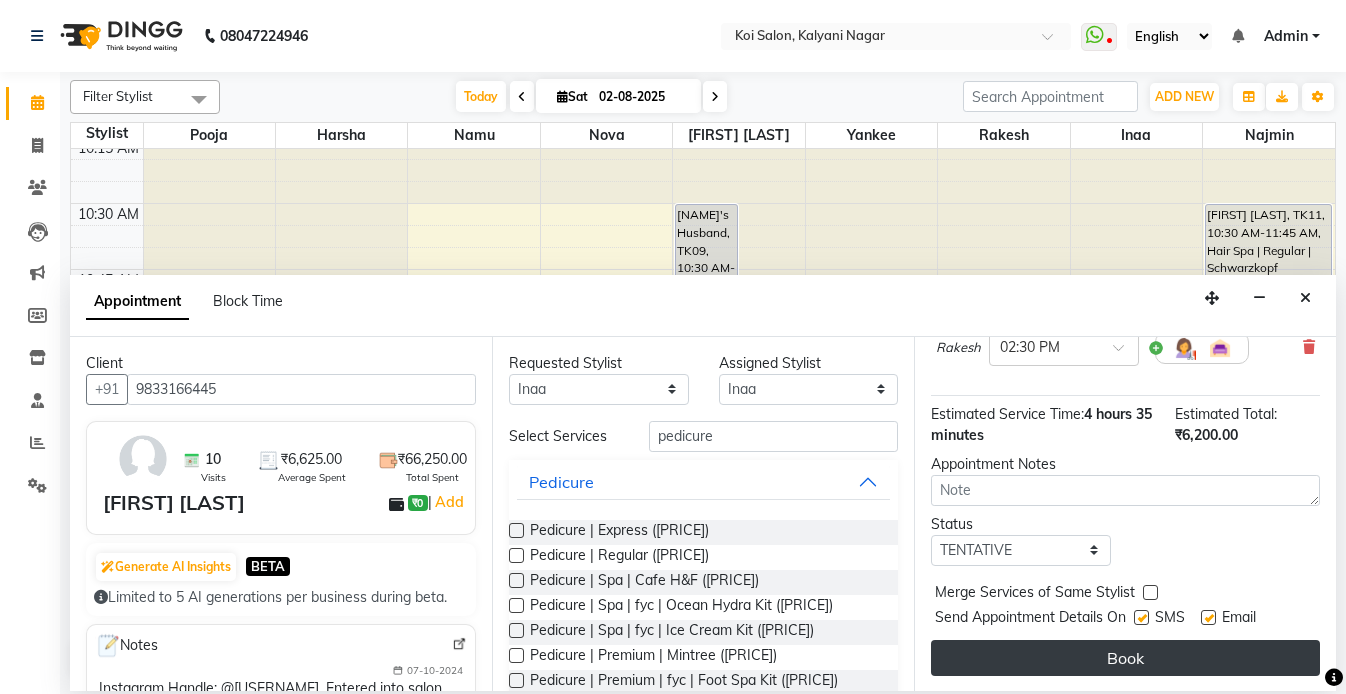 click on "Book" at bounding box center (1125, 658) 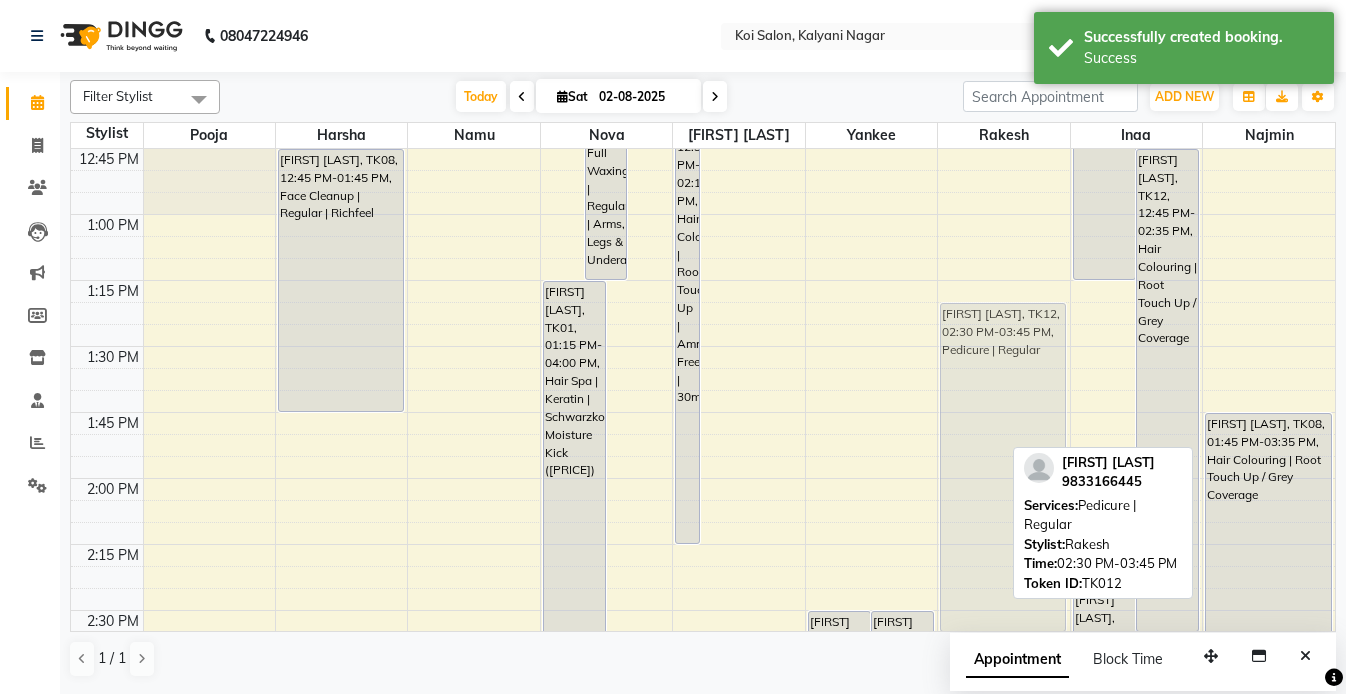 scroll, scrollTop: 878, scrollLeft: 0, axis: vertical 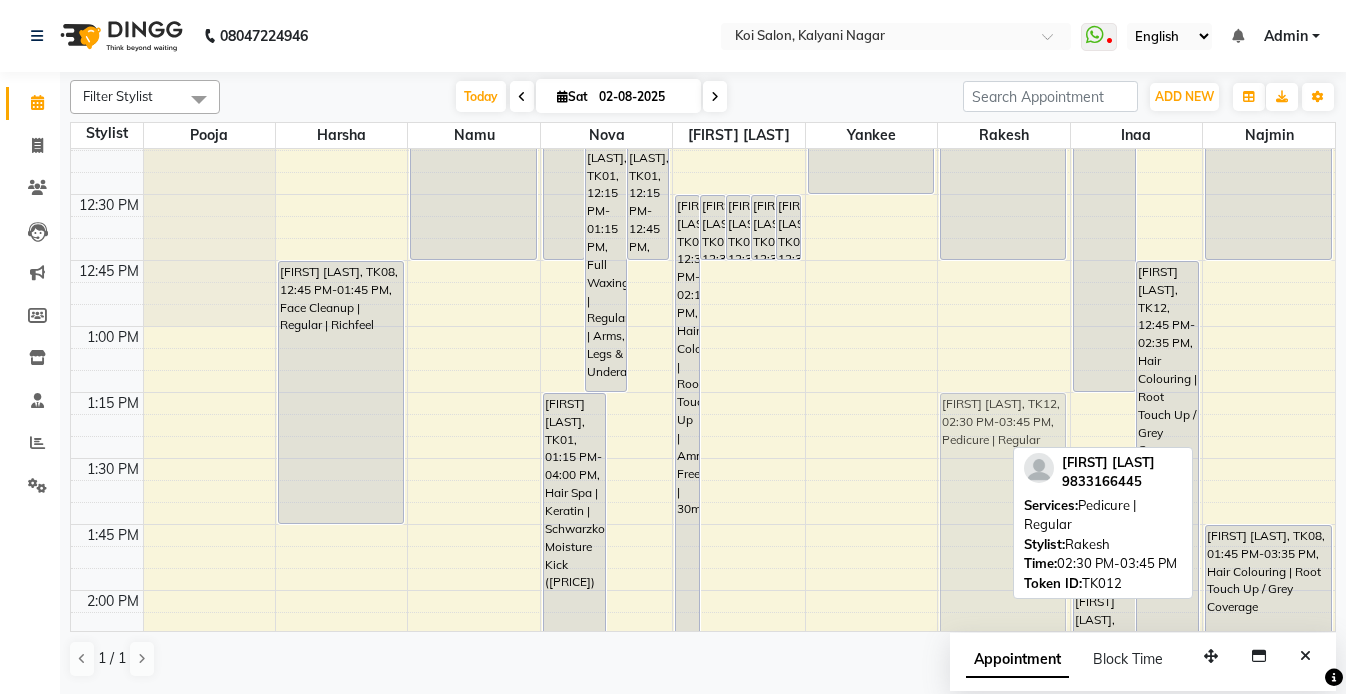 drag, startPoint x: 982, startPoint y: 307, endPoint x: 1021, endPoint y: 516, distance: 212.60762 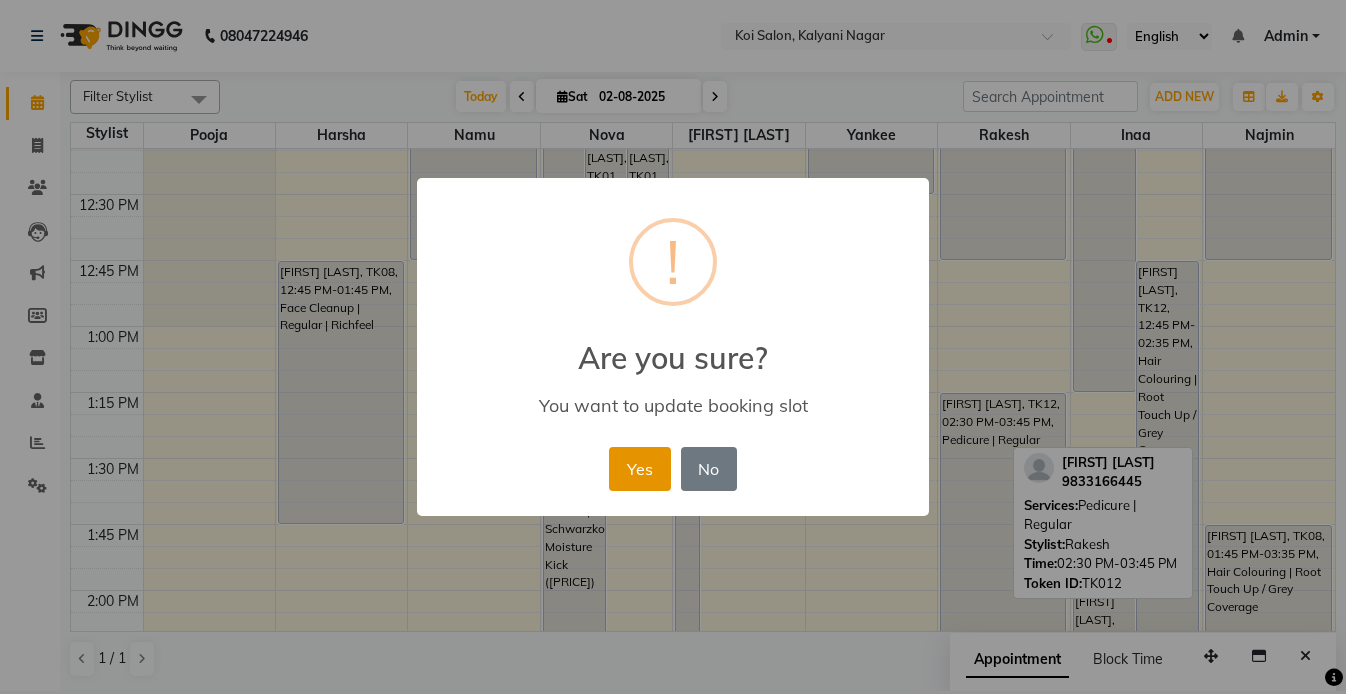 click on "Yes" at bounding box center (639, 469) 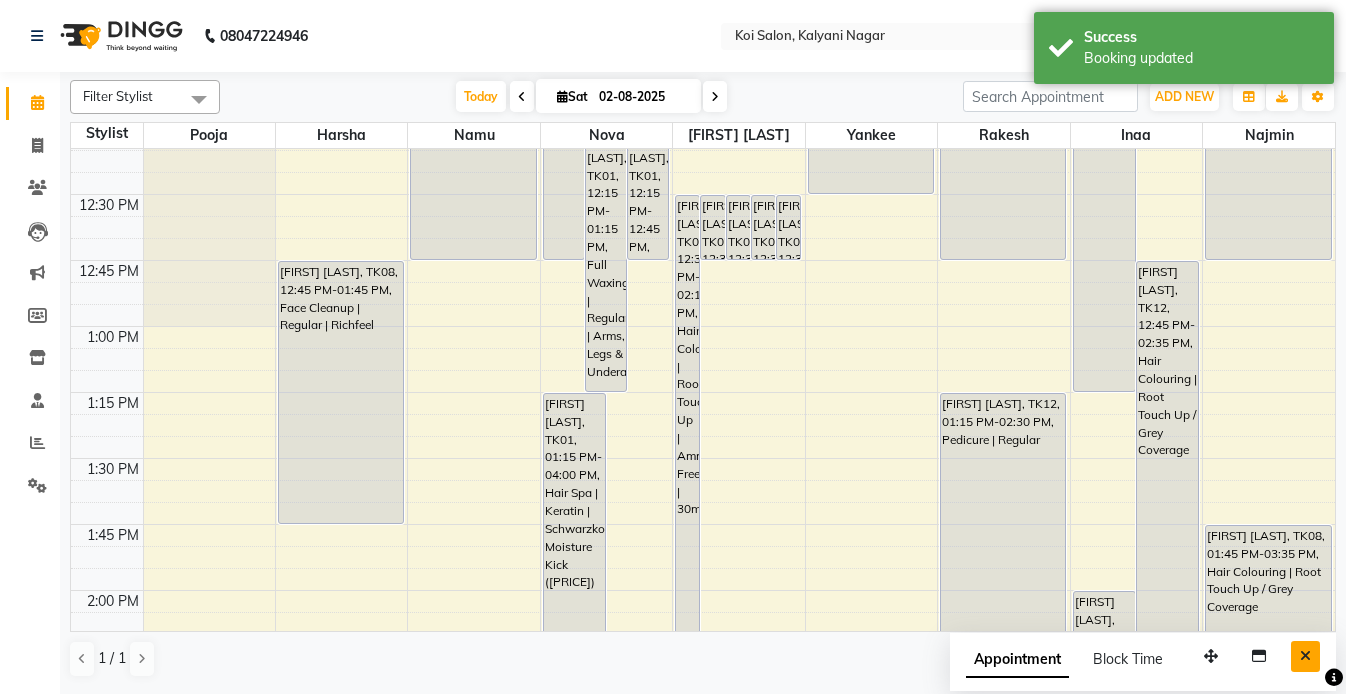 click at bounding box center (1305, 656) 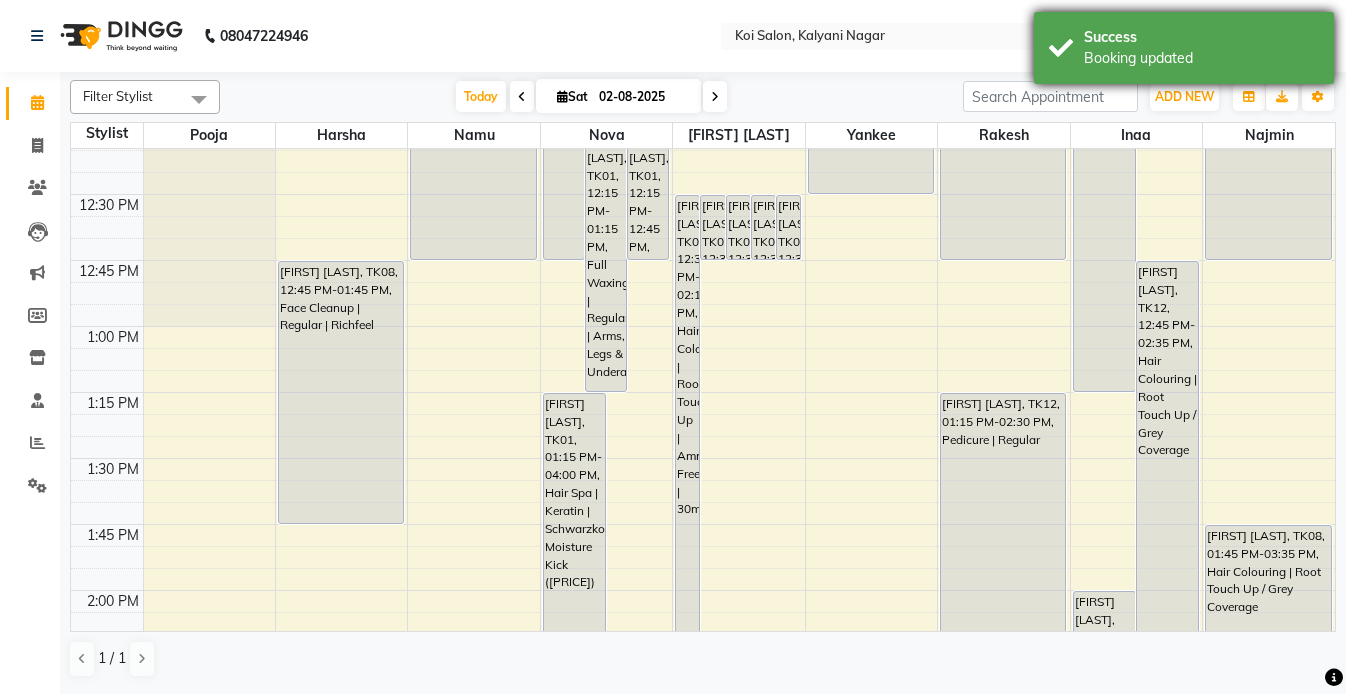 click on "Booking updated" at bounding box center [1201, 58] 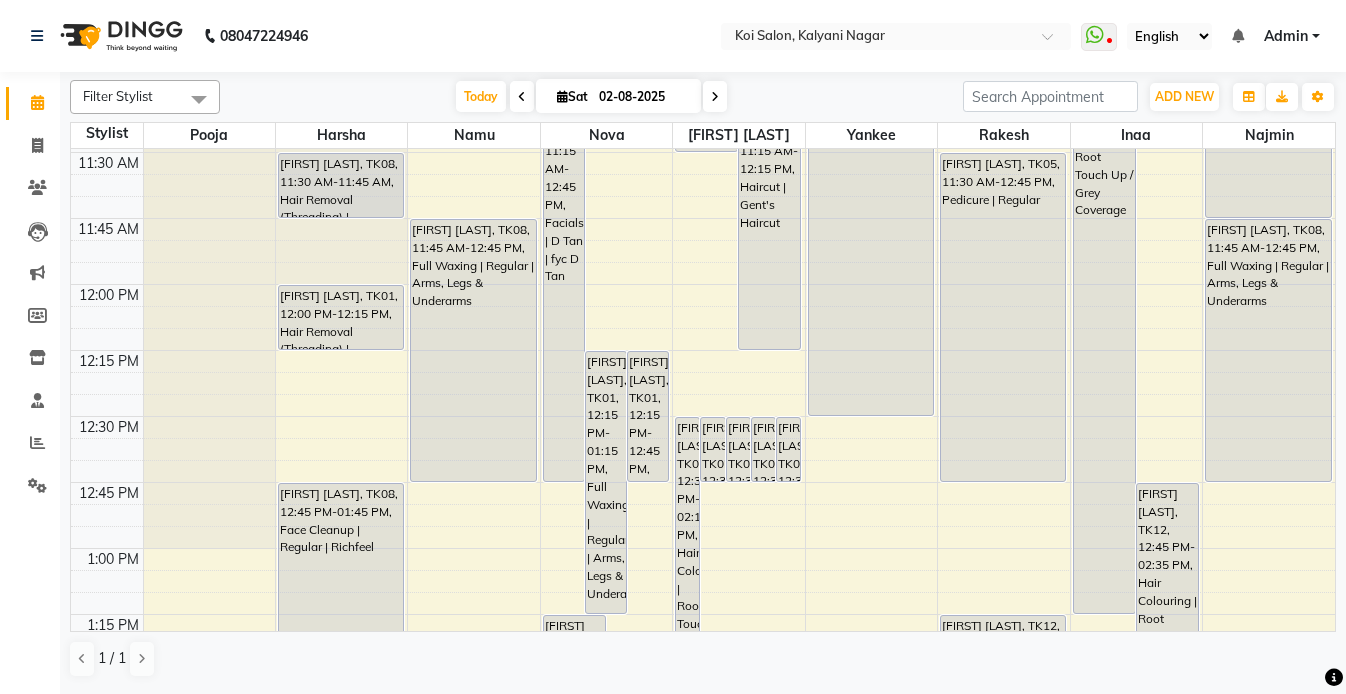 scroll, scrollTop: 735, scrollLeft: 0, axis: vertical 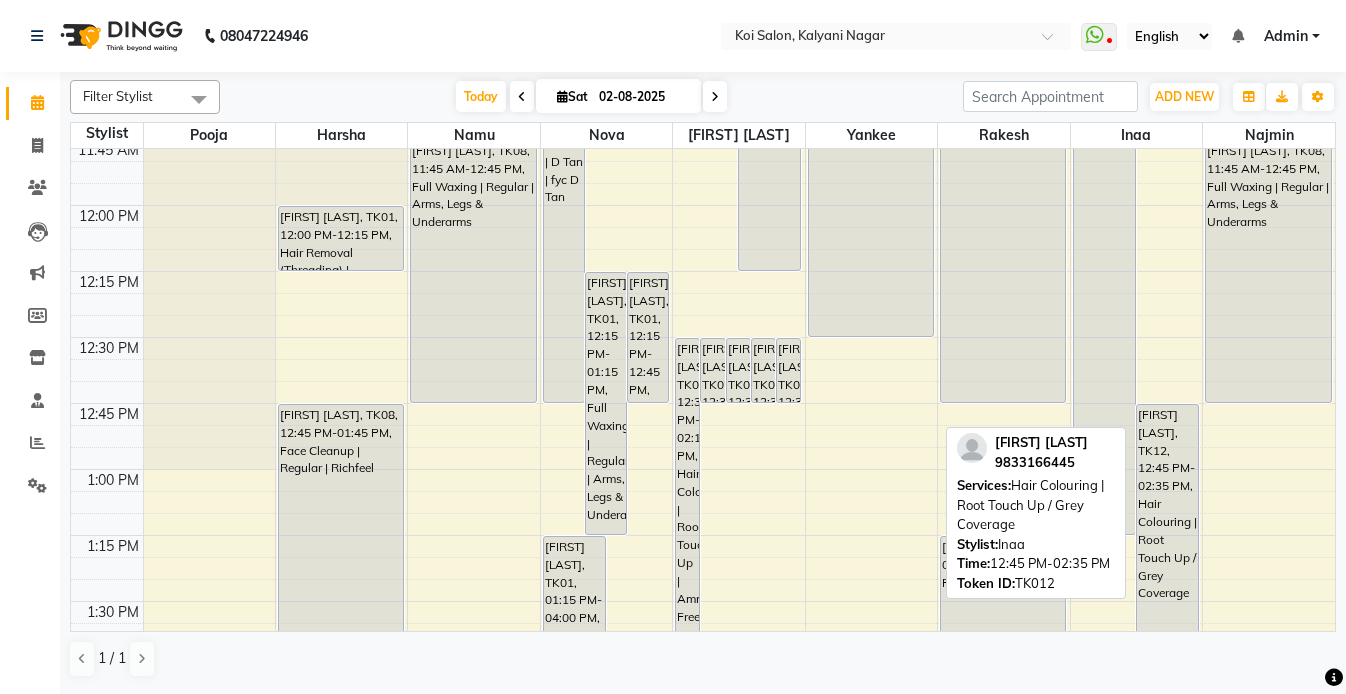 click on "[FIRST] [LAST], TK12, 12:45 PM-02:35 PM, Hair Colouring | Root Touch Up / Grey Coverage" at bounding box center (1167, 645) 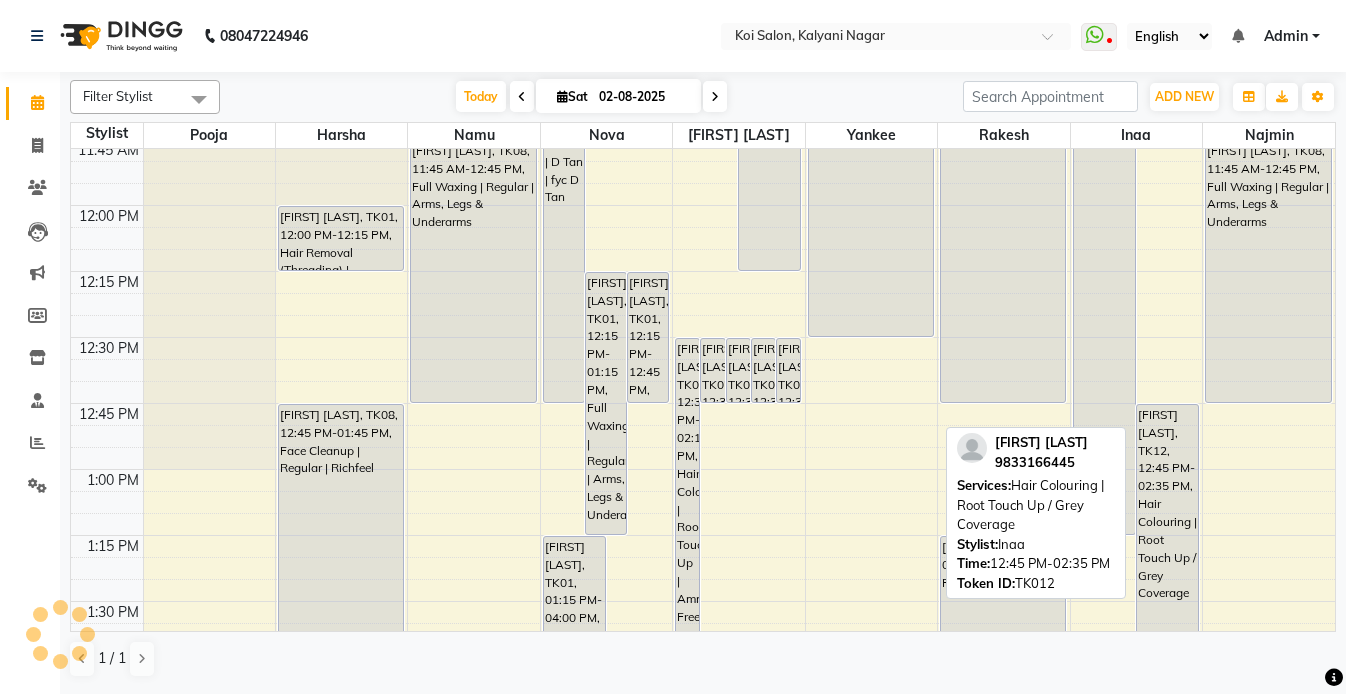 click on "[FIRST] [LAST], TK12, 12:45 PM-02:35 PM, Hair Colouring | Root Touch Up / Grey Coverage" at bounding box center (1167, 645) 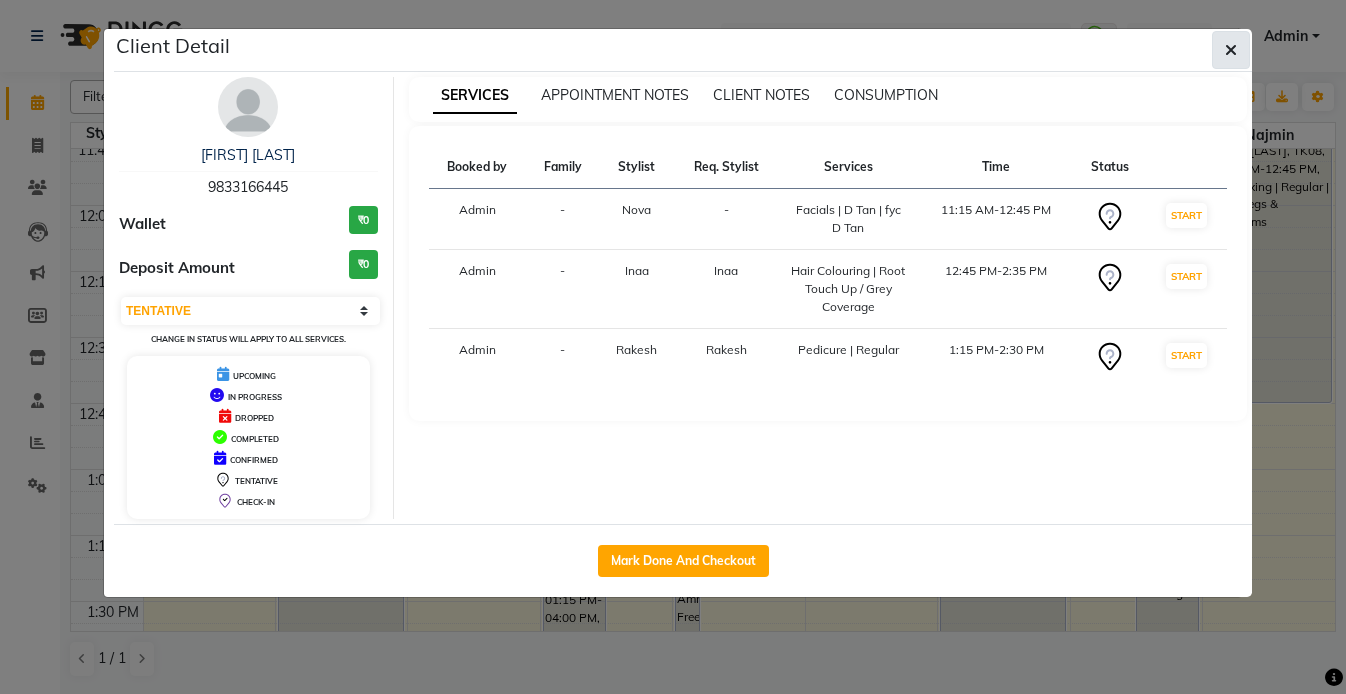 click 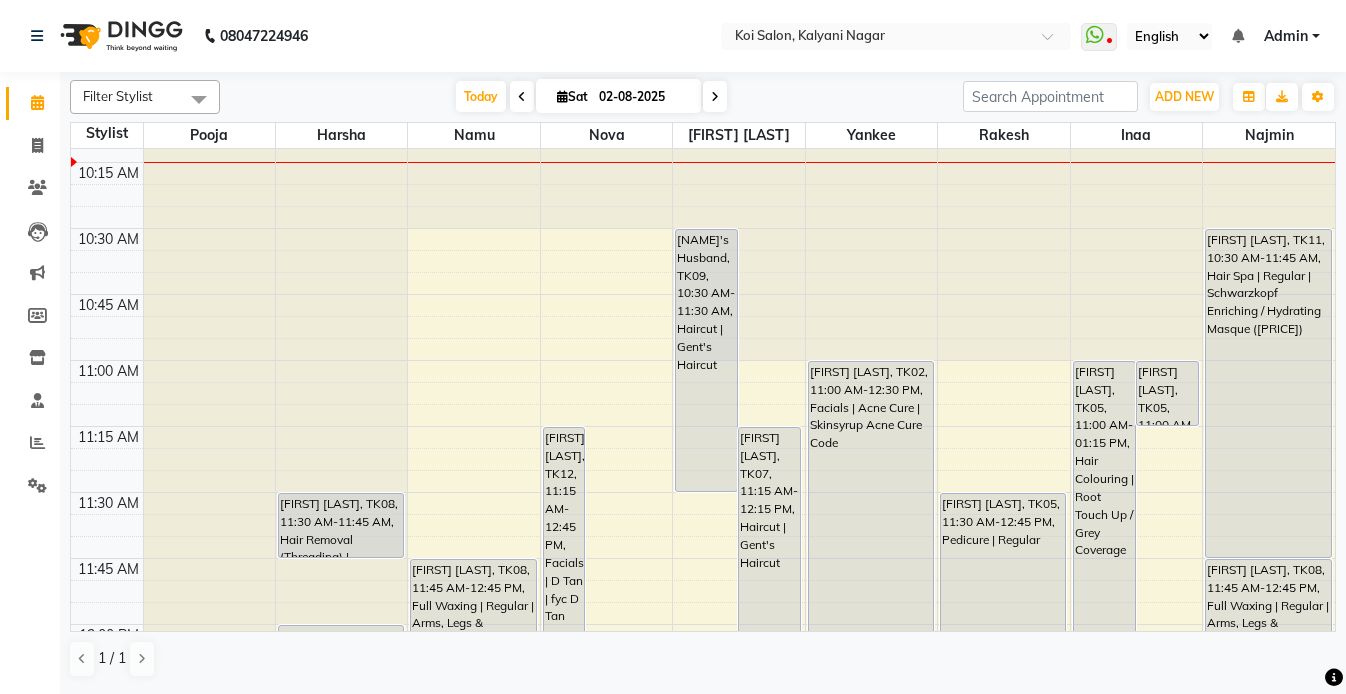 scroll, scrollTop: 313, scrollLeft: 0, axis: vertical 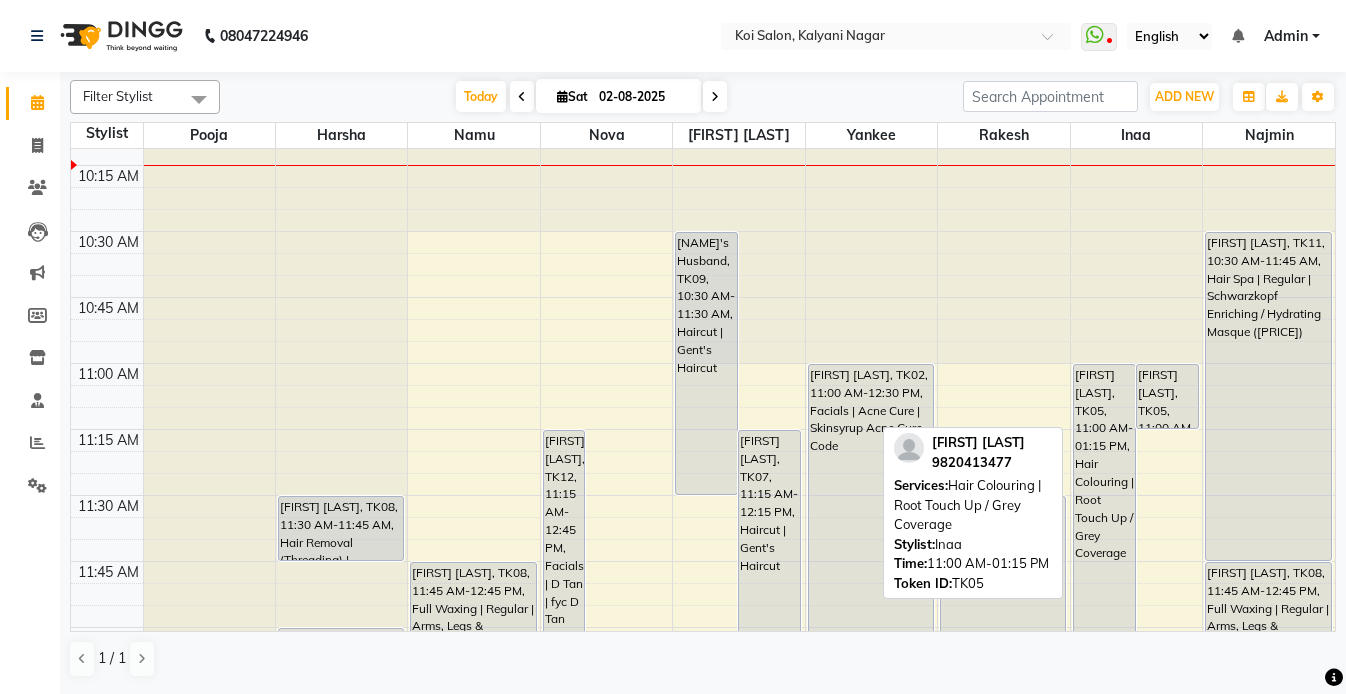 click on "[FIRST] [LAST], TK05, 11:00 AM-01:15 PM, Hair Colouring | Root Touch Up / Grey Coverage" at bounding box center (1104, 660) 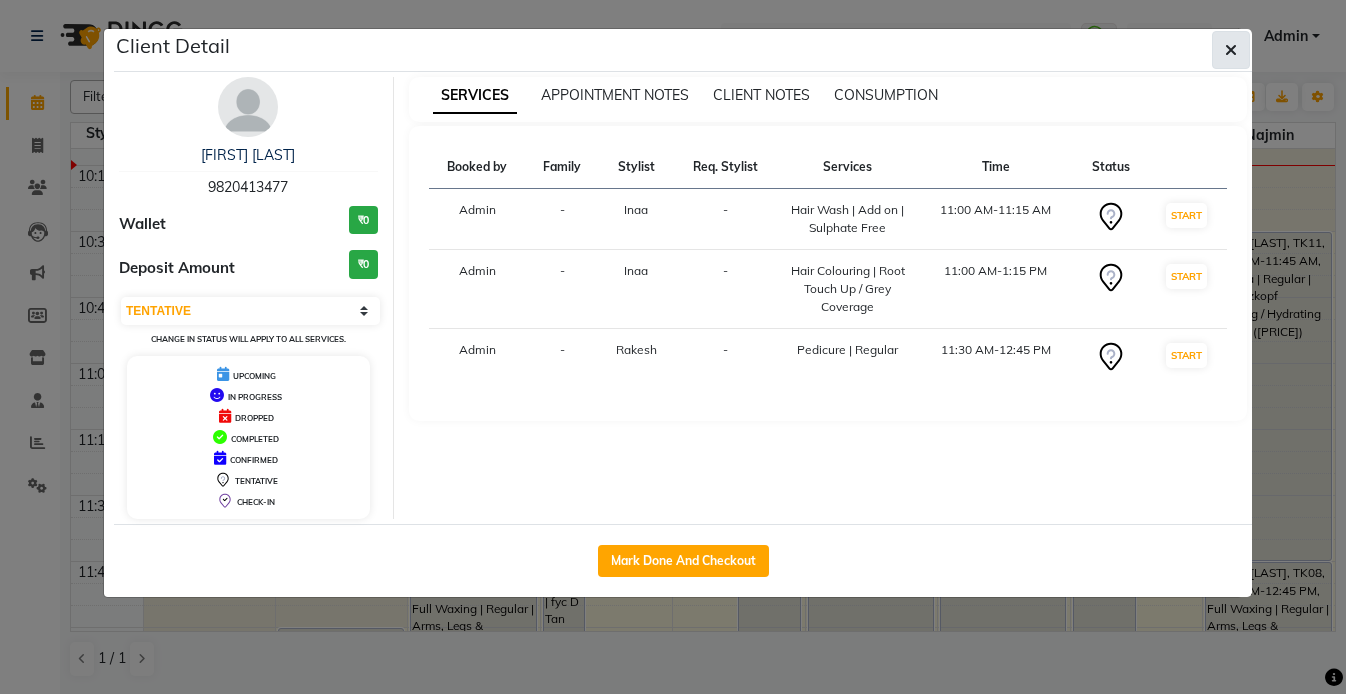 click 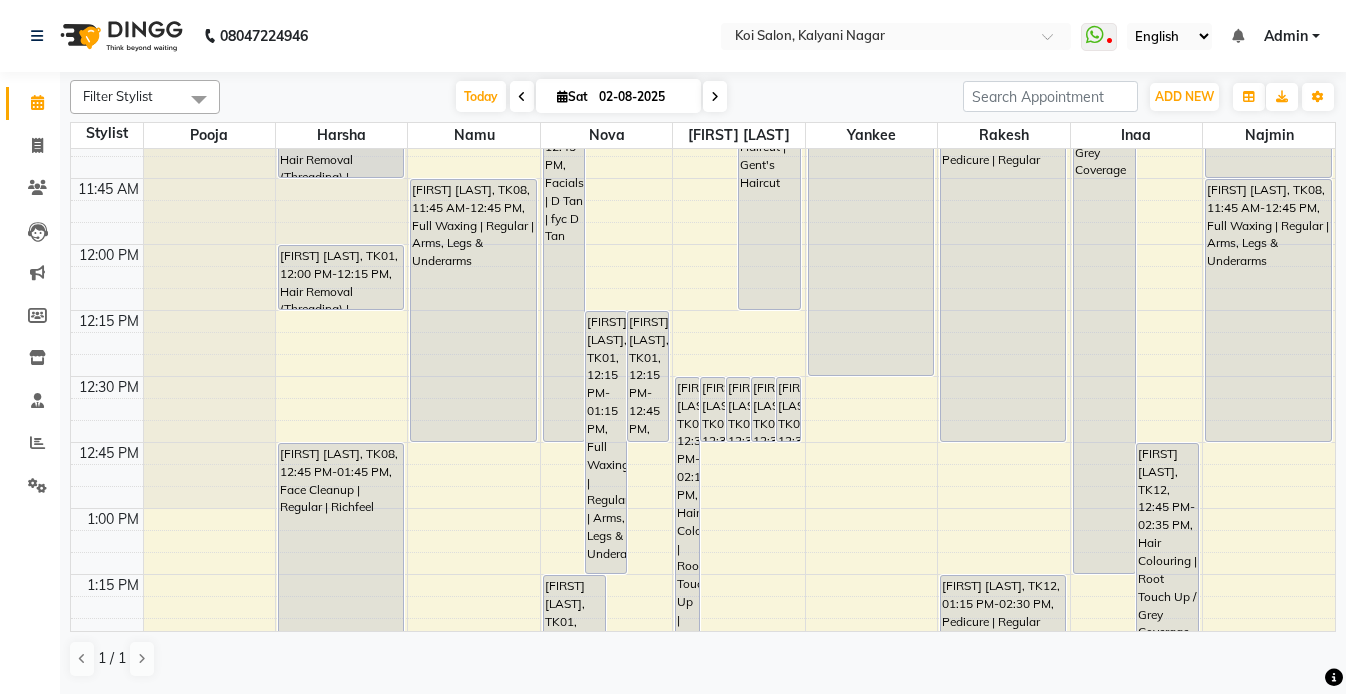 scroll, scrollTop: 494, scrollLeft: 0, axis: vertical 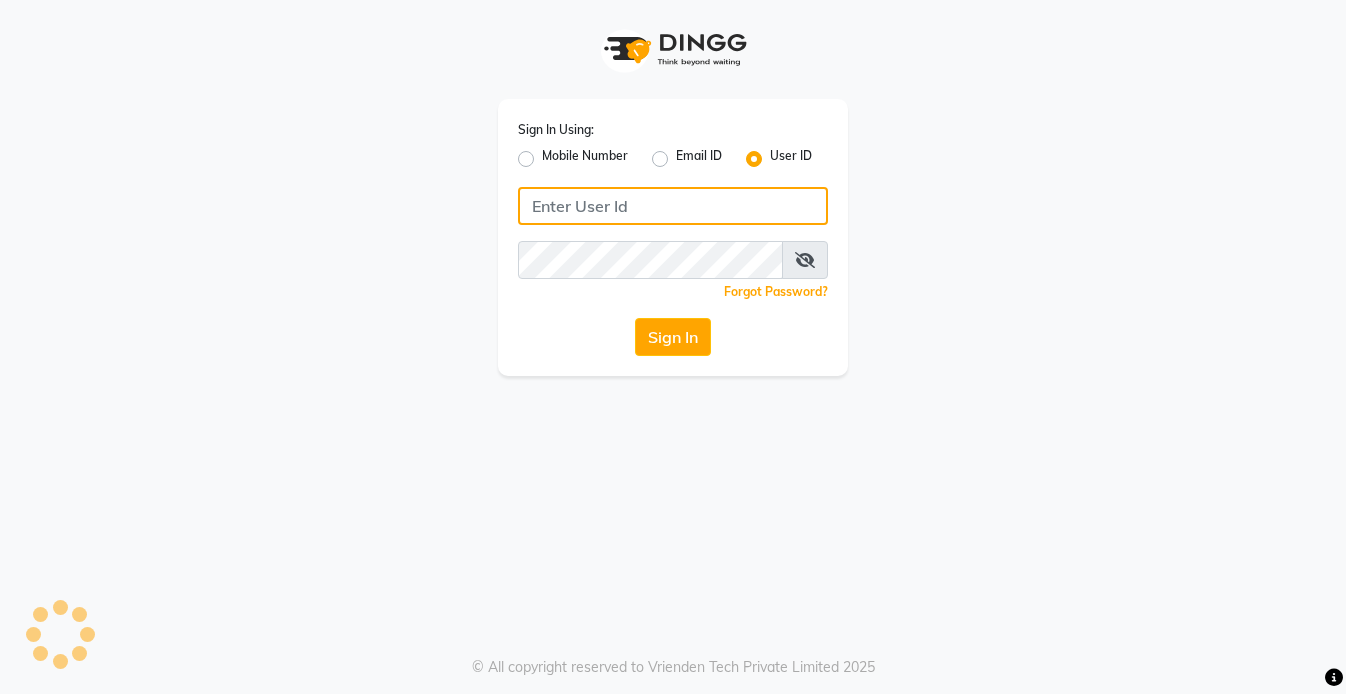 type on "koisalon" 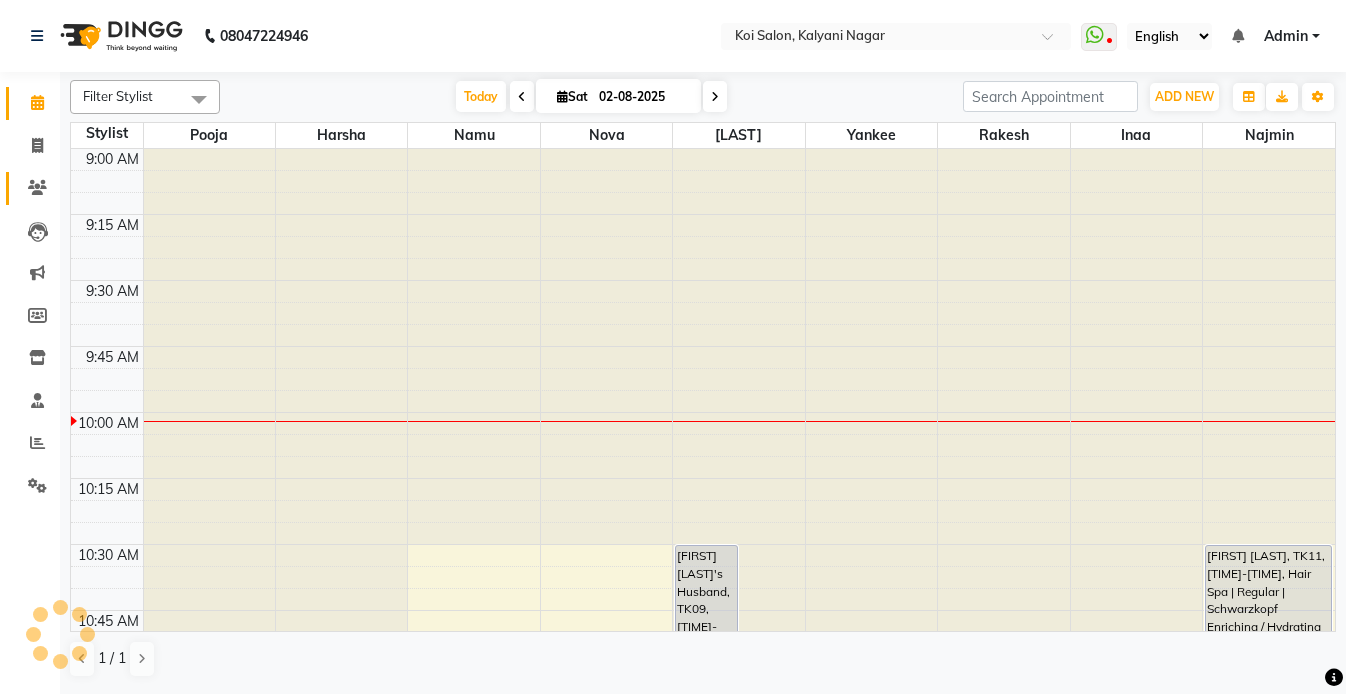 scroll, scrollTop: 0, scrollLeft: 0, axis: both 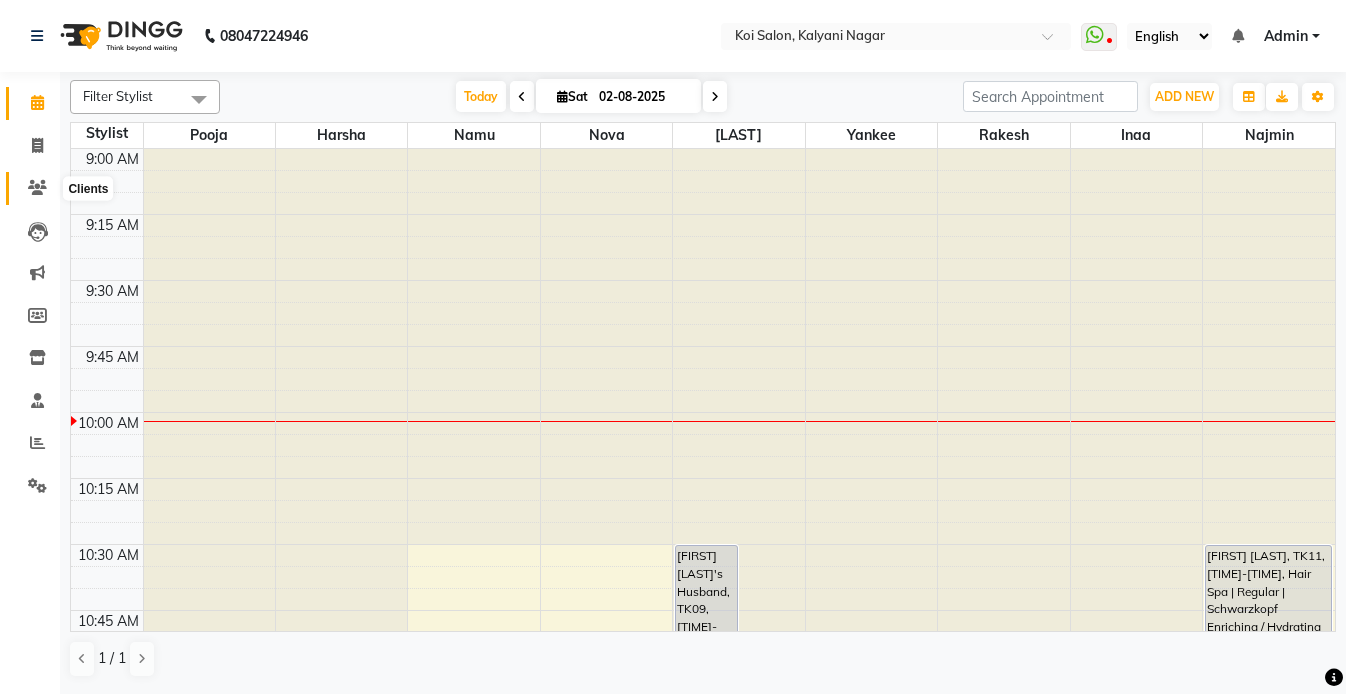 click 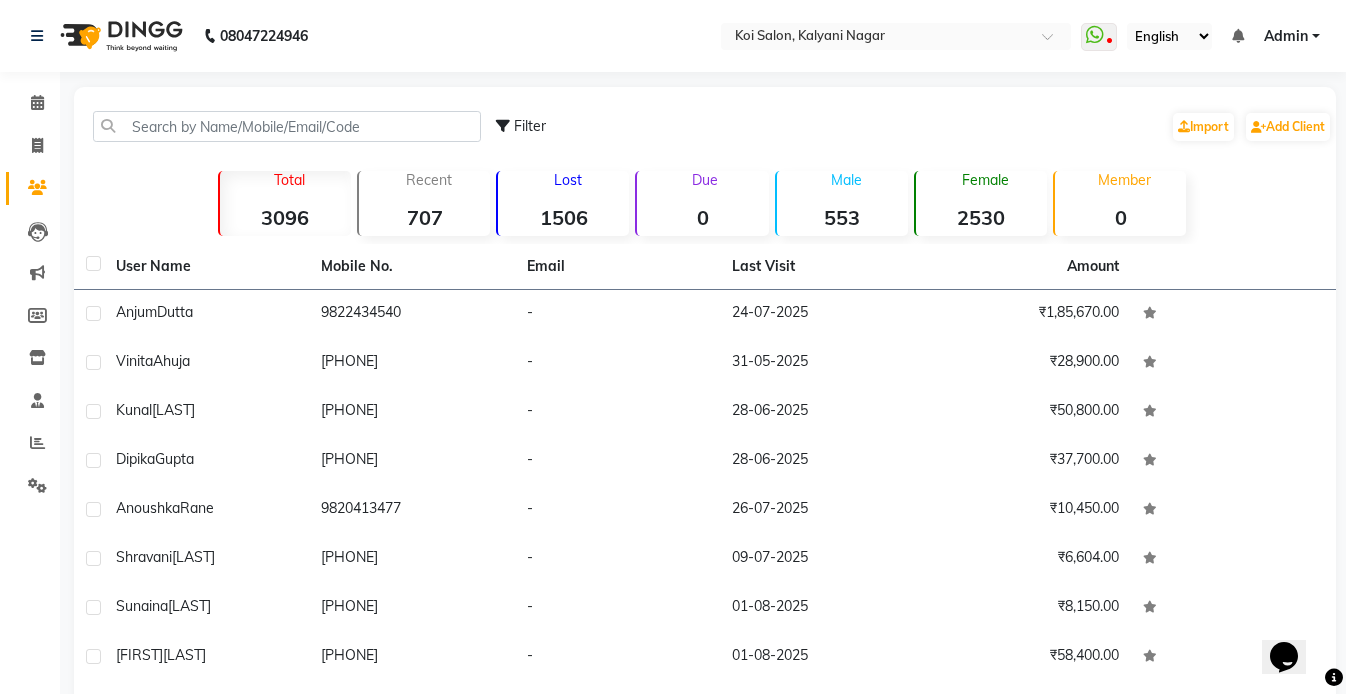 scroll, scrollTop: 0, scrollLeft: 0, axis: both 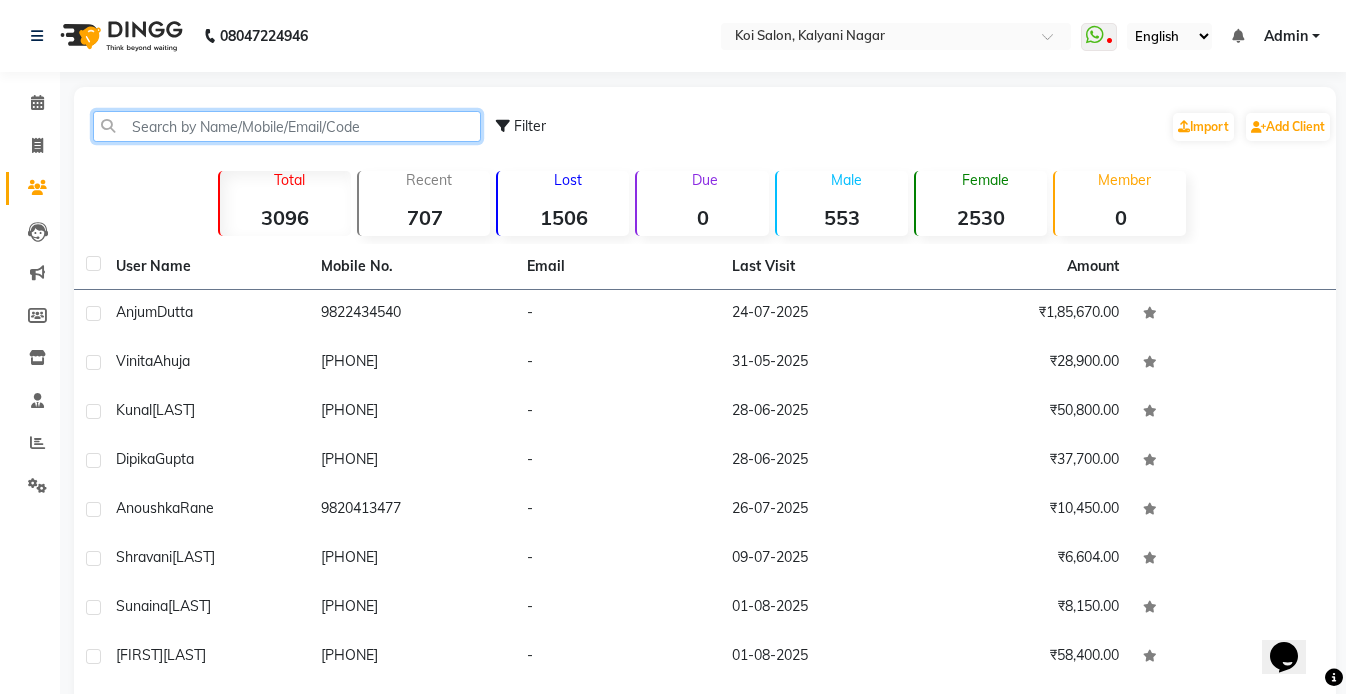 click 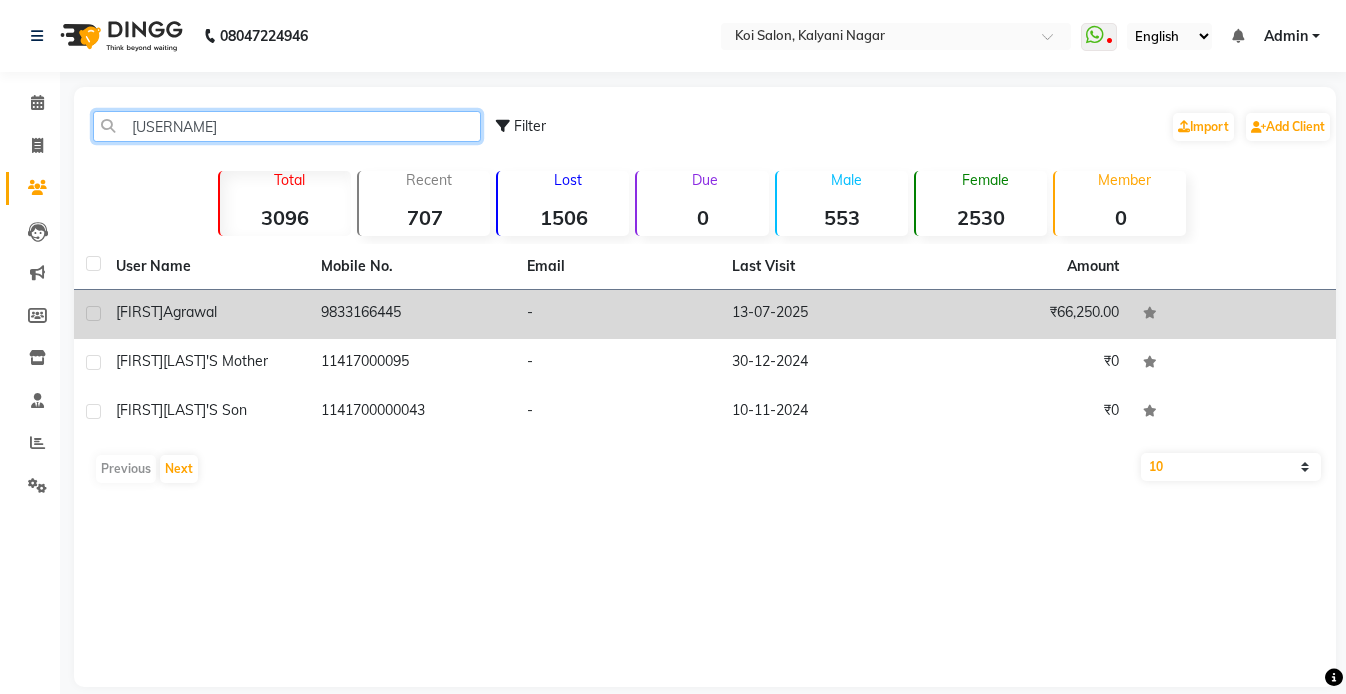 type on "[FIRST]" 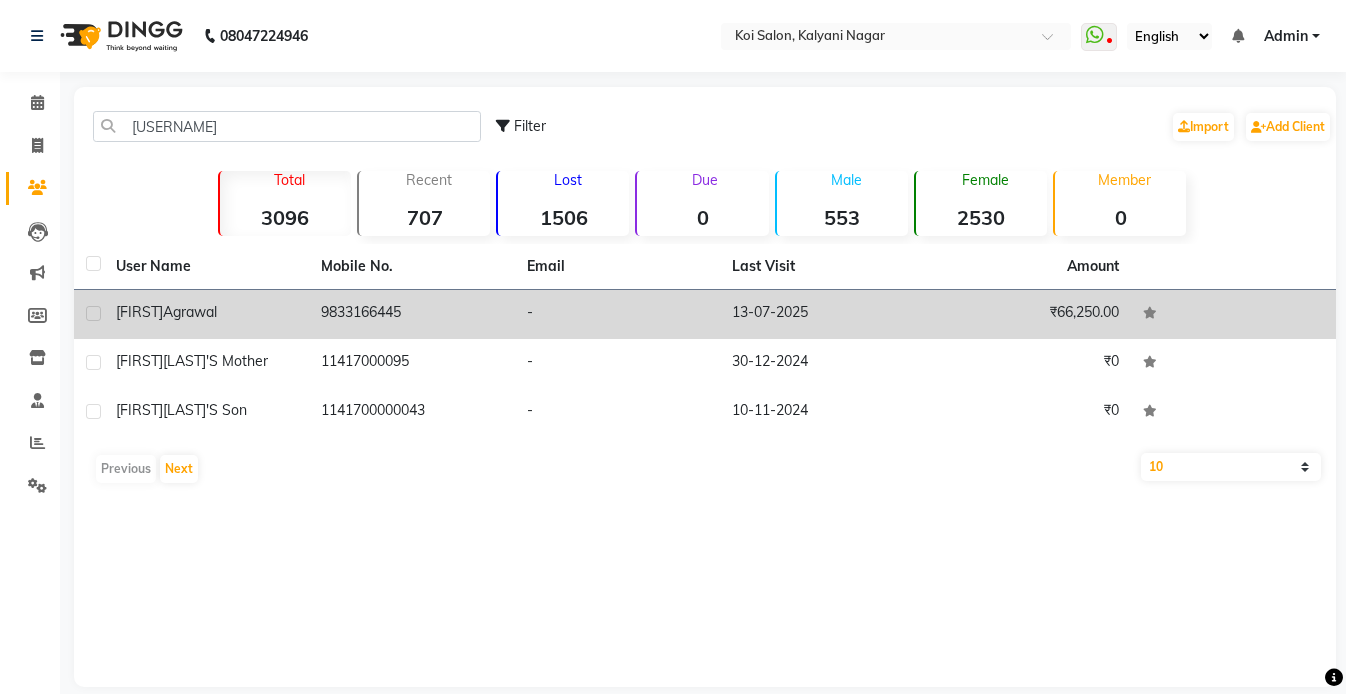 click on "Agrawal" 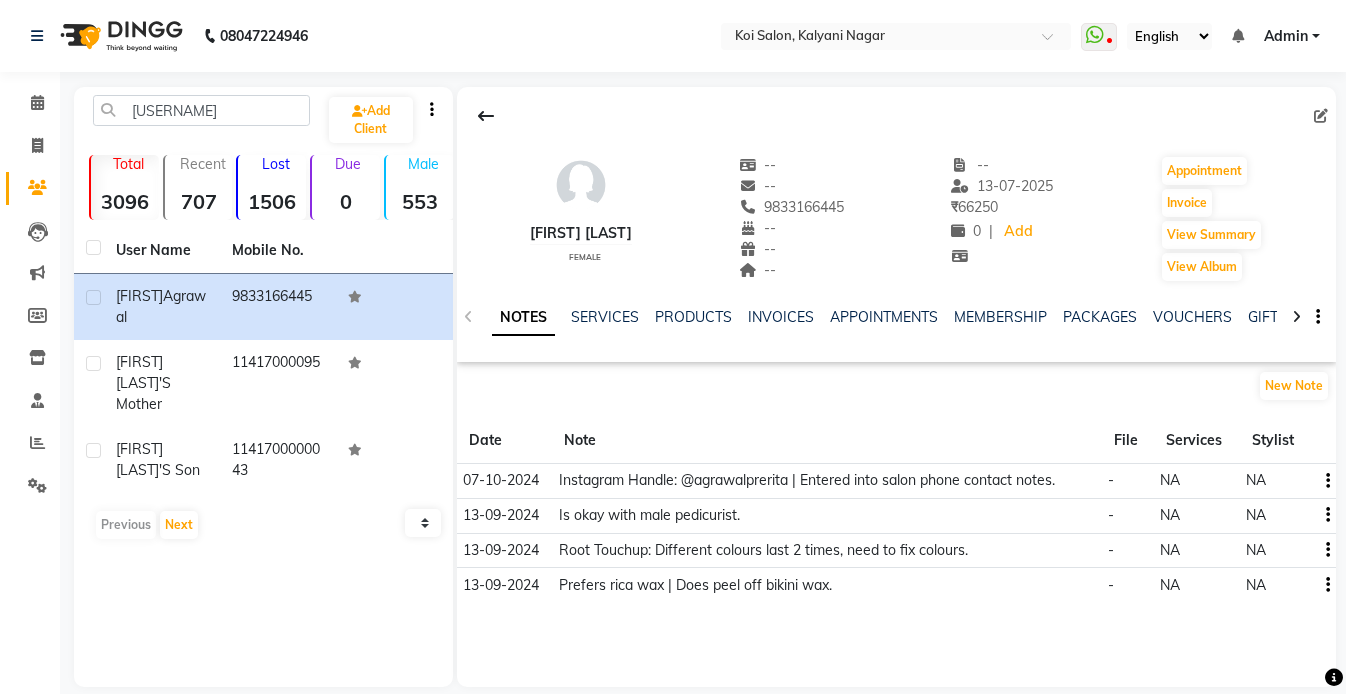 scroll, scrollTop: 23, scrollLeft: 0, axis: vertical 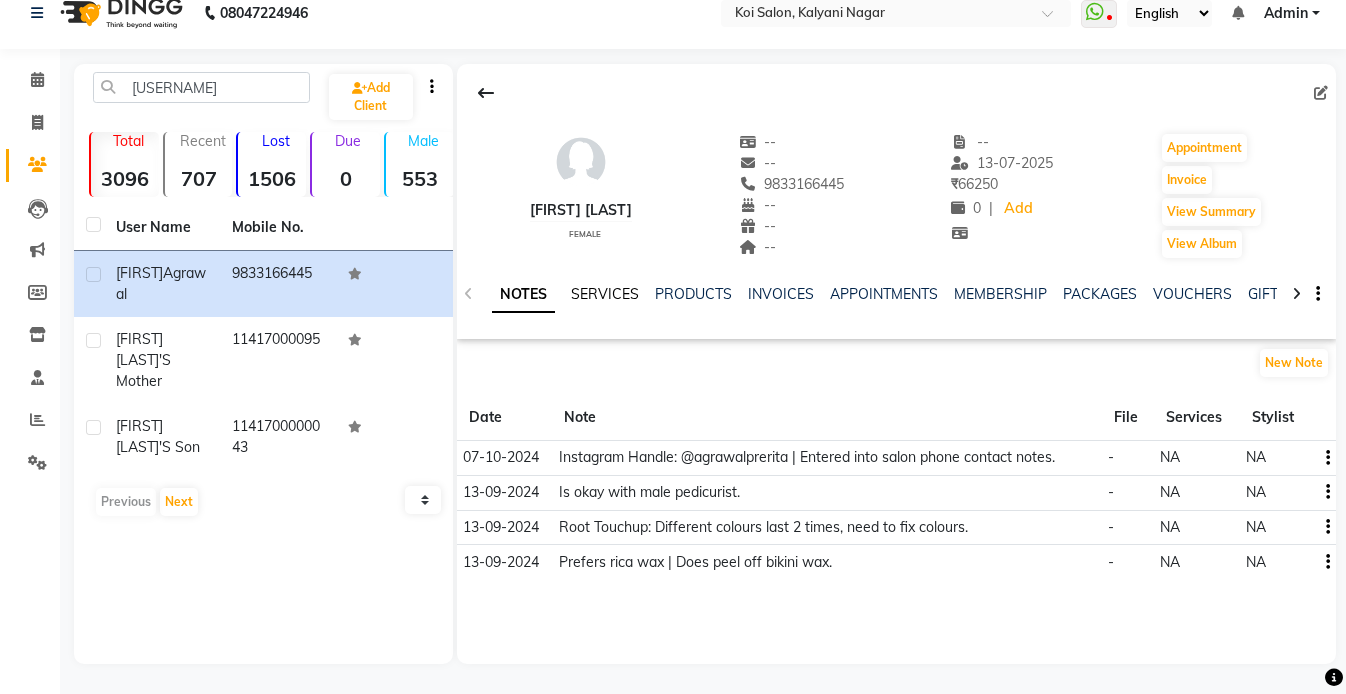 click on "SERVICES" 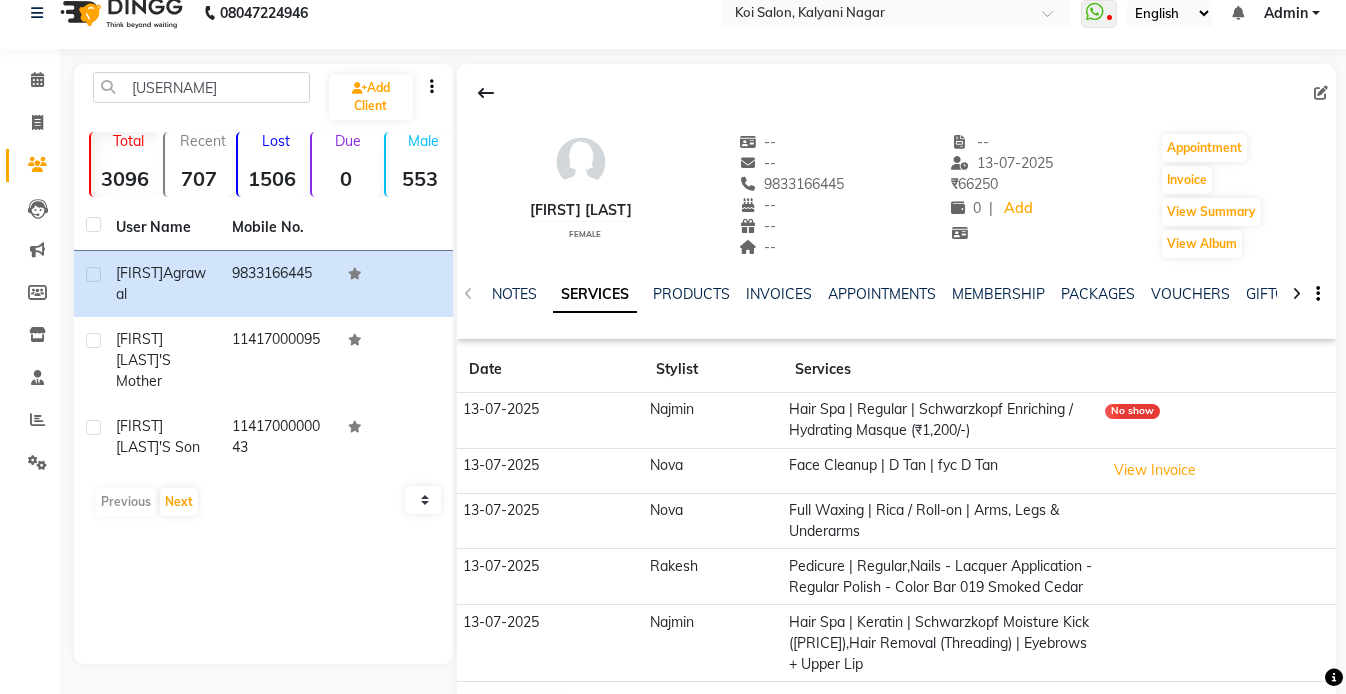 scroll, scrollTop: 118, scrollLeft: 0, axis: vertical 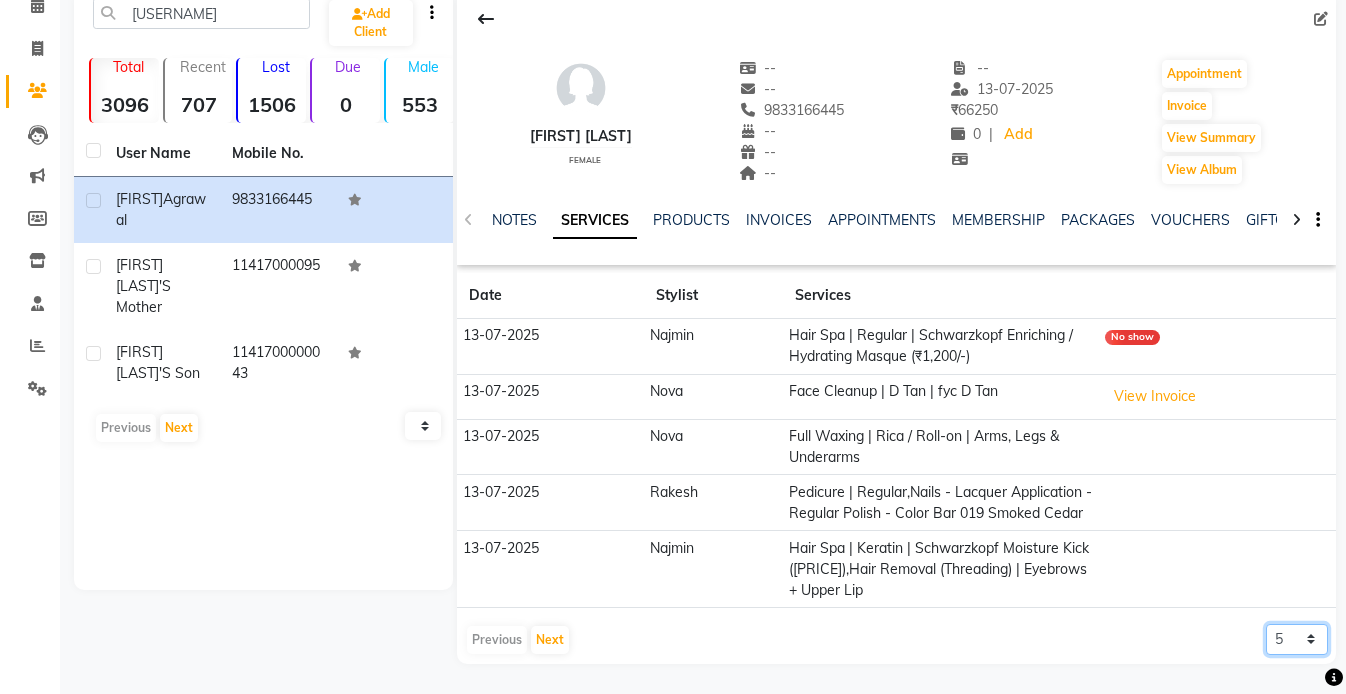 click on "5 10 50 100 500" 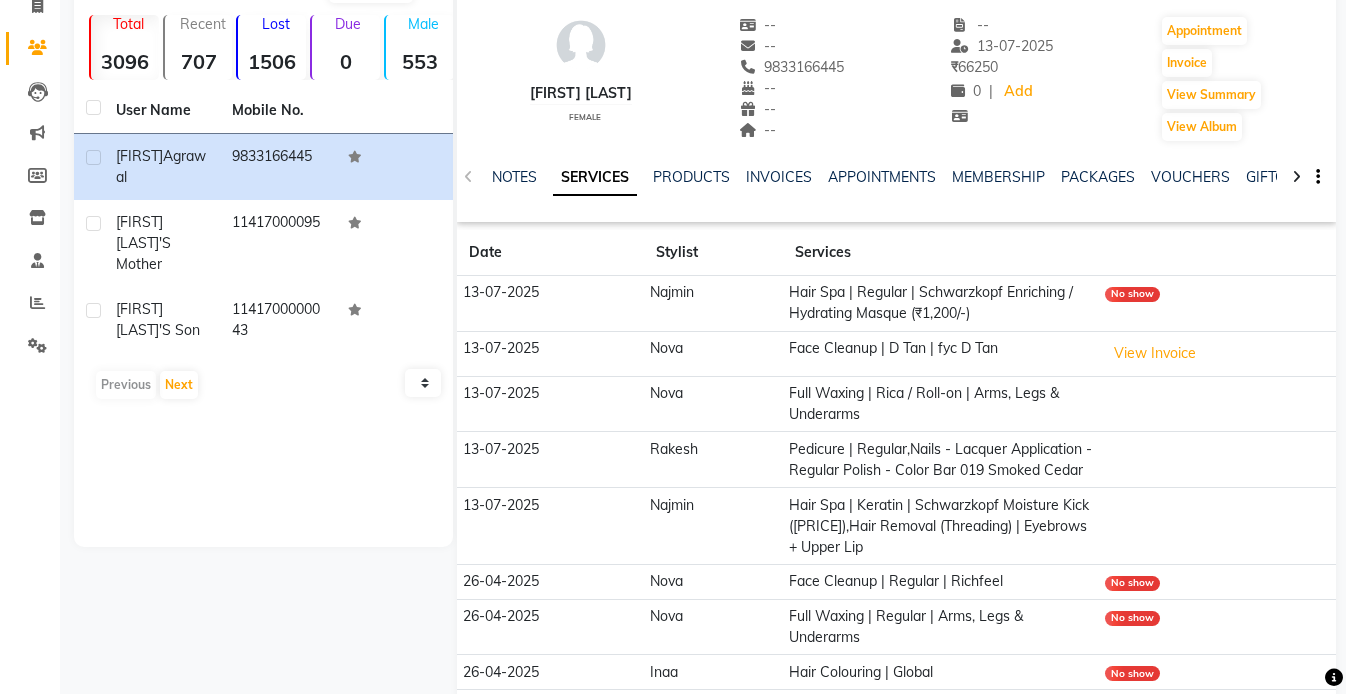scroll, scrollTop: 152, scrollLeft: 0, axis: vertical 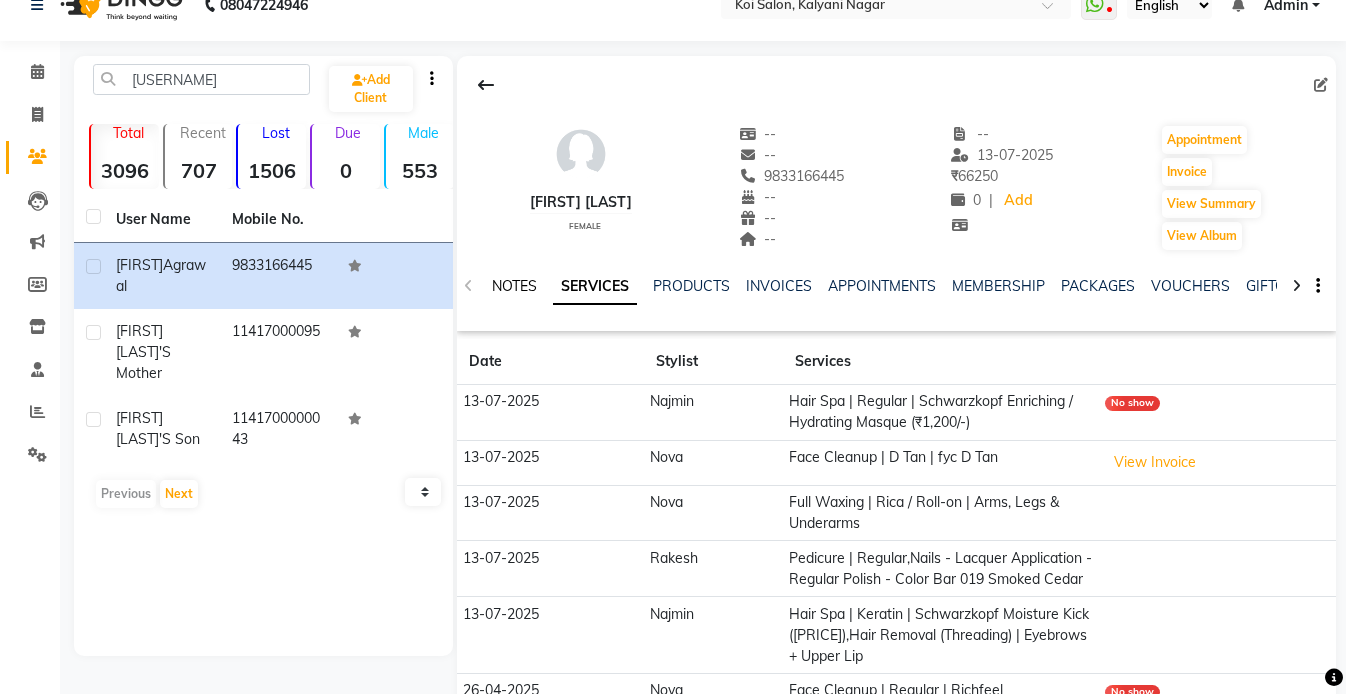 click on "NOTES" 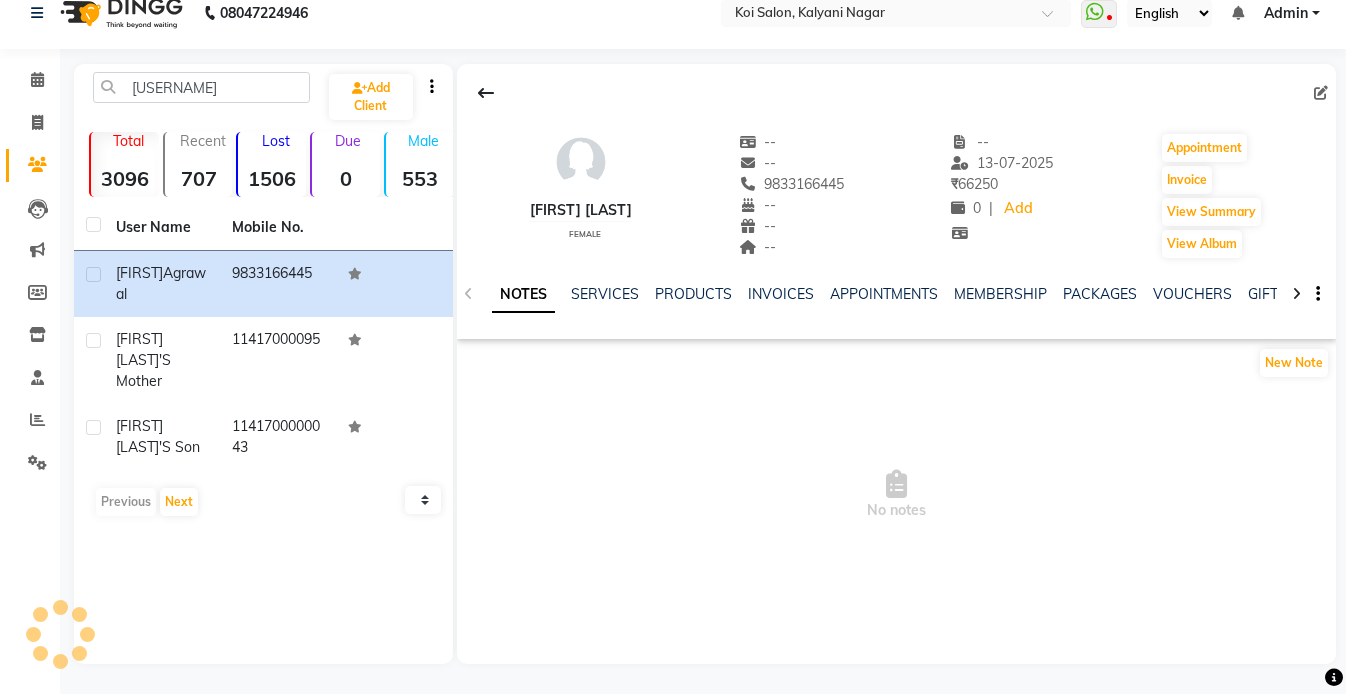 scroll, scrollTop: 23, scrollLeft: 0, axis: vertical 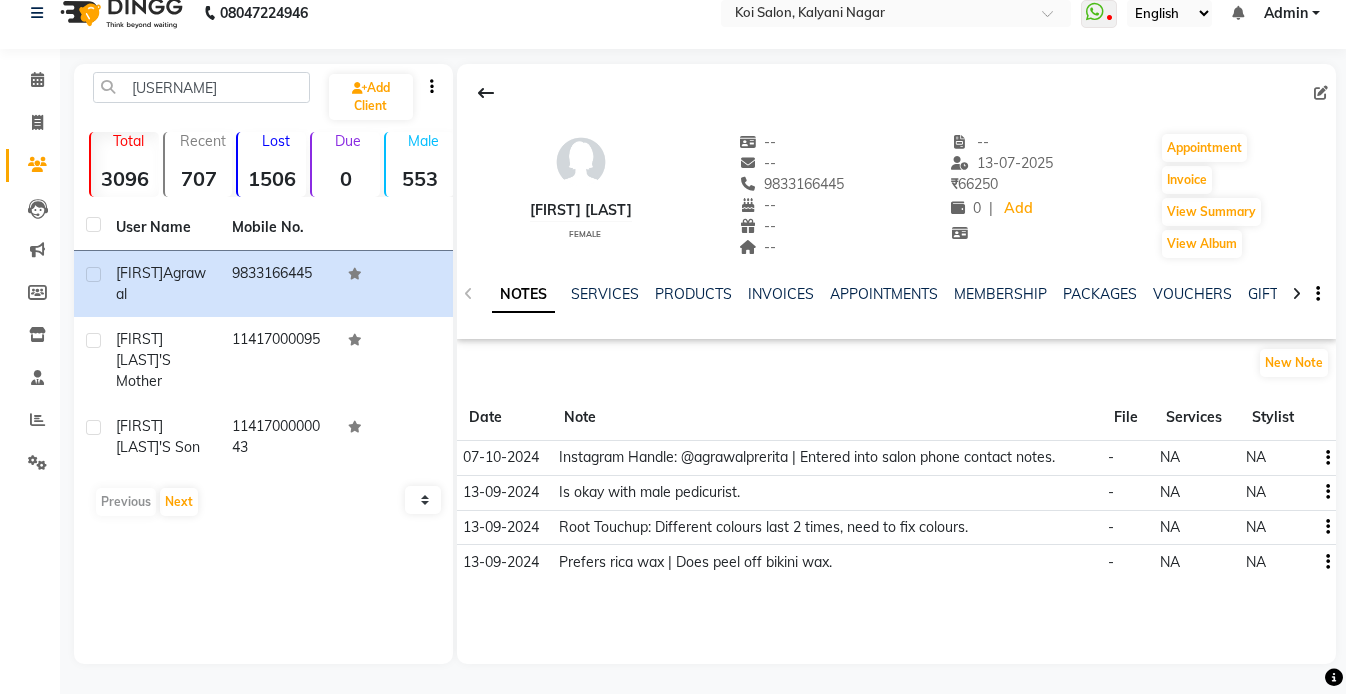 click 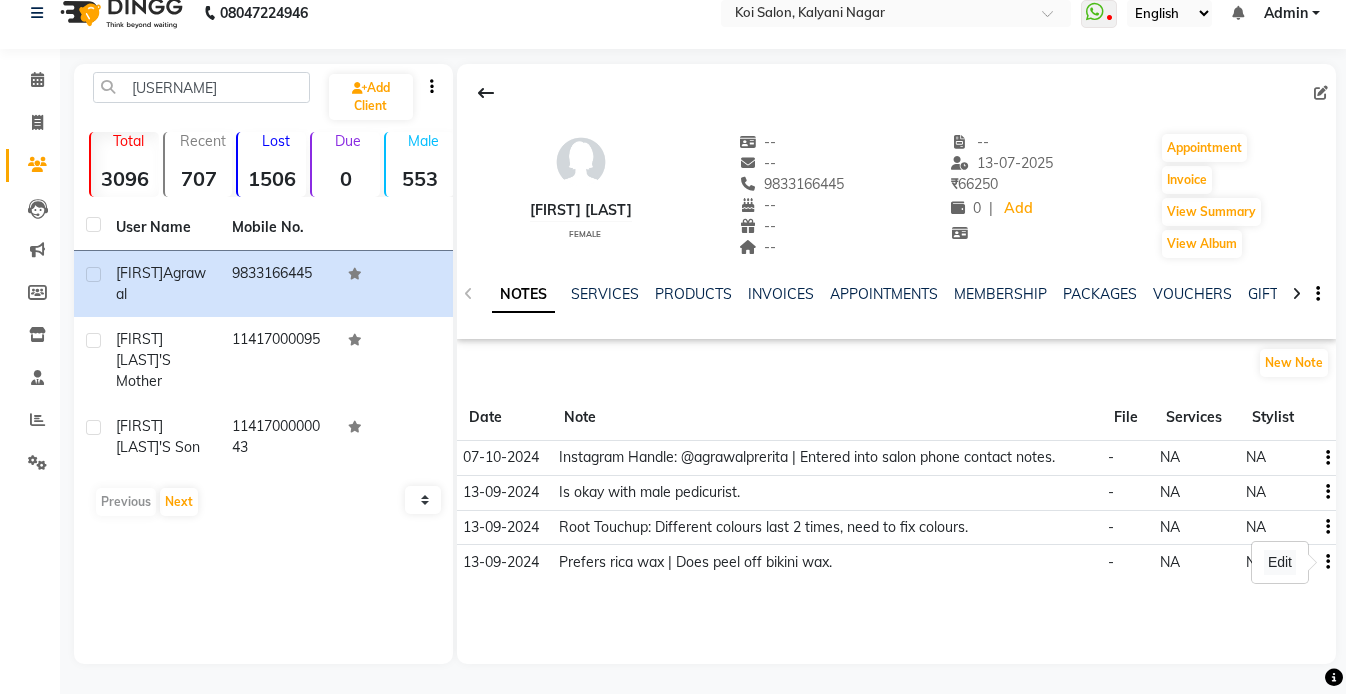 click on "Edit" at bounding box center [1280, 562] 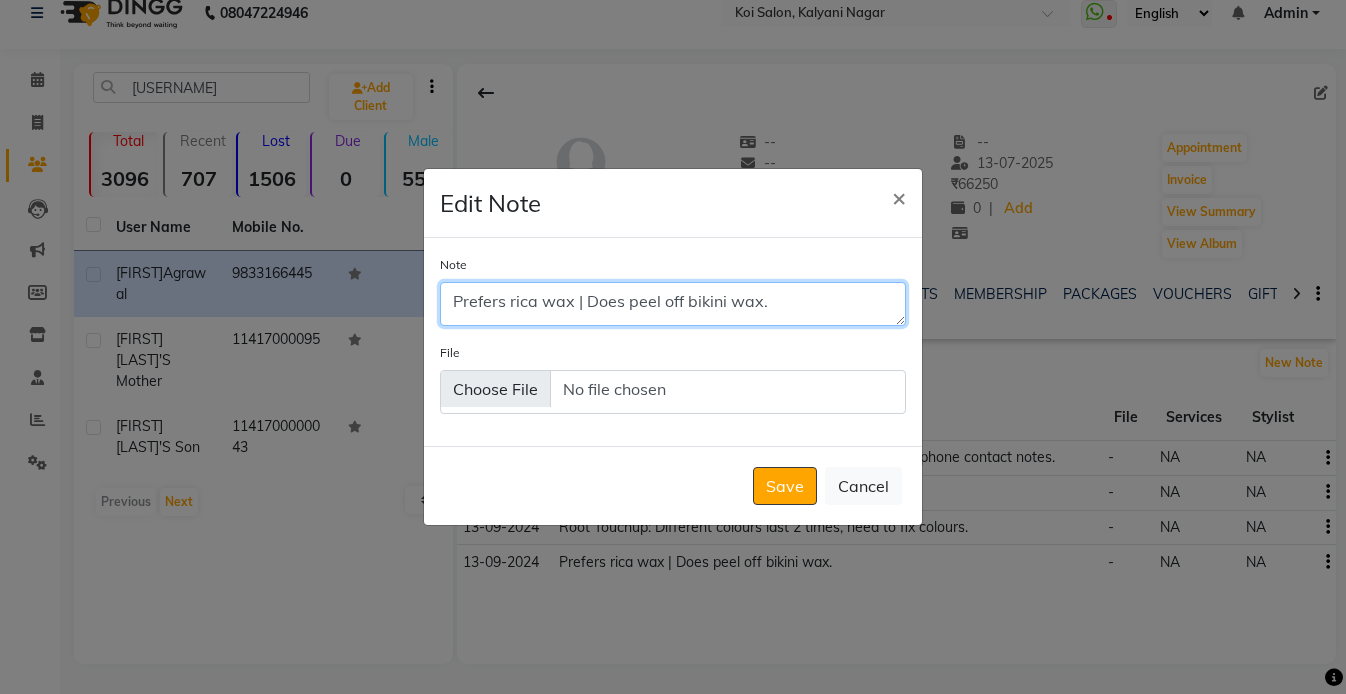 click on "Prefers rica wax | Does peel off bikini wax." at bounding box center (673, 304) 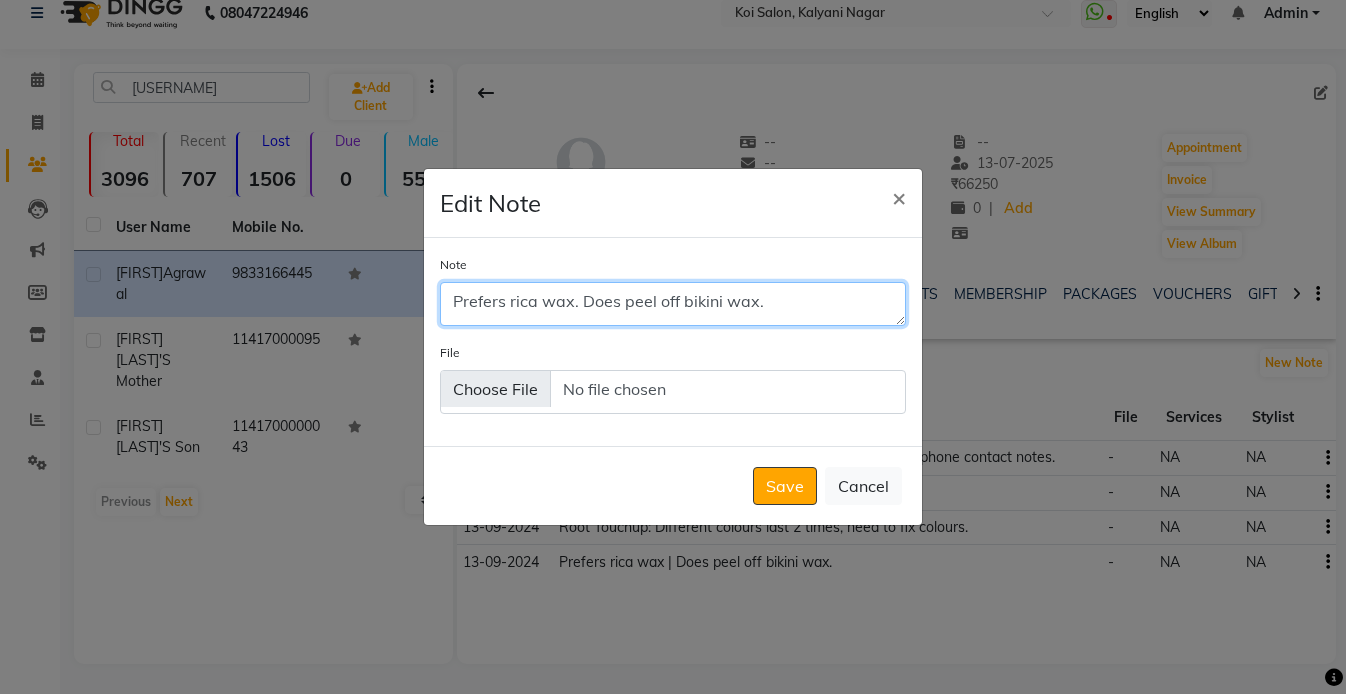 type on "Prefers rica wax. Does peel off bikini wax." 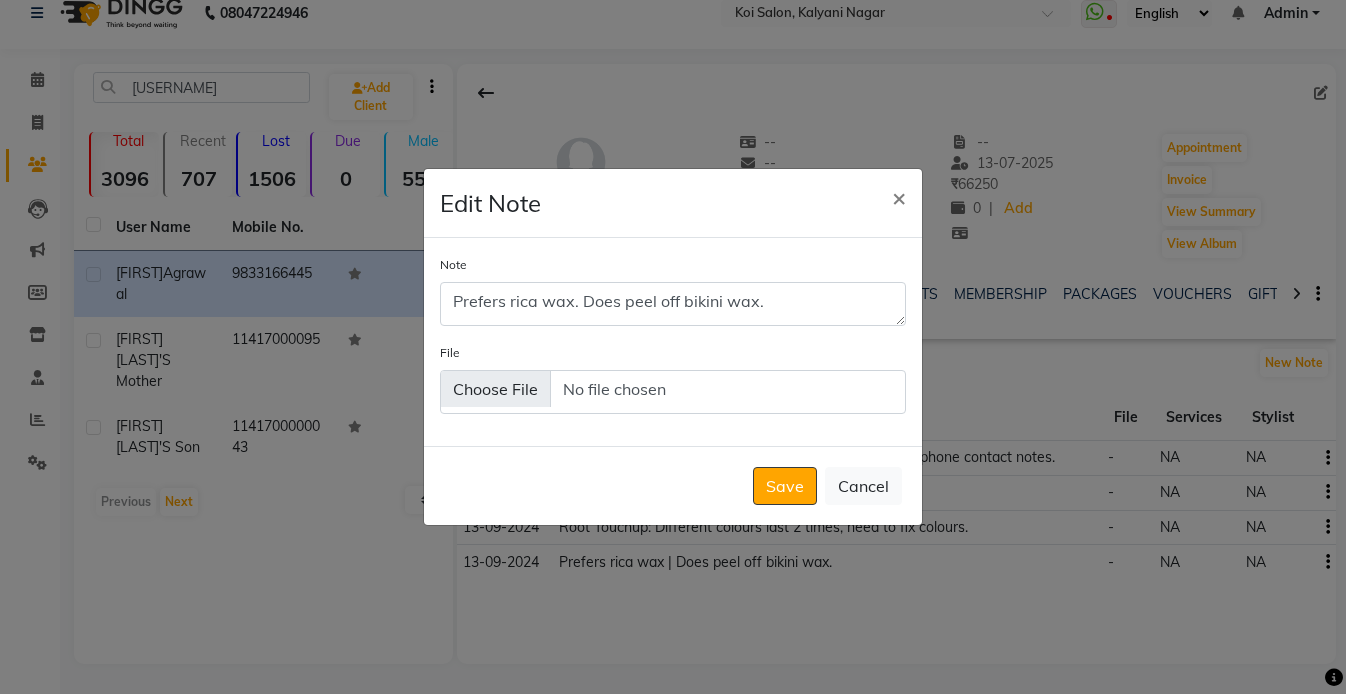 click on "Save   Cancel" 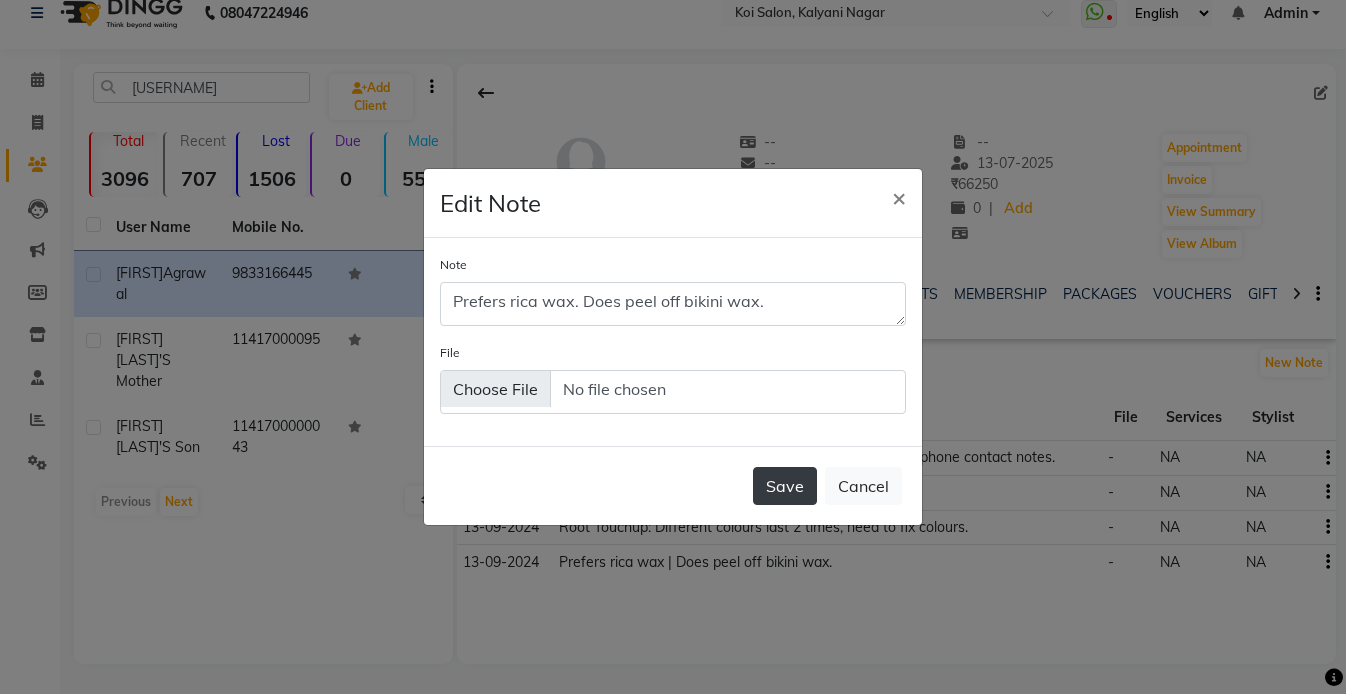 click on "Save" 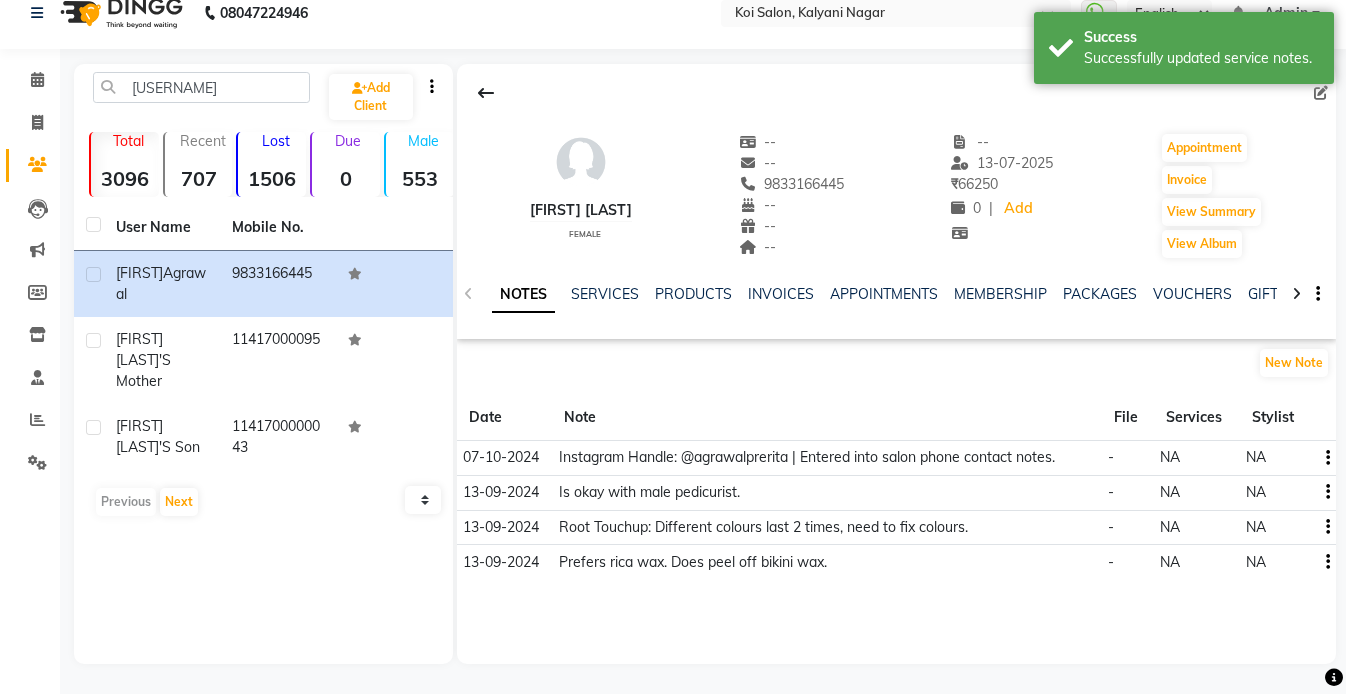 click 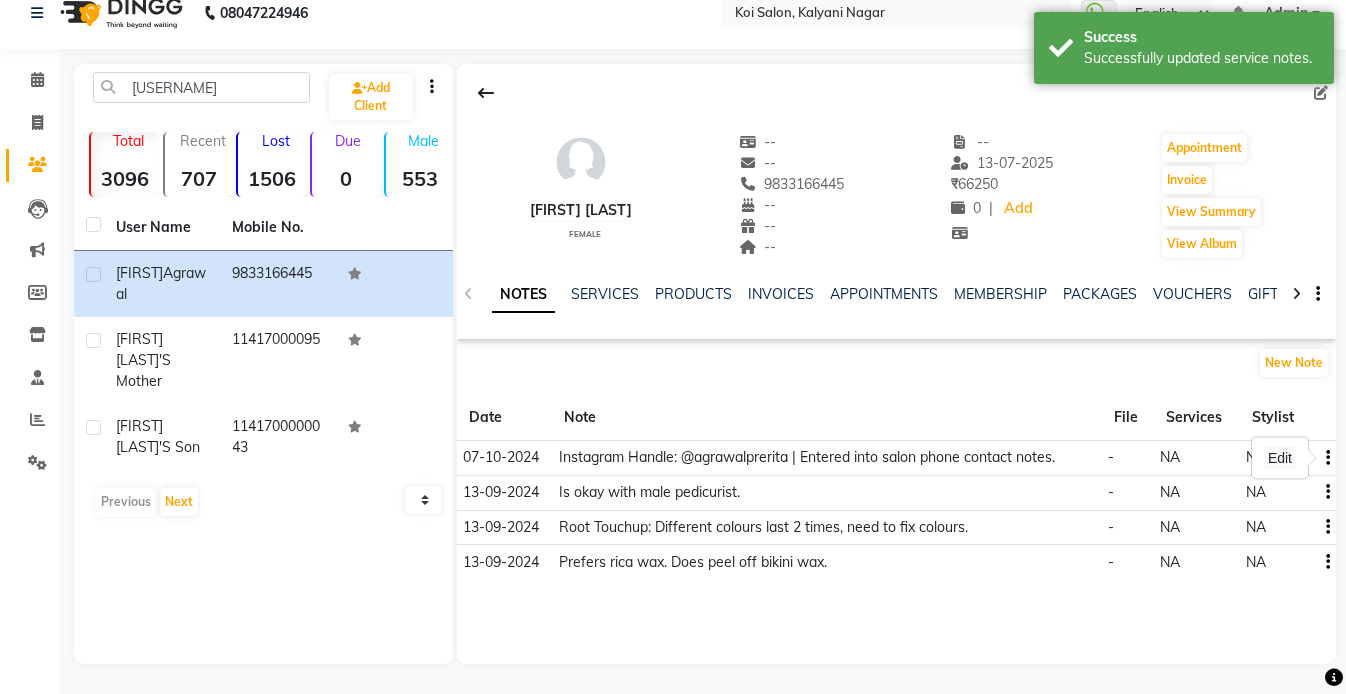click on "Edit" at bounding box center (1280, 458) 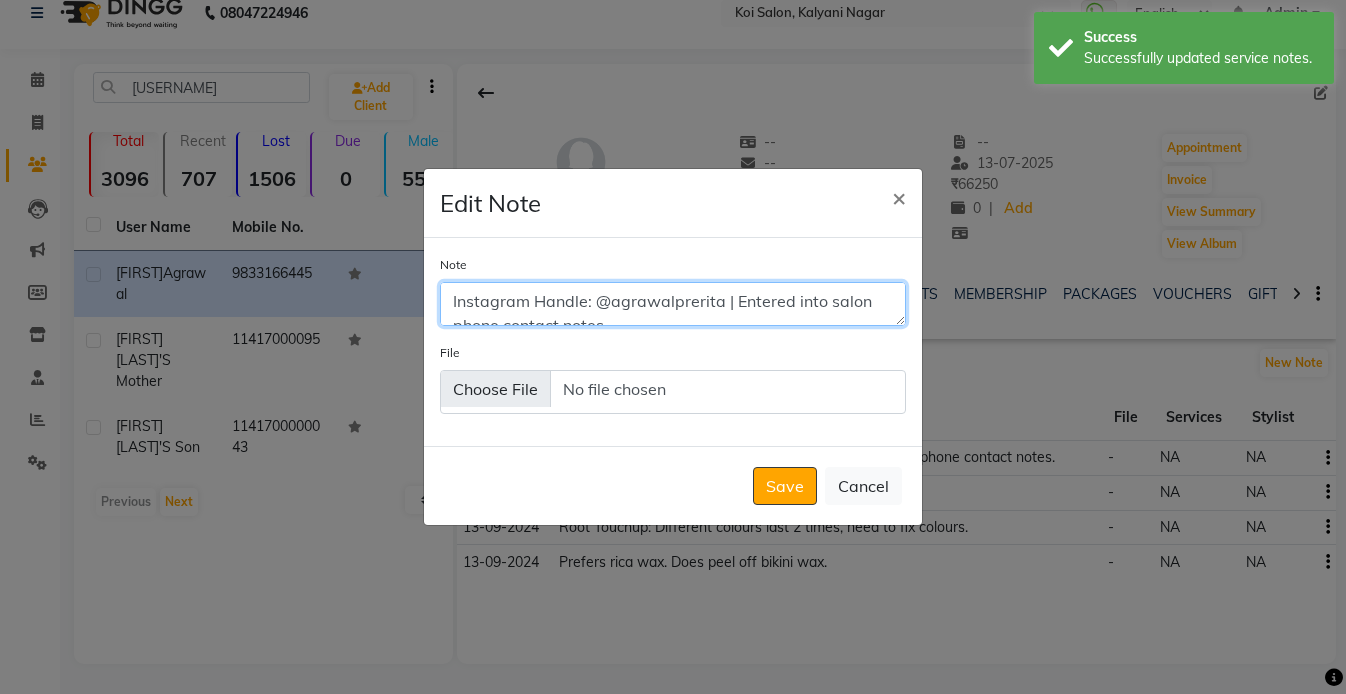 click on "Instagram Handle: @agrawalprerita | Entered into salon phone contact notes." at bounding box center (673, 304) 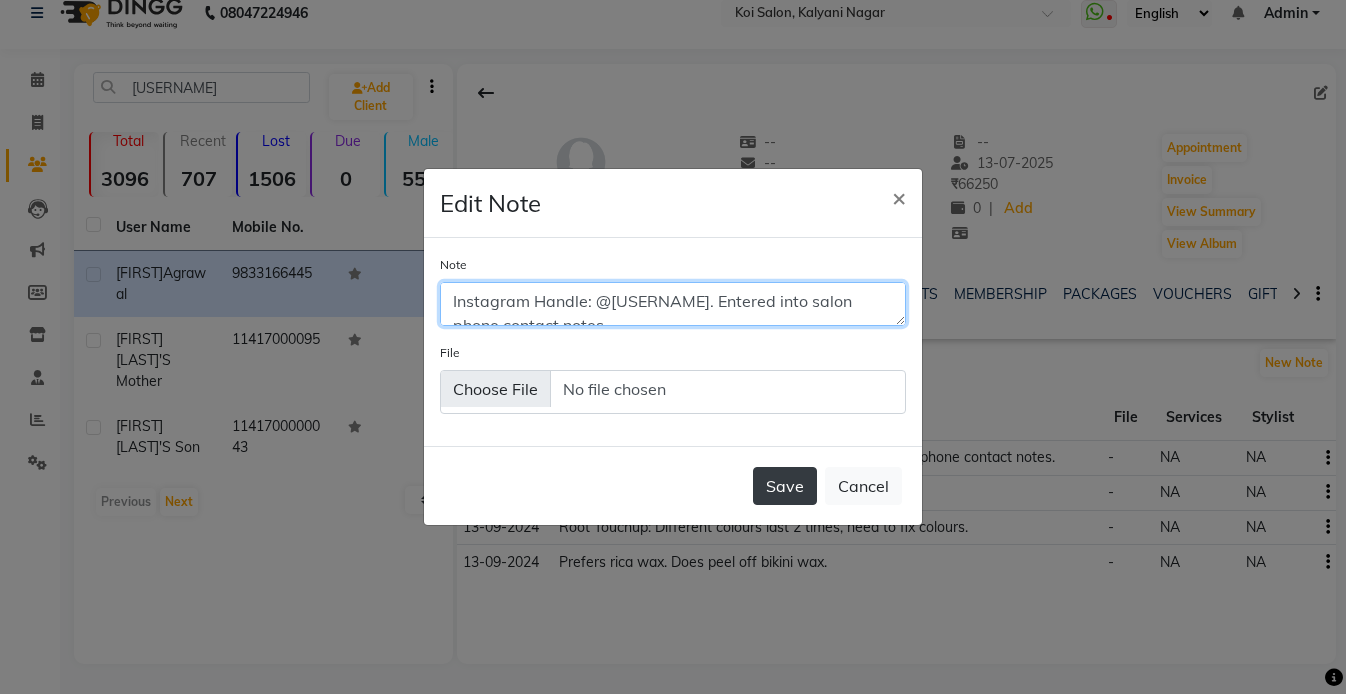type on "Instagram Handle: @[USERNAME]. Entered into salon phone contact notes." 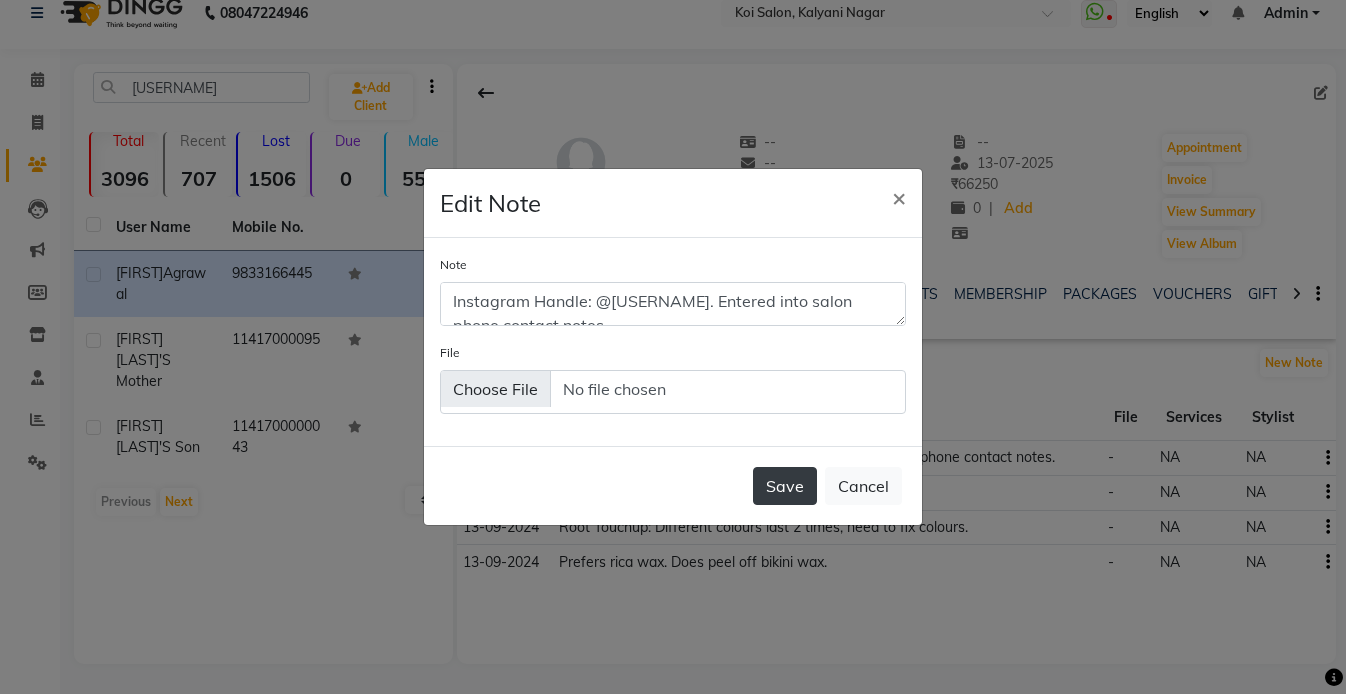 click on "Save" 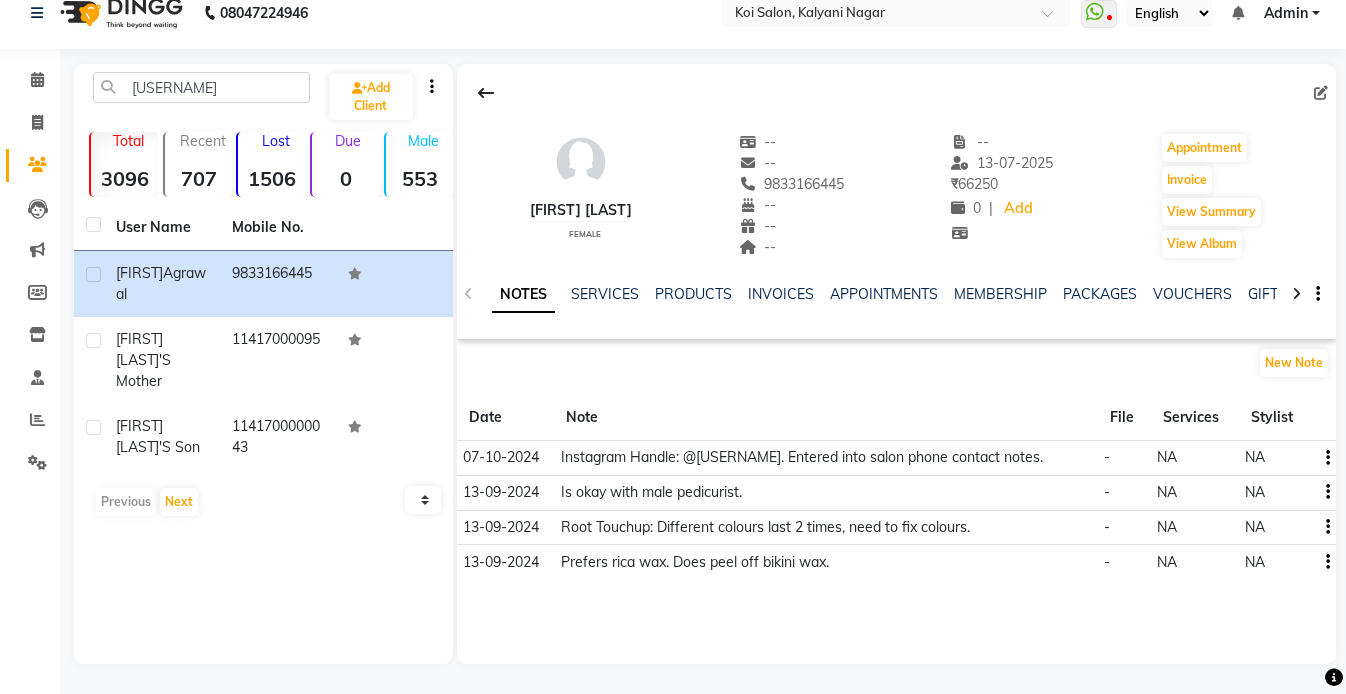 click 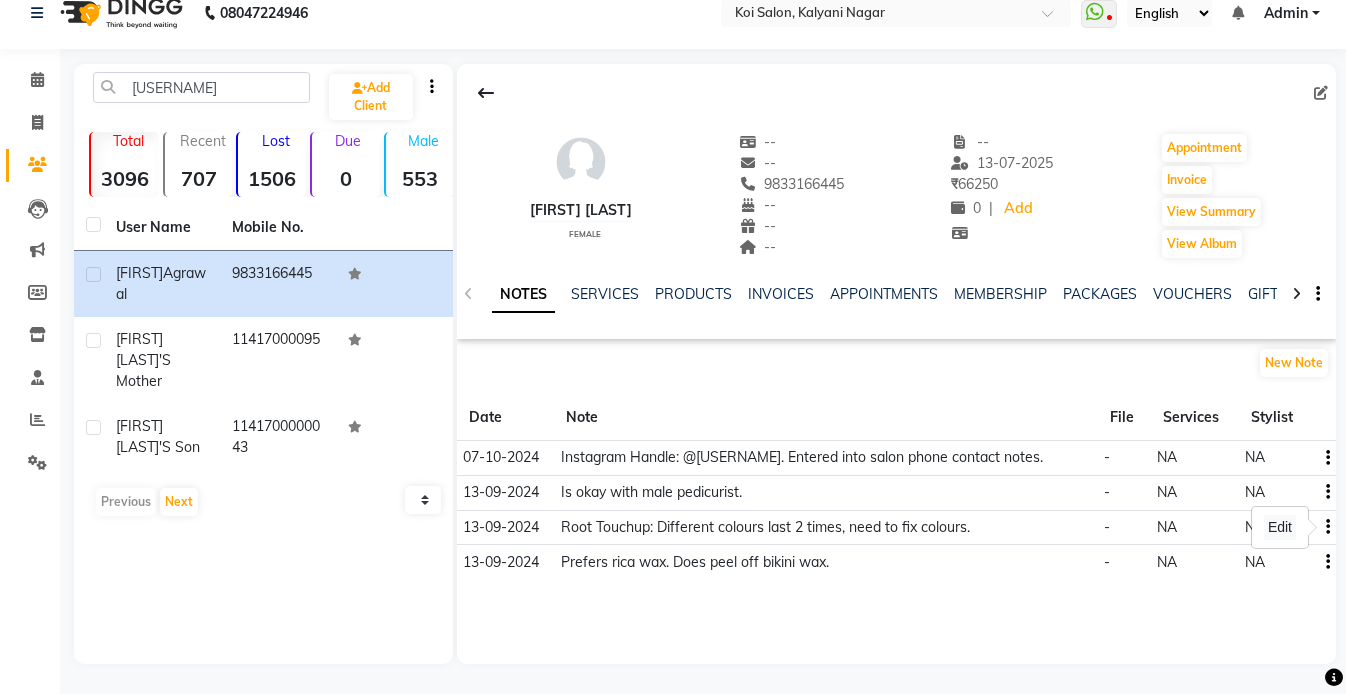 click on "Edit" at bounding box center (1280, 527) 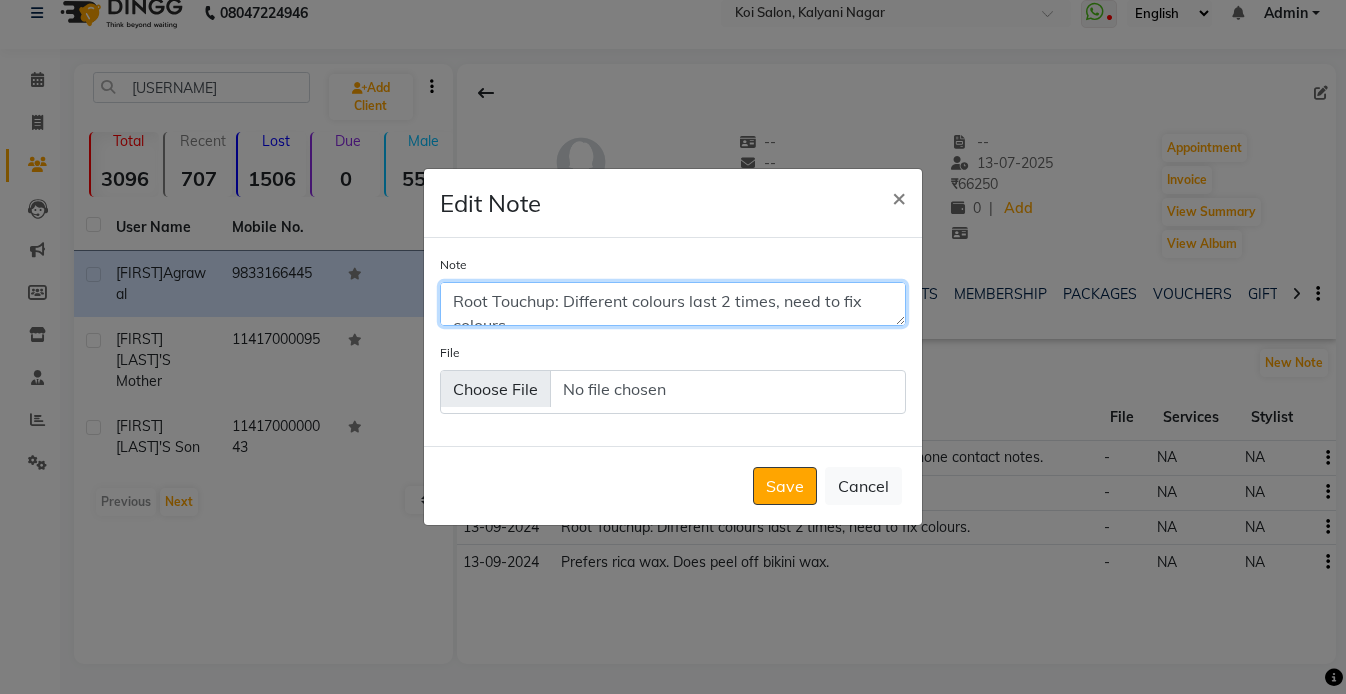 drag, startPoint x: 456, startPoint y: 304, endPoint x: 482, endPoint y: 333, distance: 38.948685 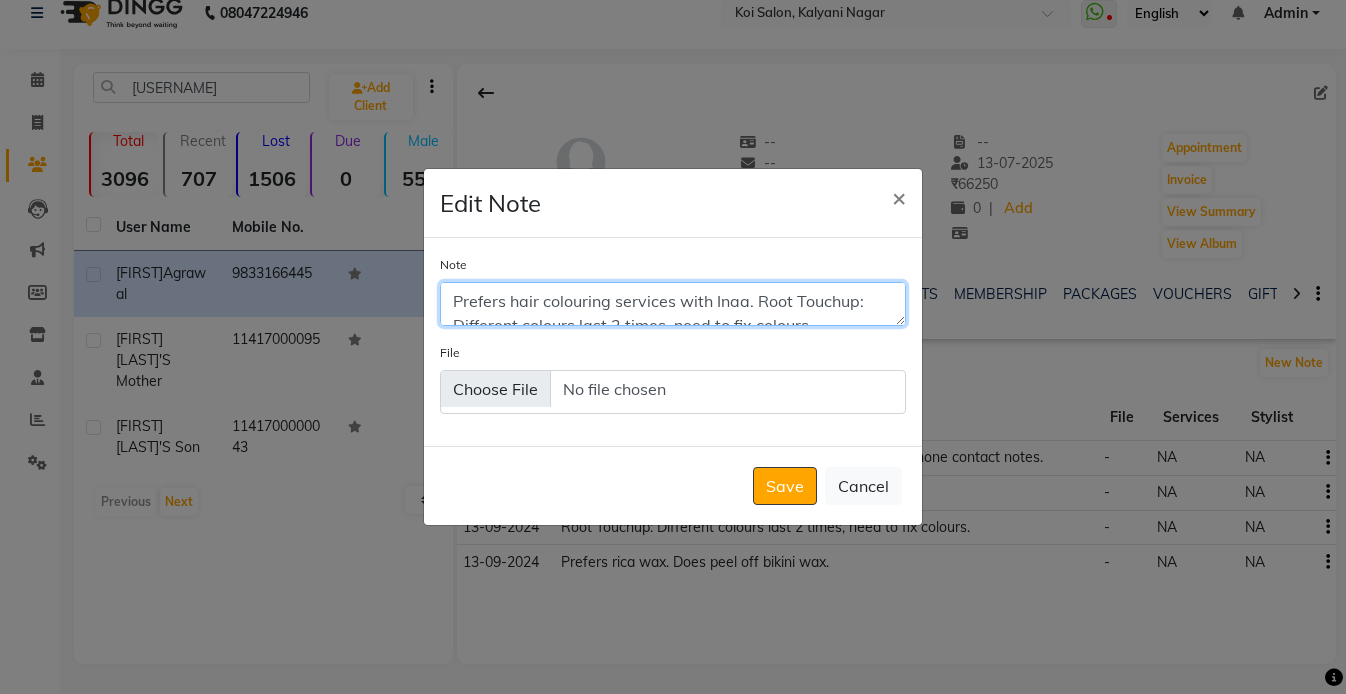 type on "Prefers hair colouring services with [NAME]. Root Touchup: Different colours last 2 times, need to fix colours." 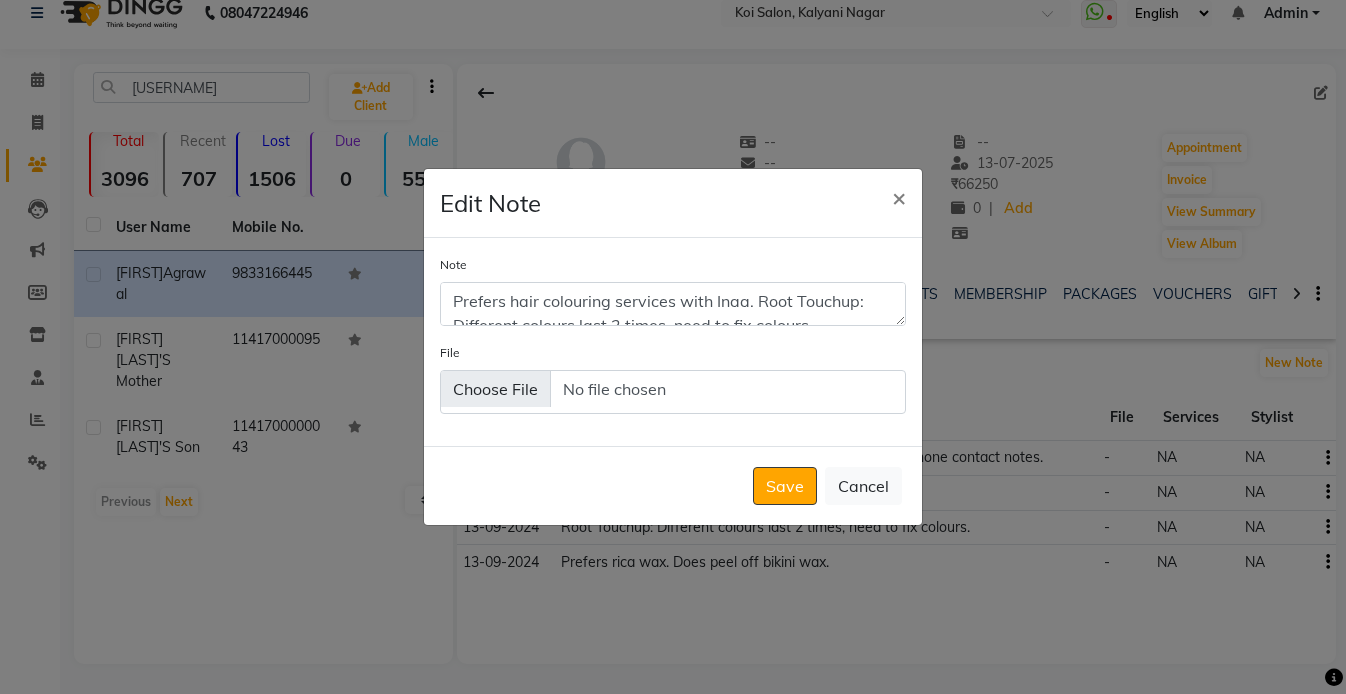 click on "Save   Cancel" 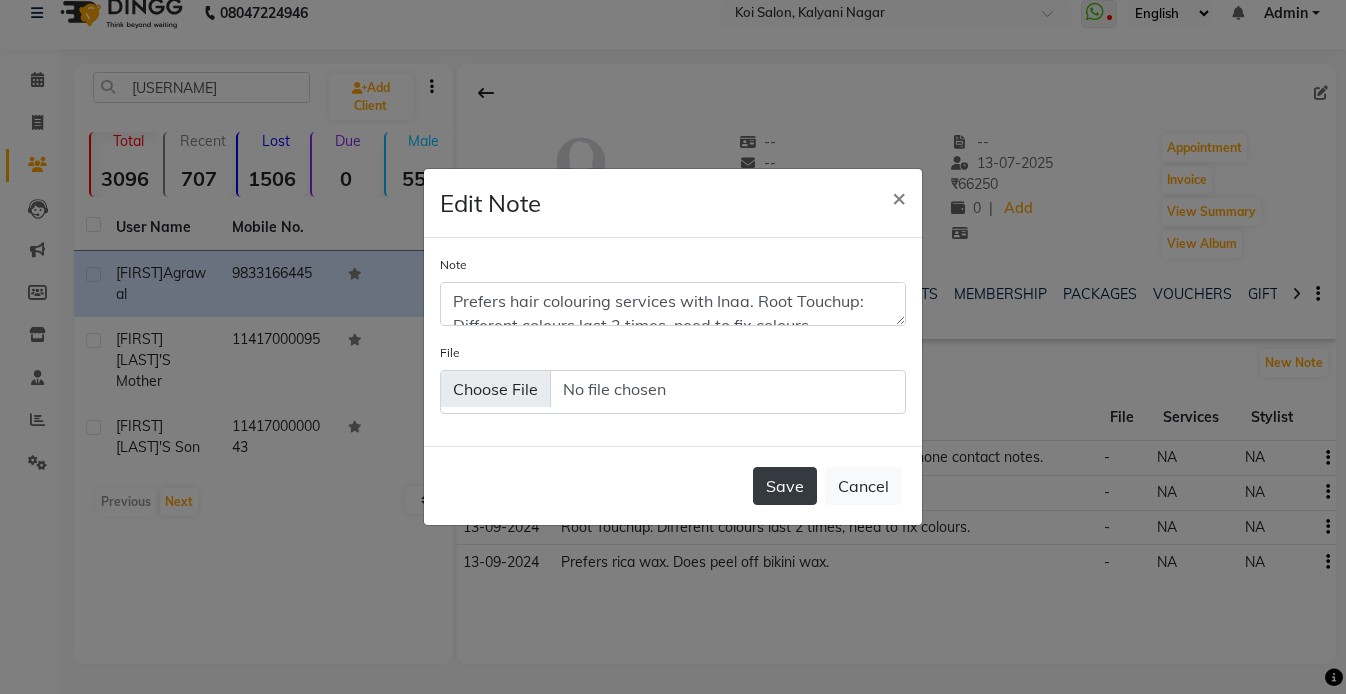 click on "Save" 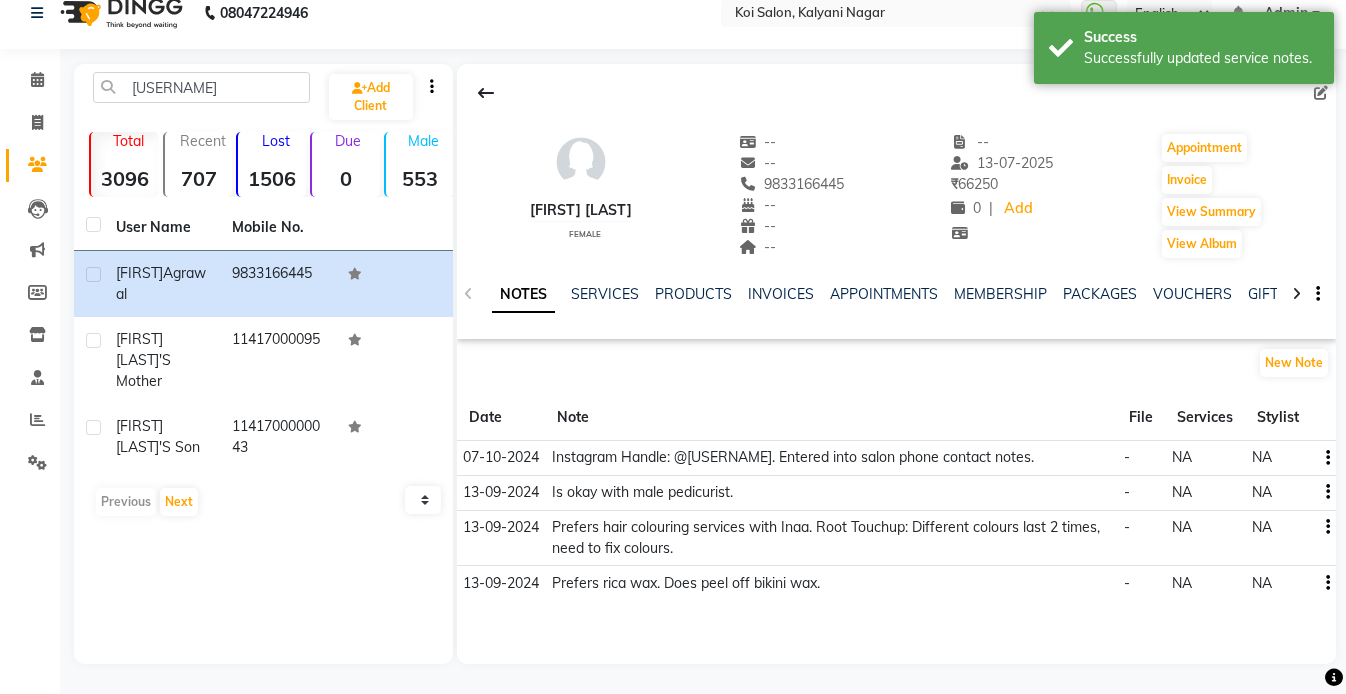 click 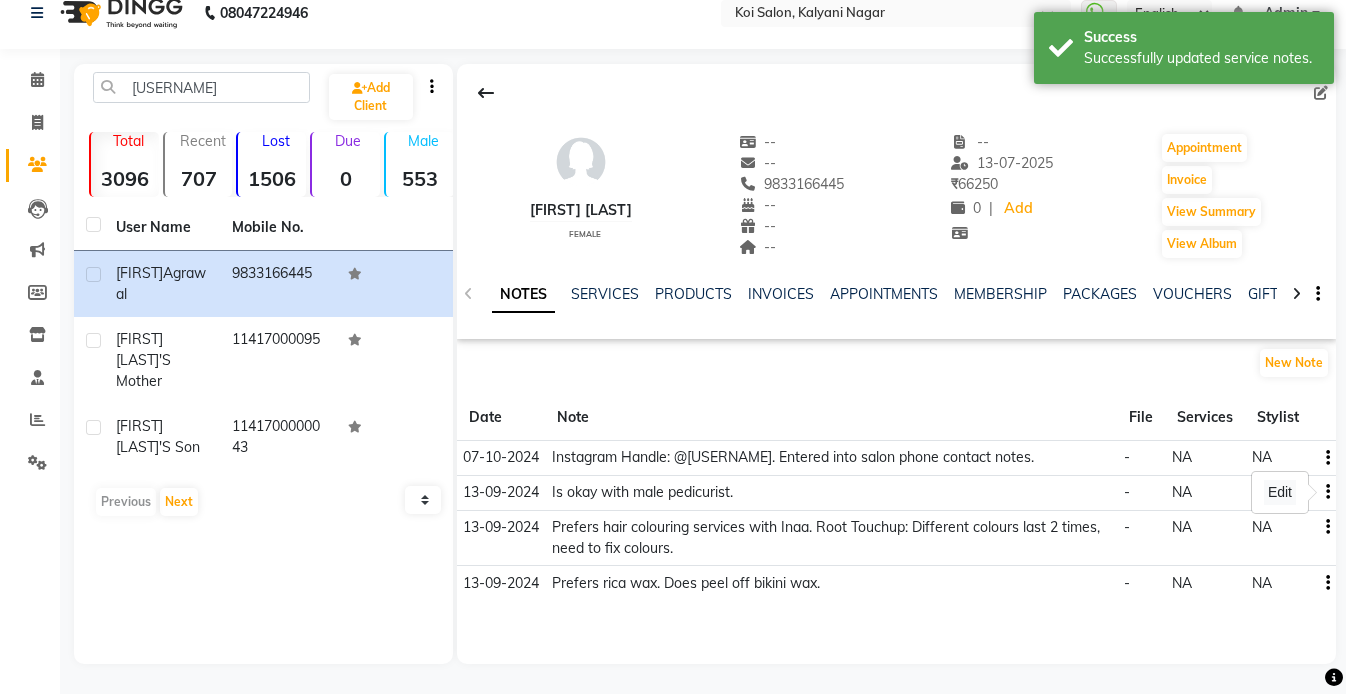 click on "Edit" at bounding box center [1280, 492] 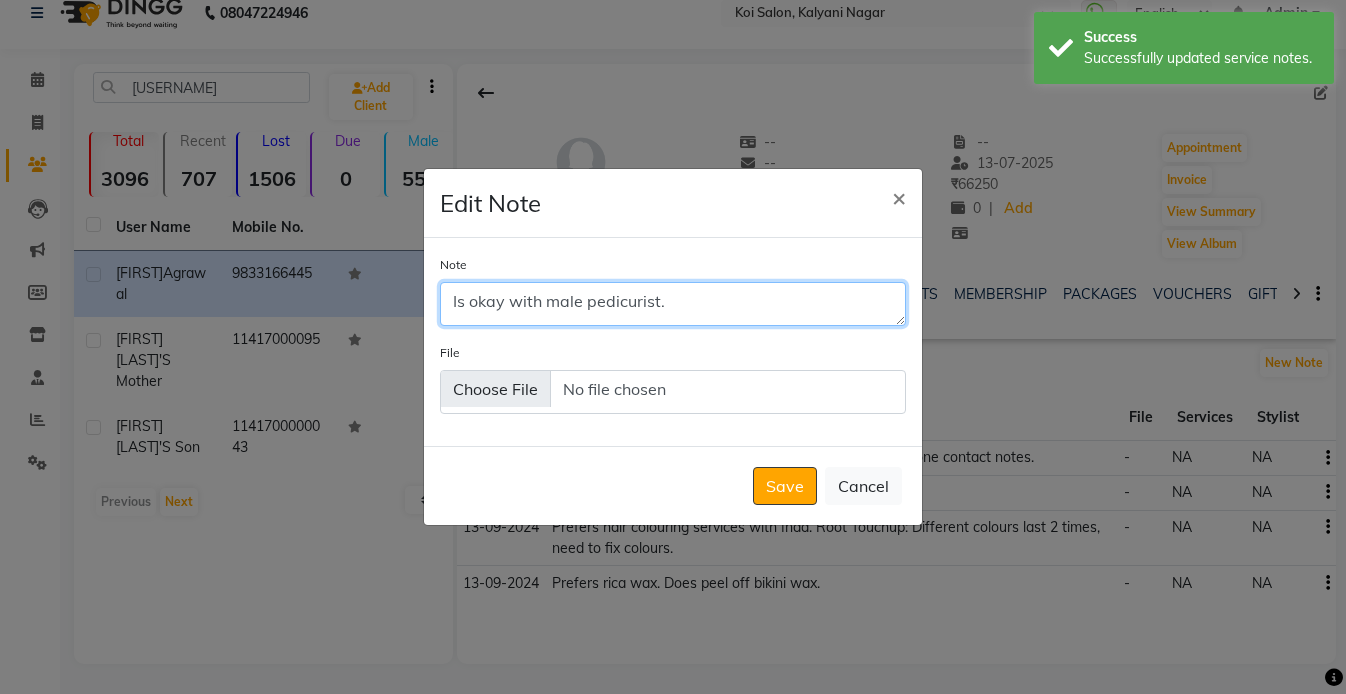 click on "Is okay with male pedicurist." at bounding box center [673, 304] 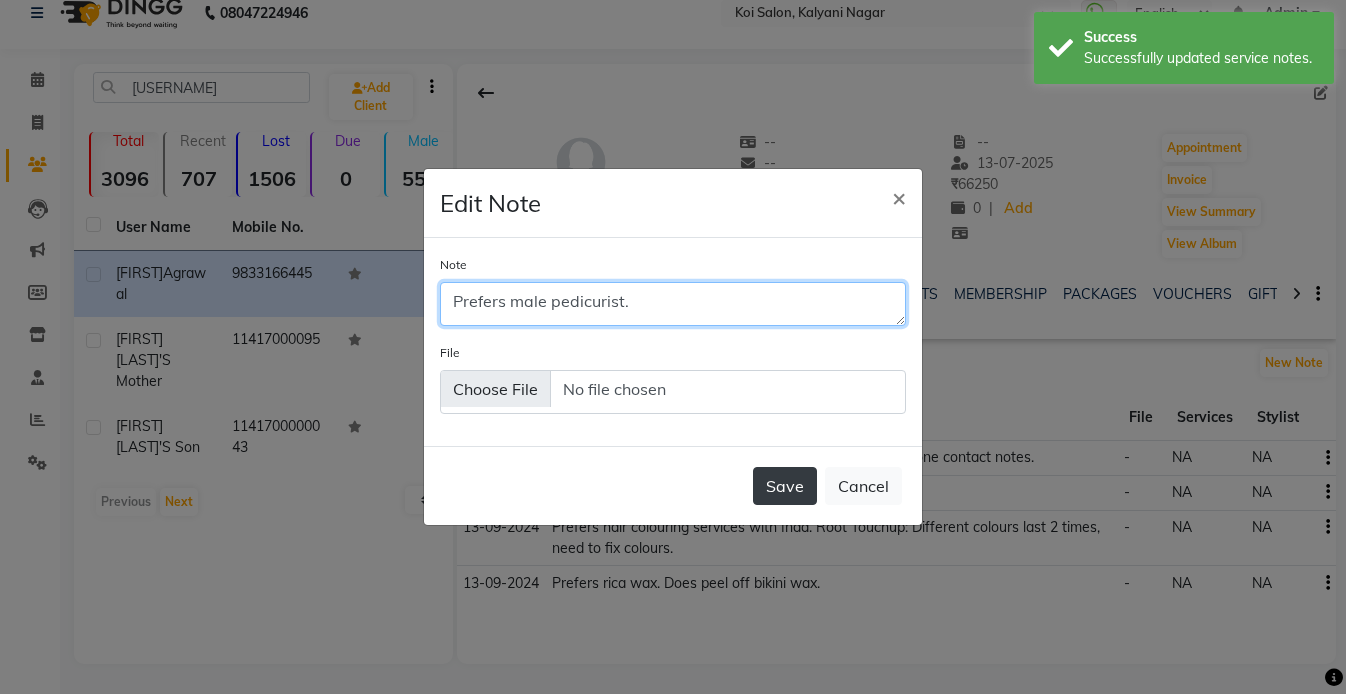 type on "Prefers male pedicurist." 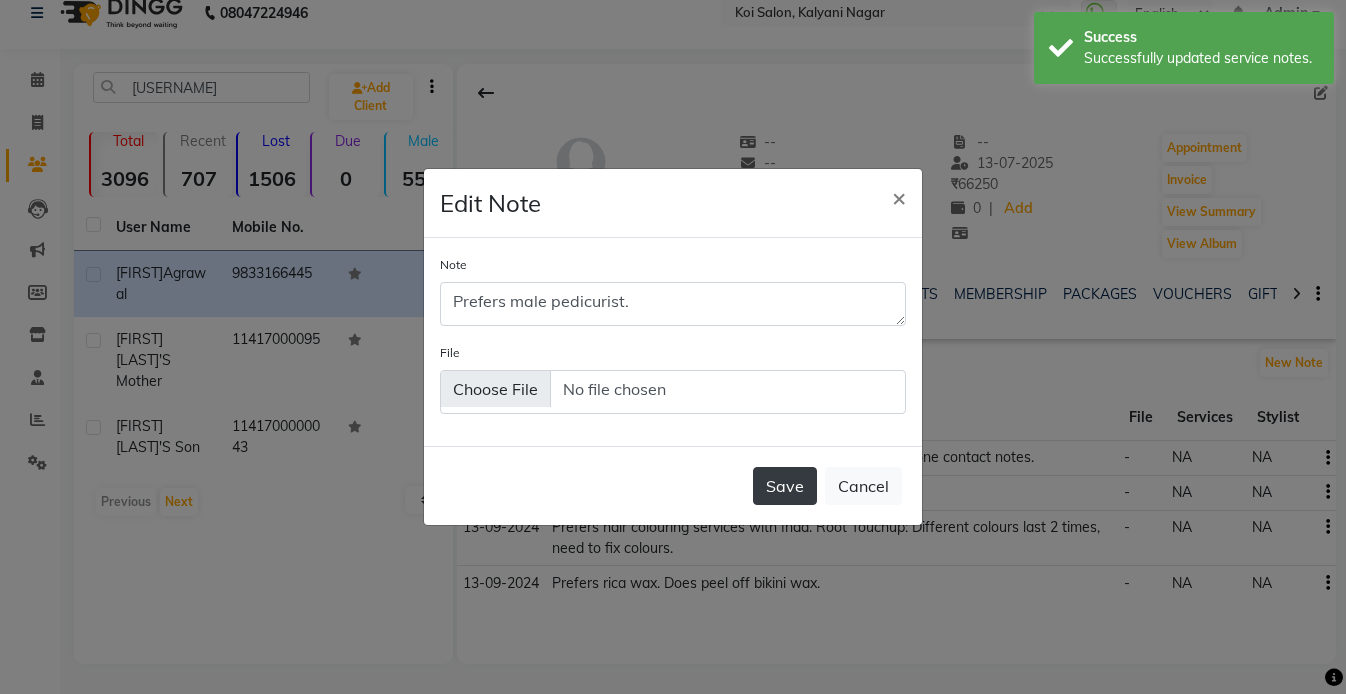 click on "Save" 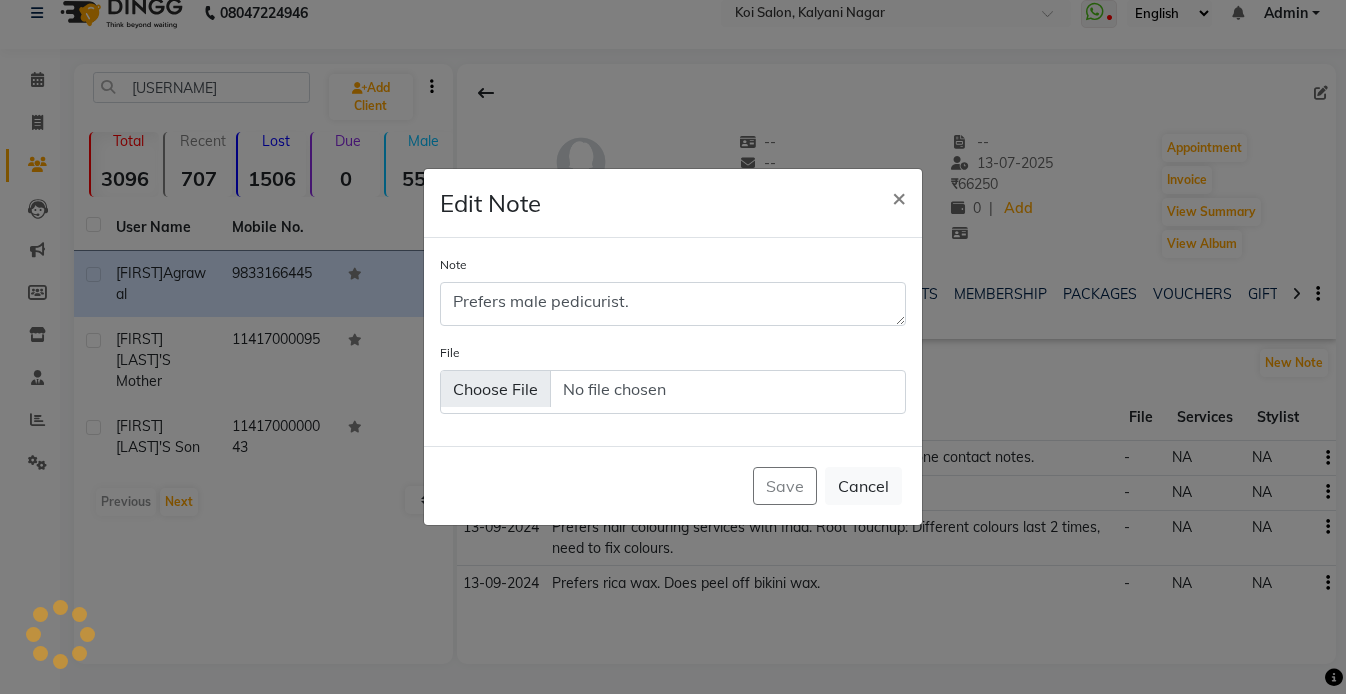 type 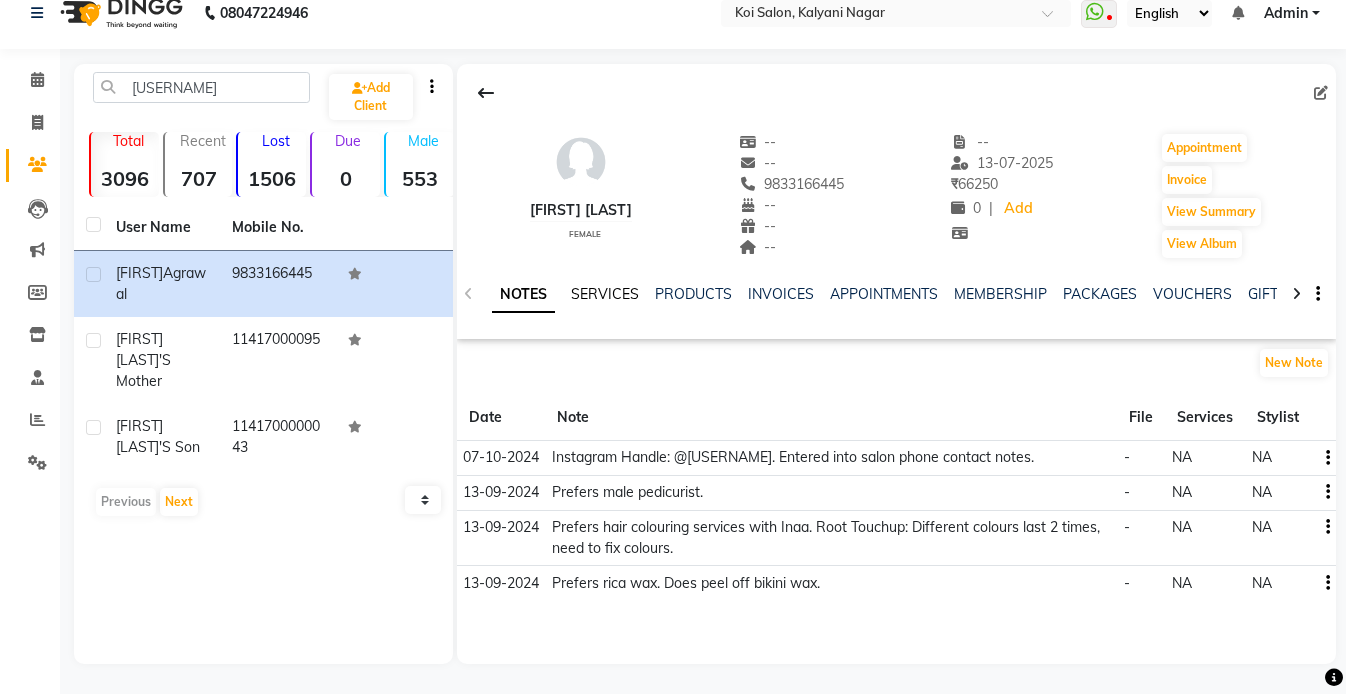 click on "SERVICES" 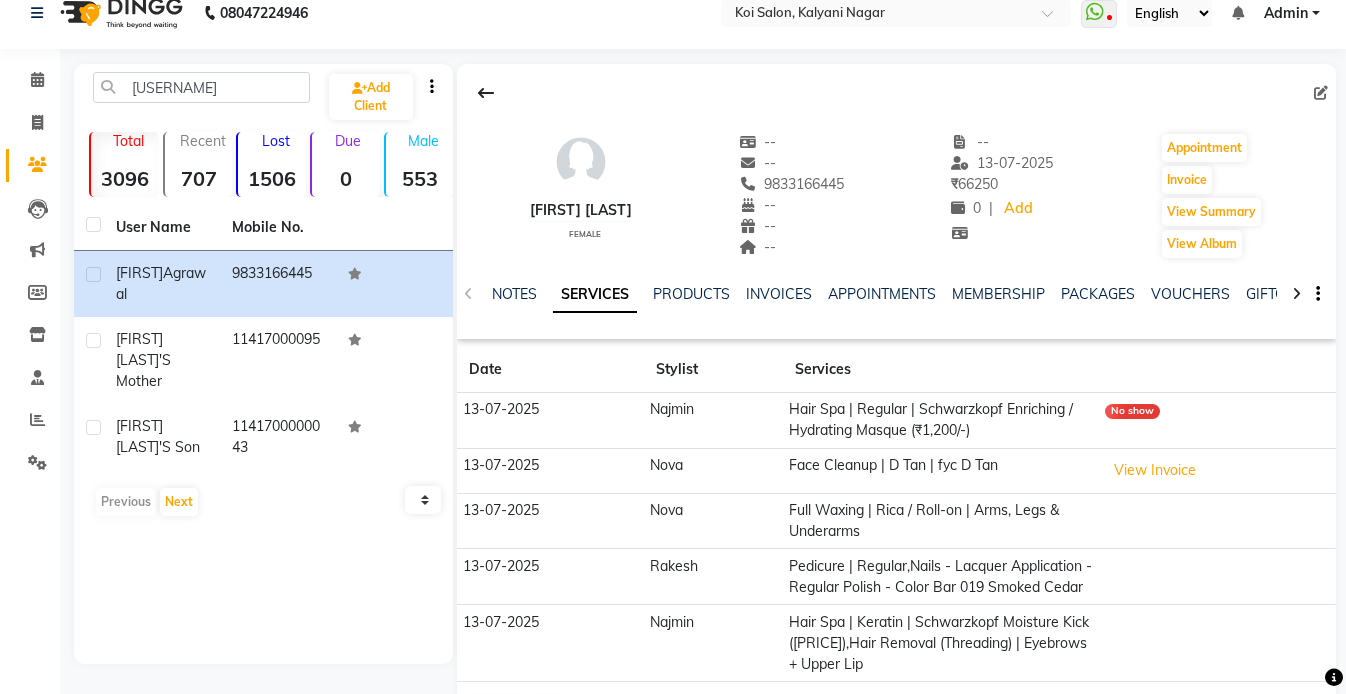 scroll, scrollTop: 118, scrollLeft: 0, axis: vertical 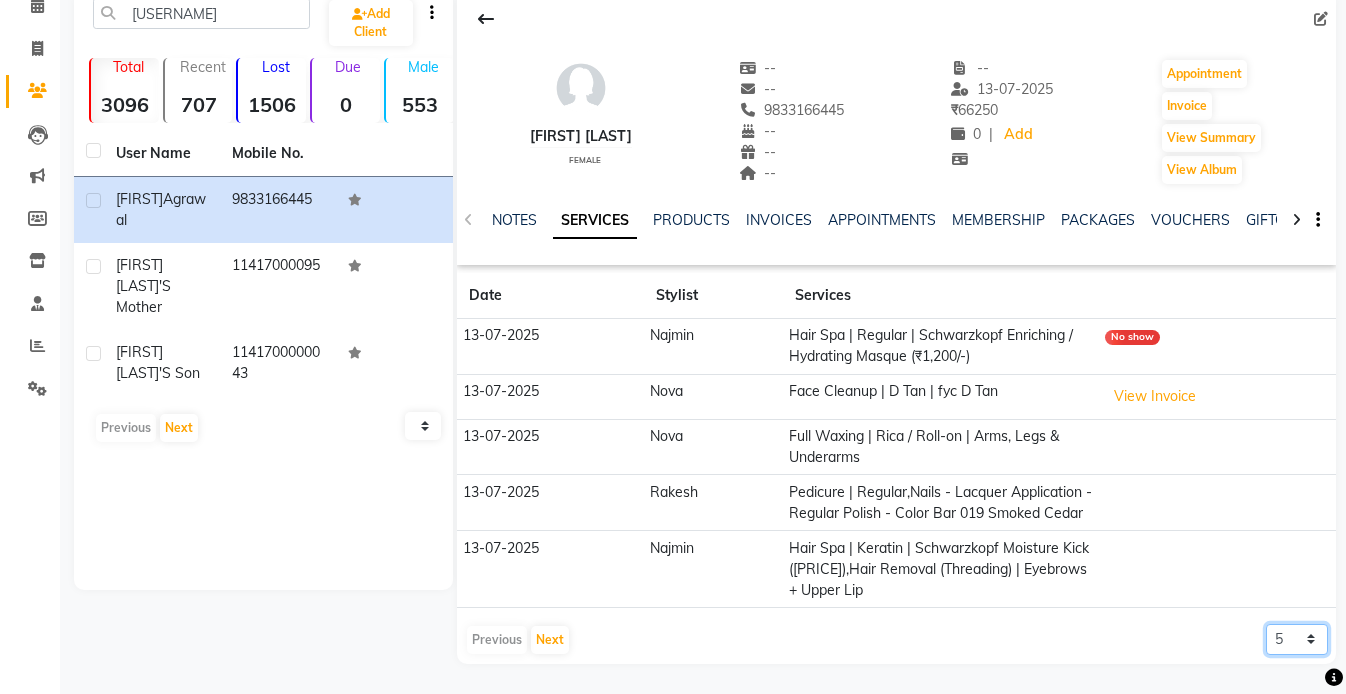 click on "5 10 50 100 500" 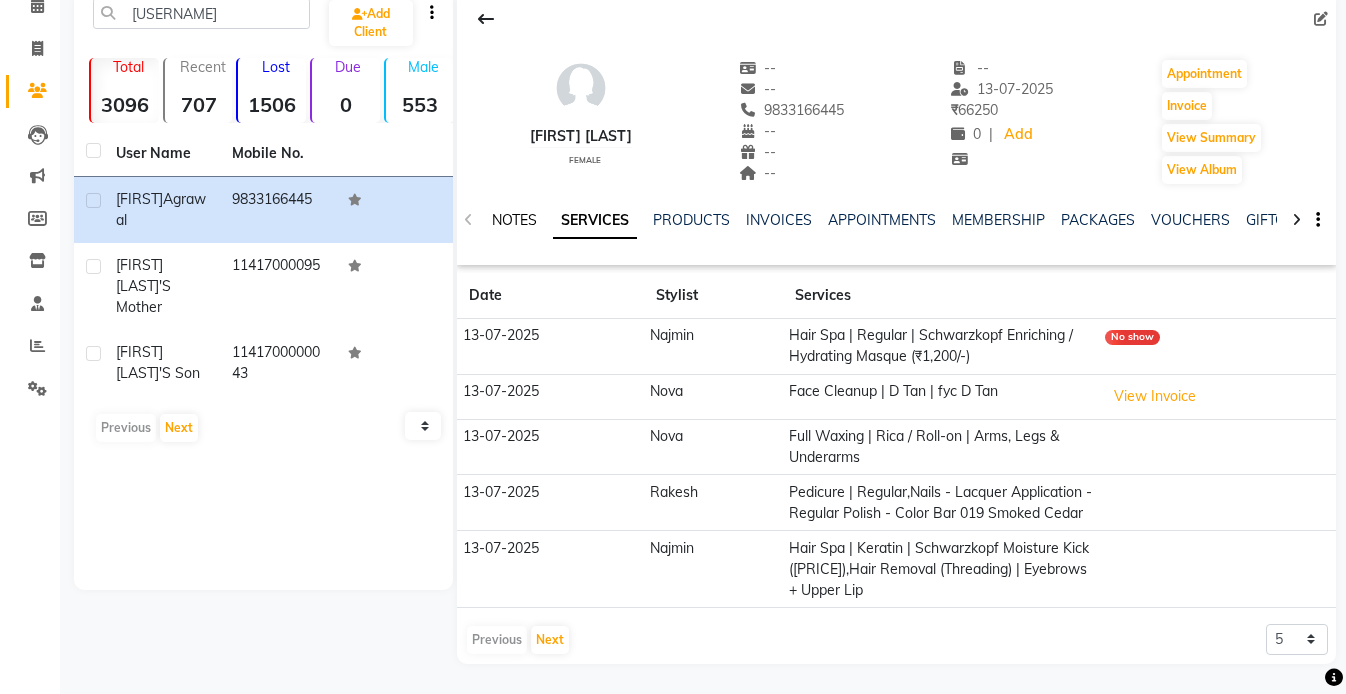 click on "NOTES" 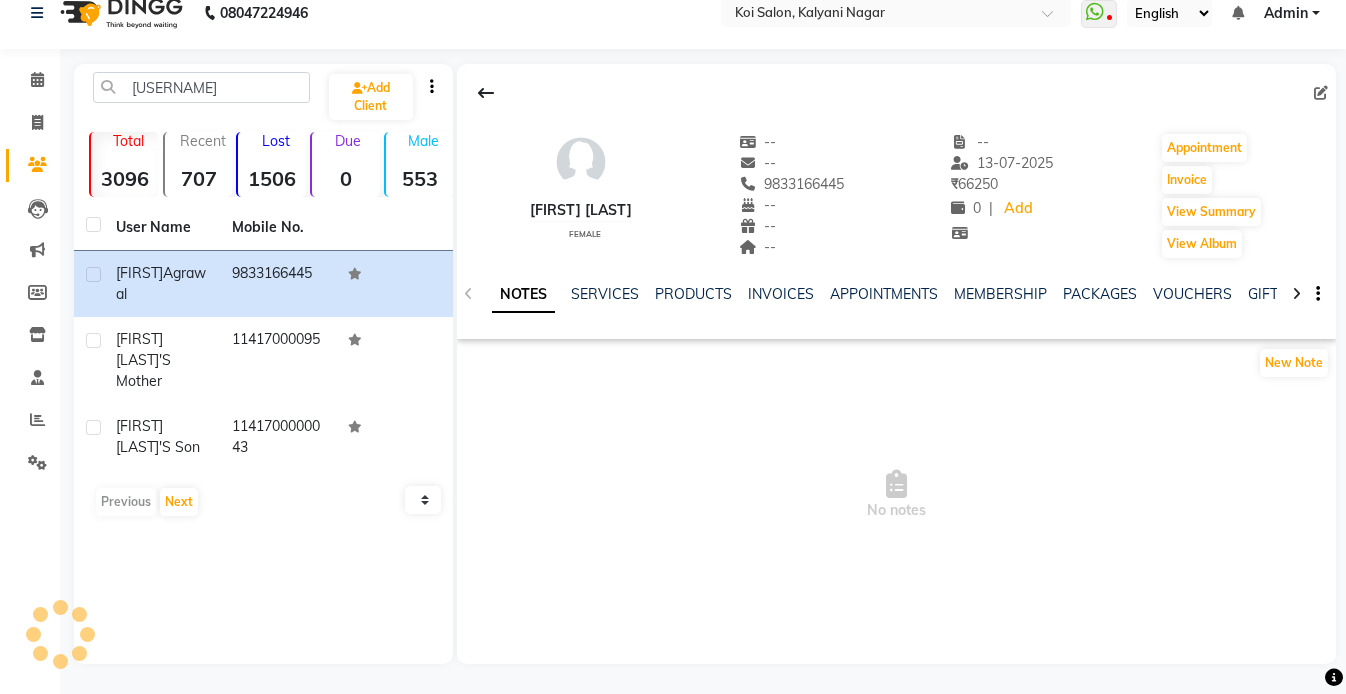 scroll, scrollTop: 23, scrollLeft: 0, axis: vertical 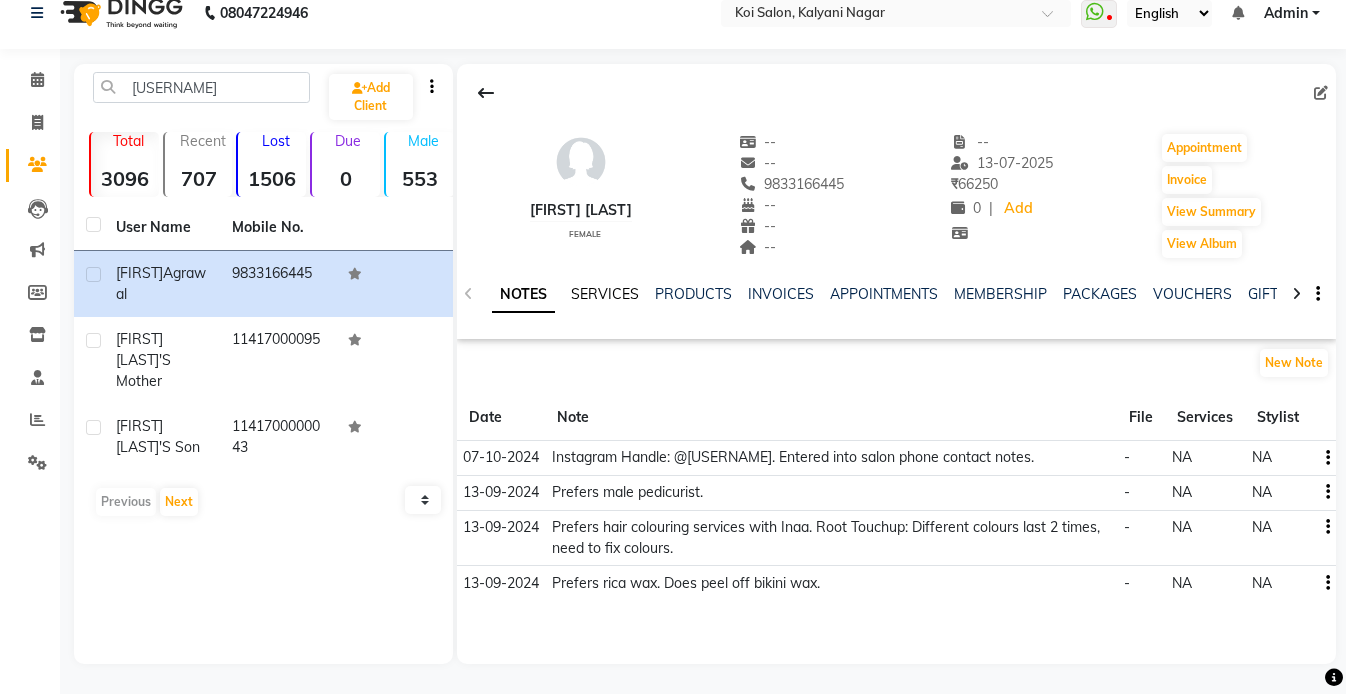 click on "SERVICES" 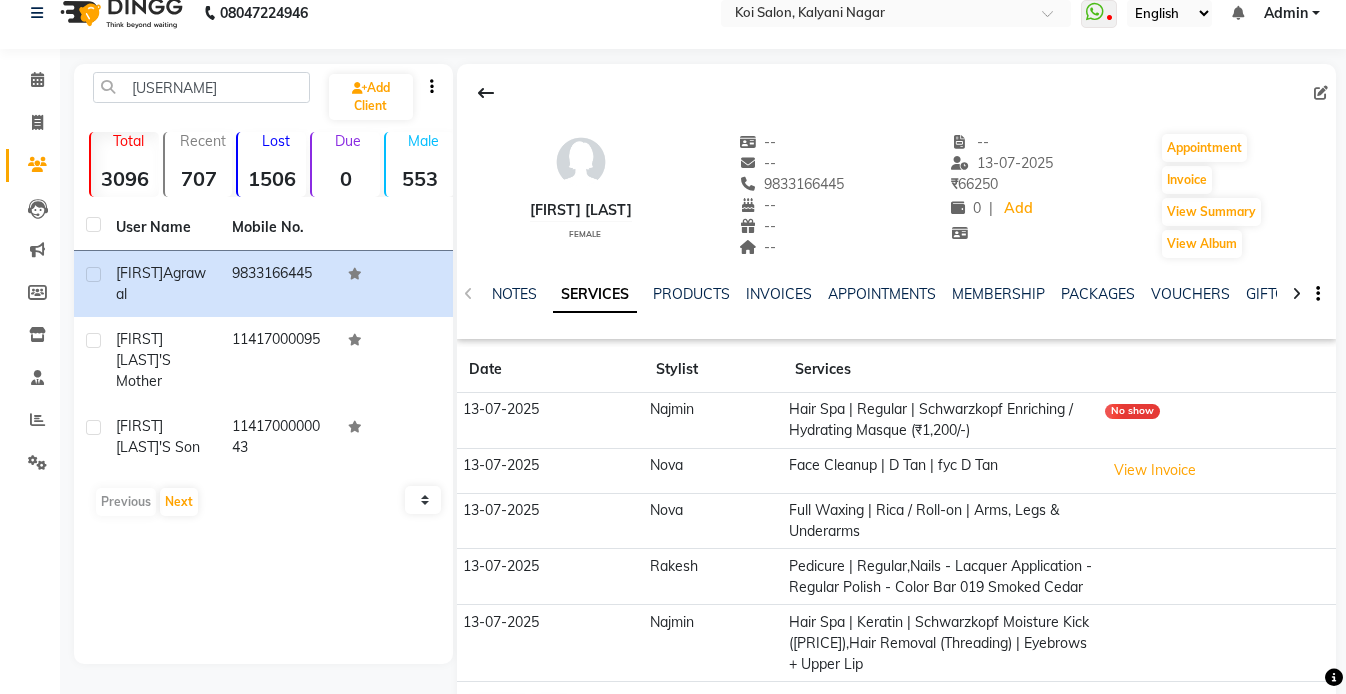 scroll, scrollTop: 118, scrollLeft: 0, axis: vertical 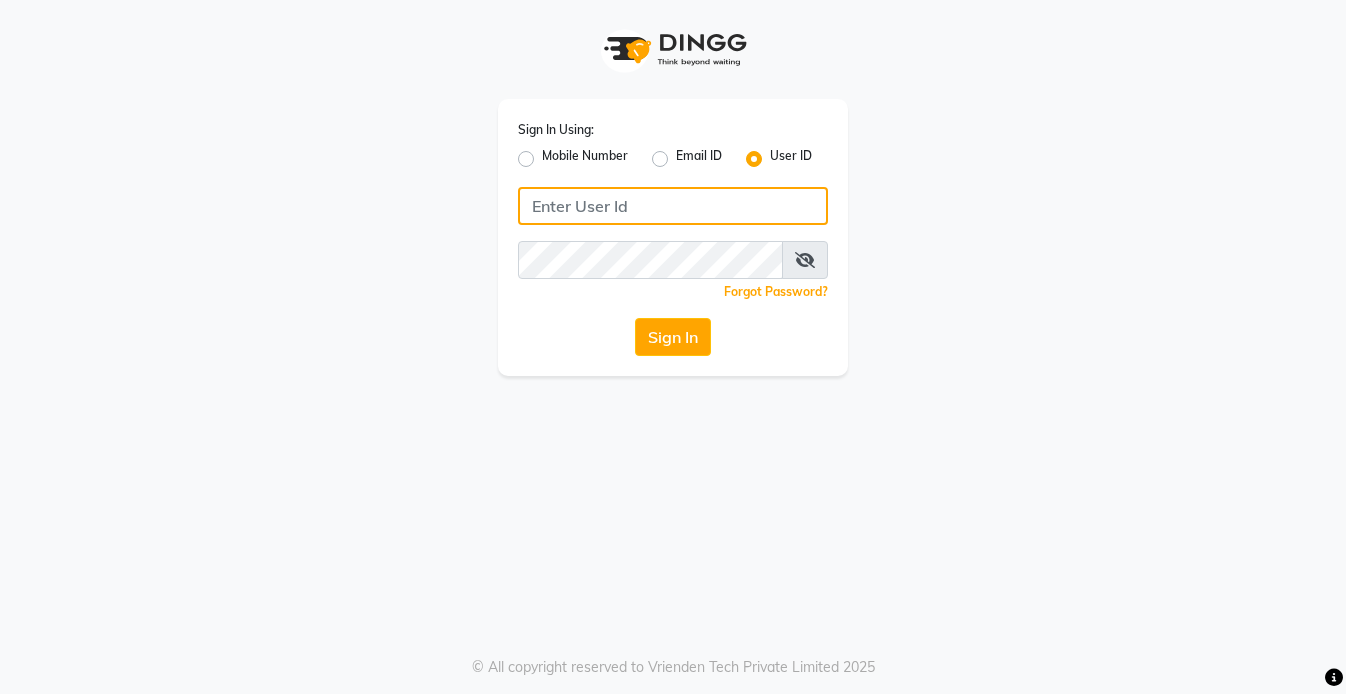 type on "koisalon" 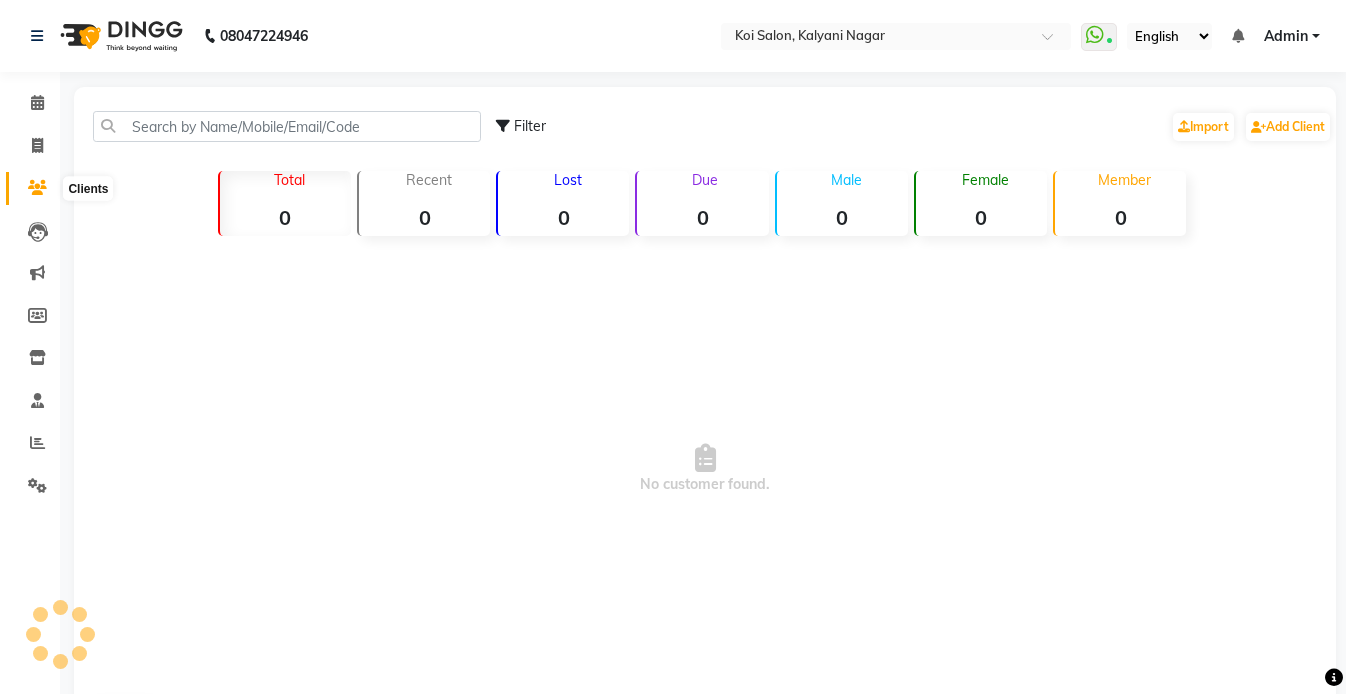 scroll, scrollTop: 0, scrollLeft: 0, axis: both 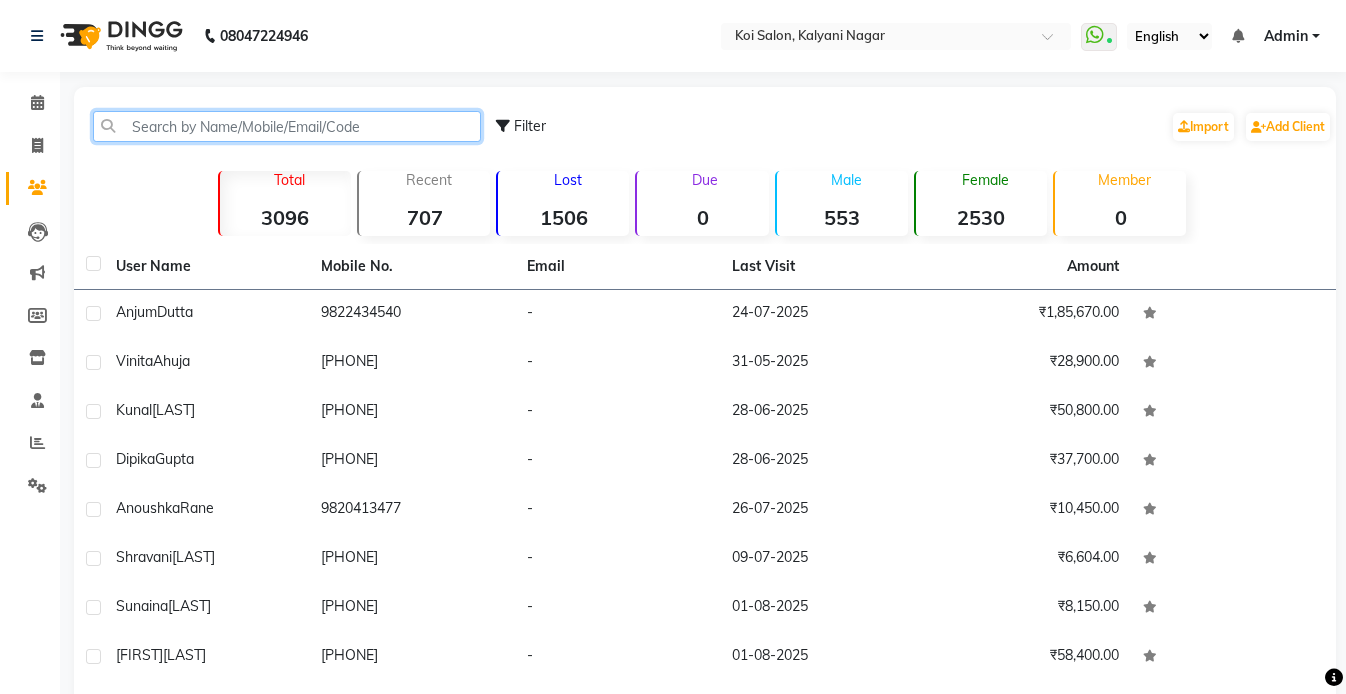 click 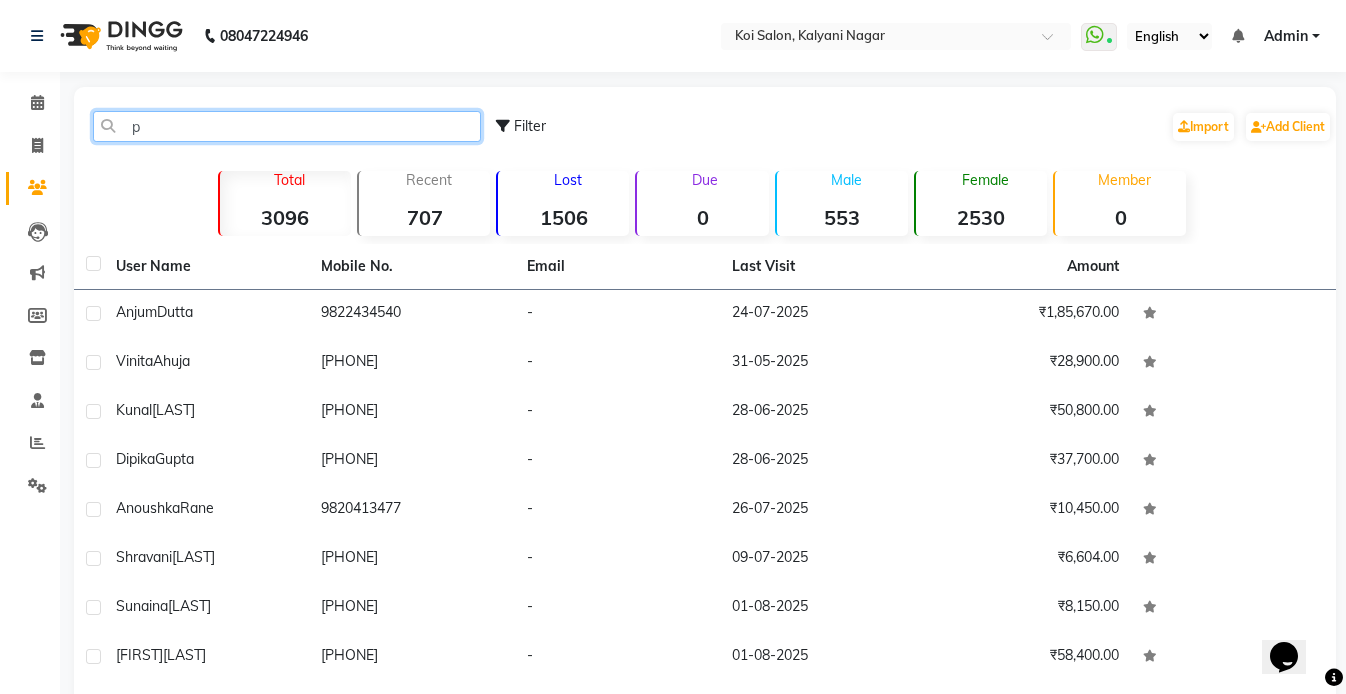 scroll, scrollTop: 0, scrollLeft: 0, axis: both 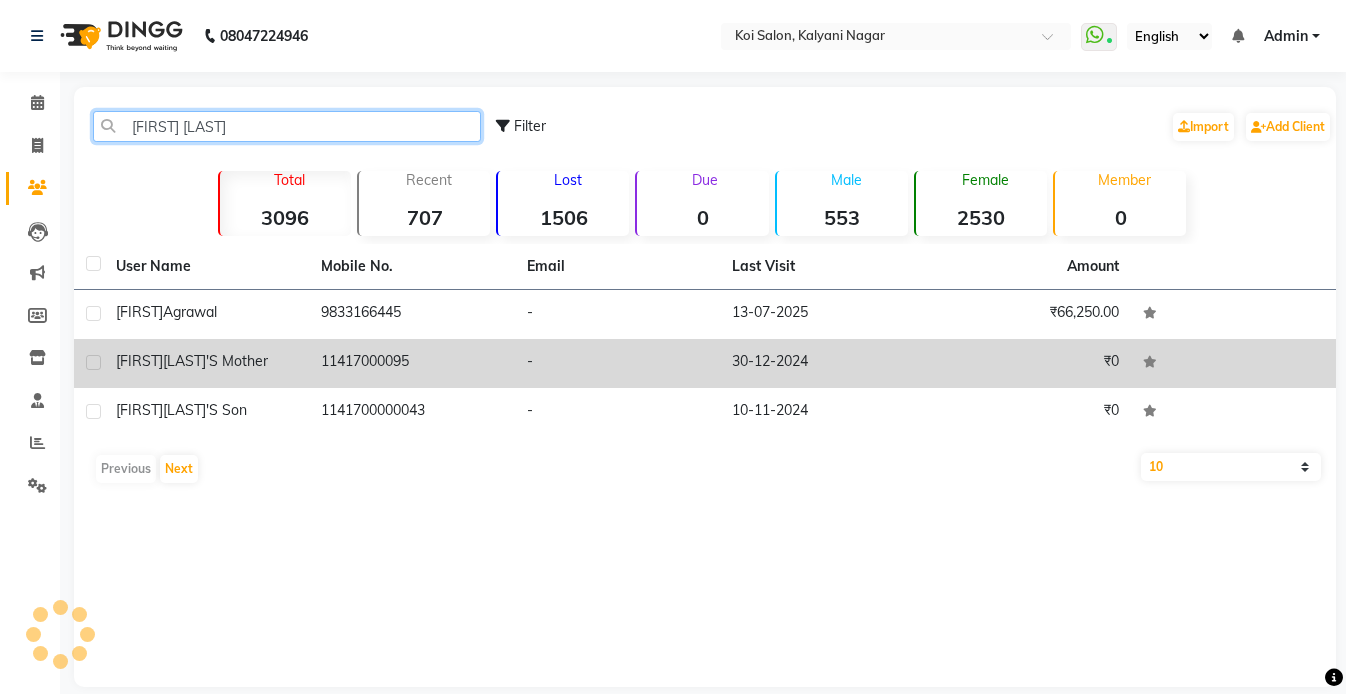 type on "[FIRST] [LAST]" 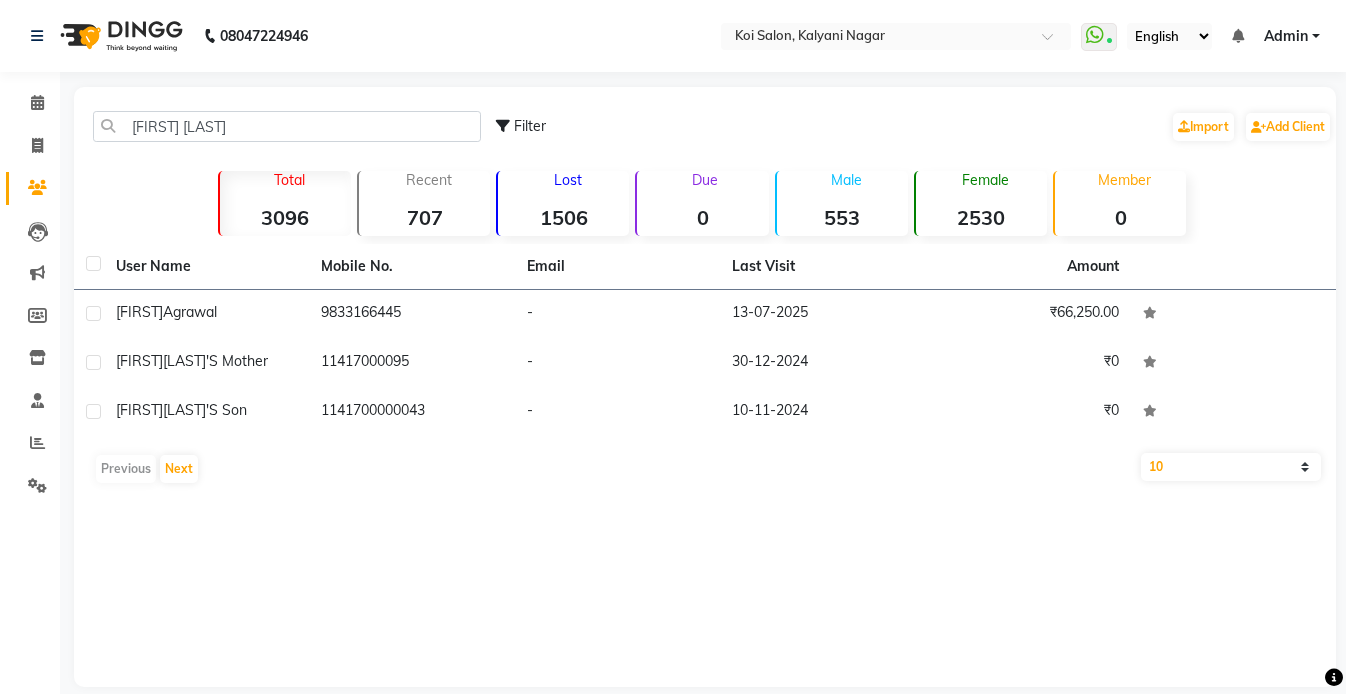 click on "[LAST]'s Mother" 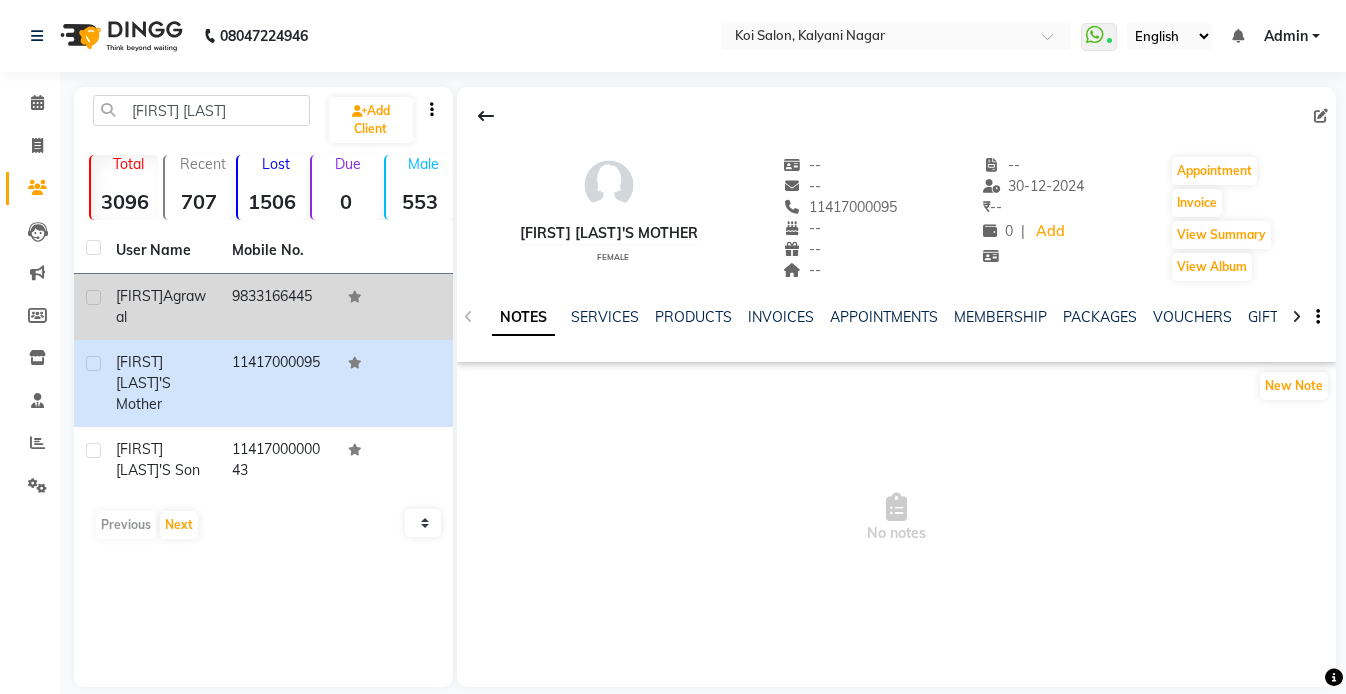 click on "[FIRST]  [LAST]" 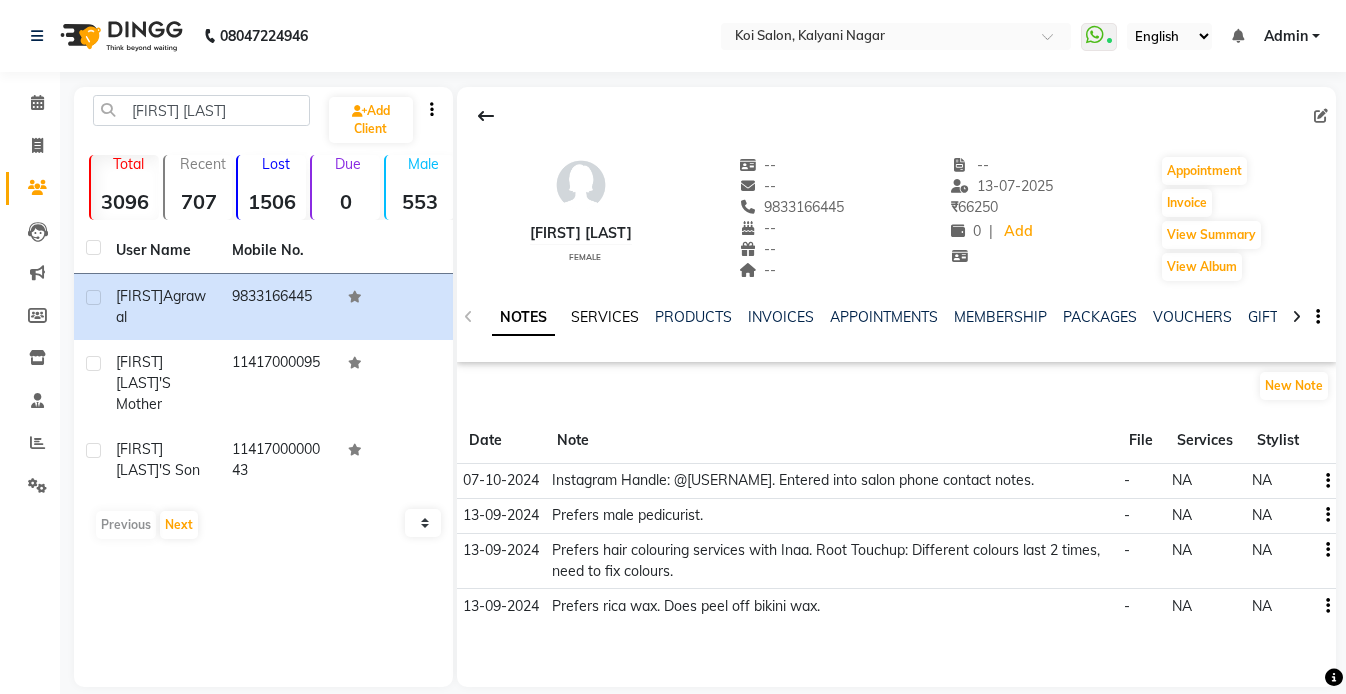click on "SERVICES" 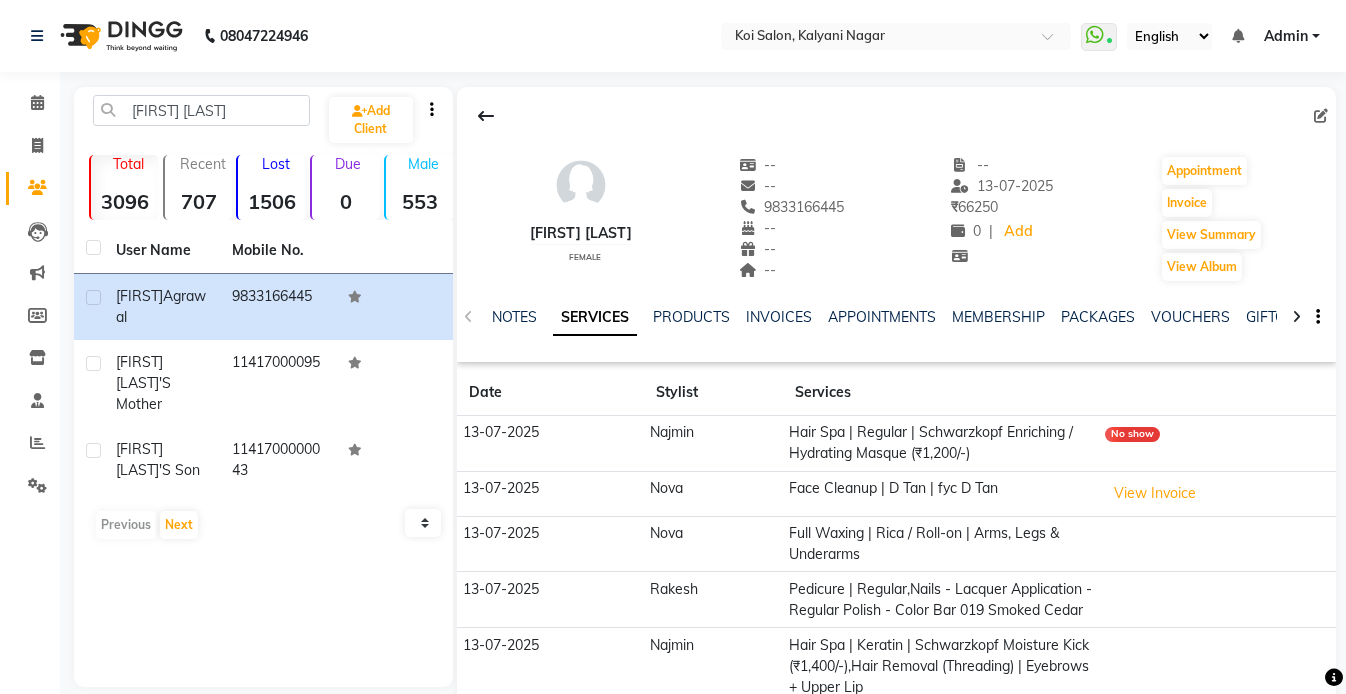 scroll, scrollTop: 118, scrollLeft: 0, axis: vertical 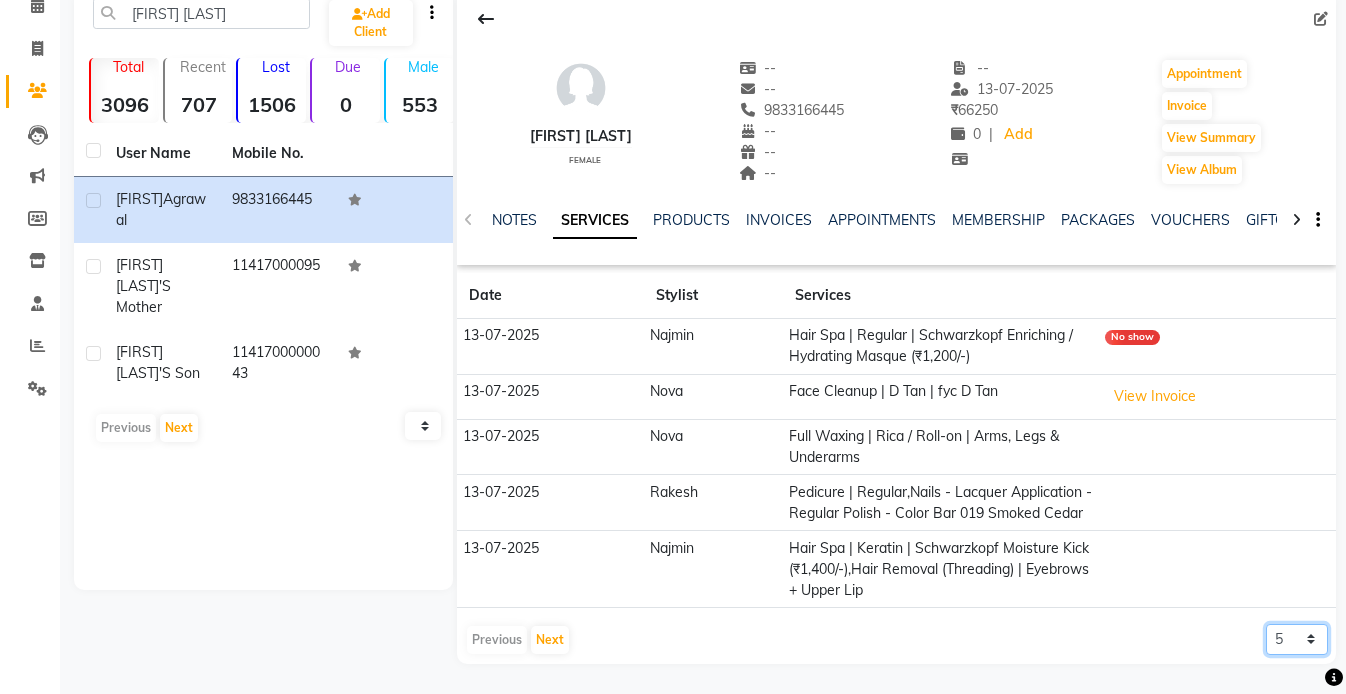 click on "5 10 50 100 500" 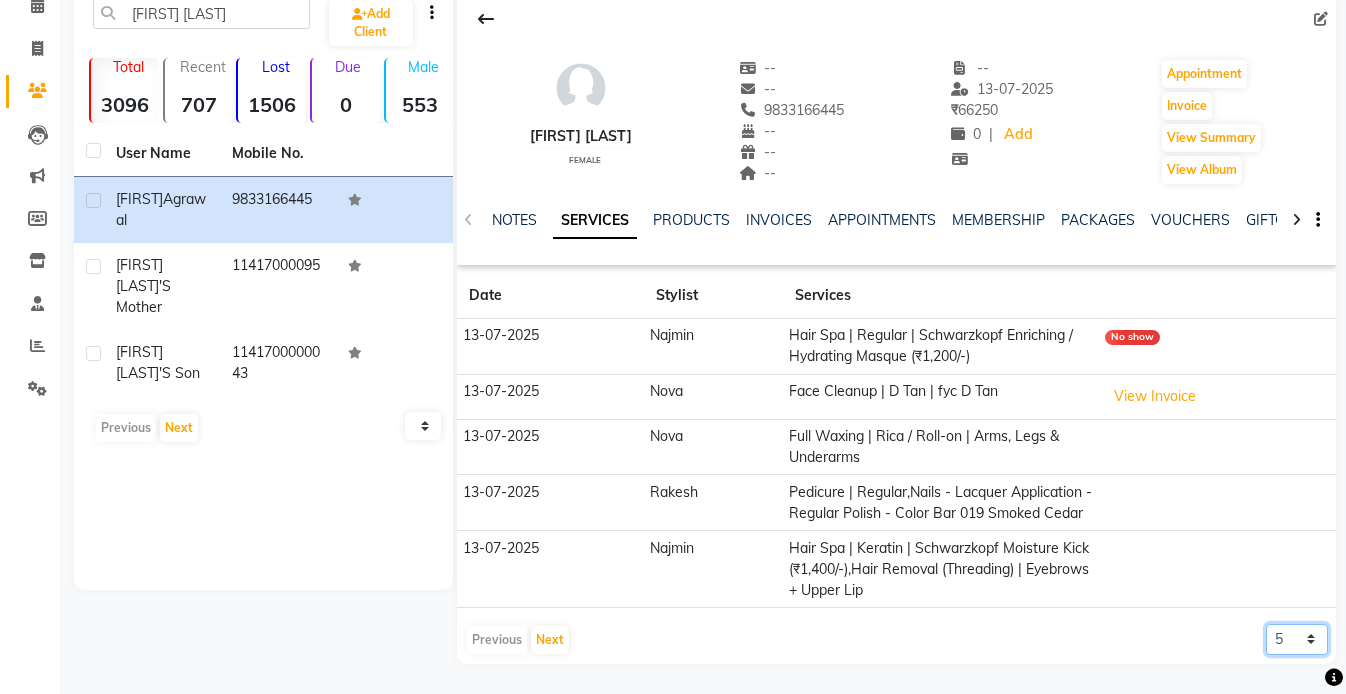 select on "500" 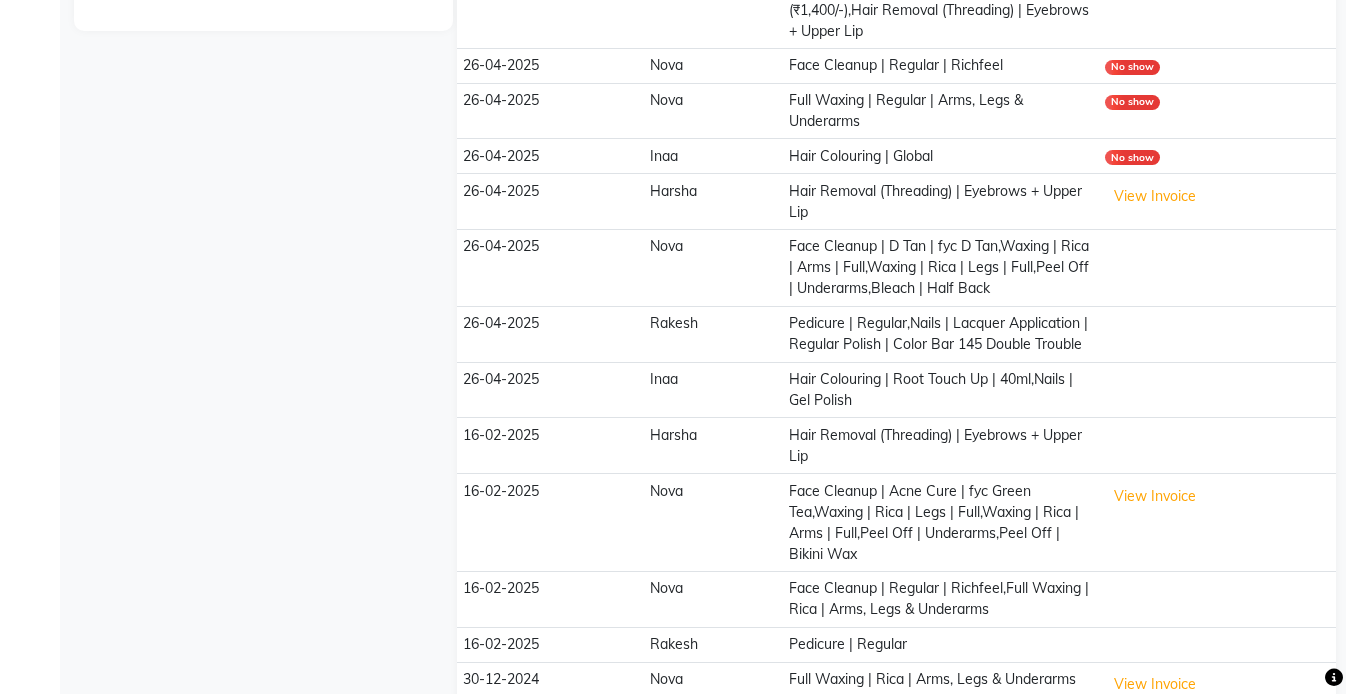 scroll, scrollTop: 660, scrollLeft: 0, axis: vertical 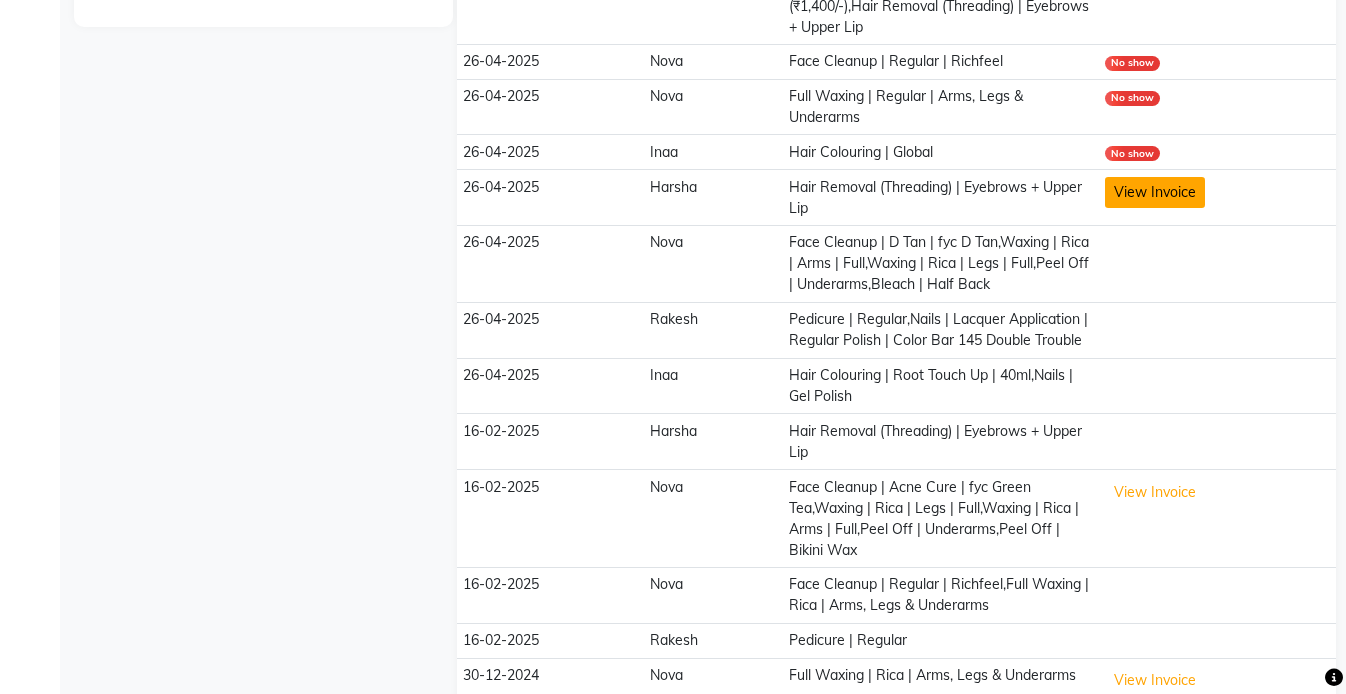click on "View Invoice" 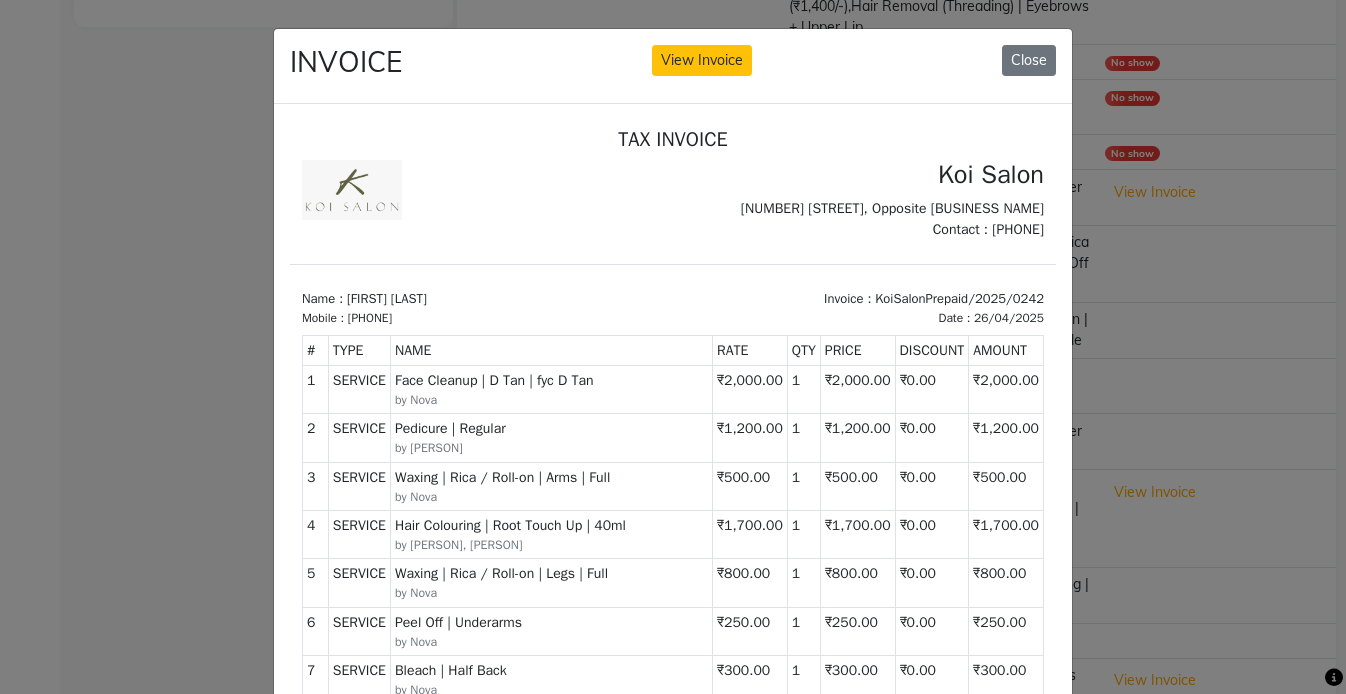 scroll, scrollTop: 16, scrollLeft: 0, axis: vertical 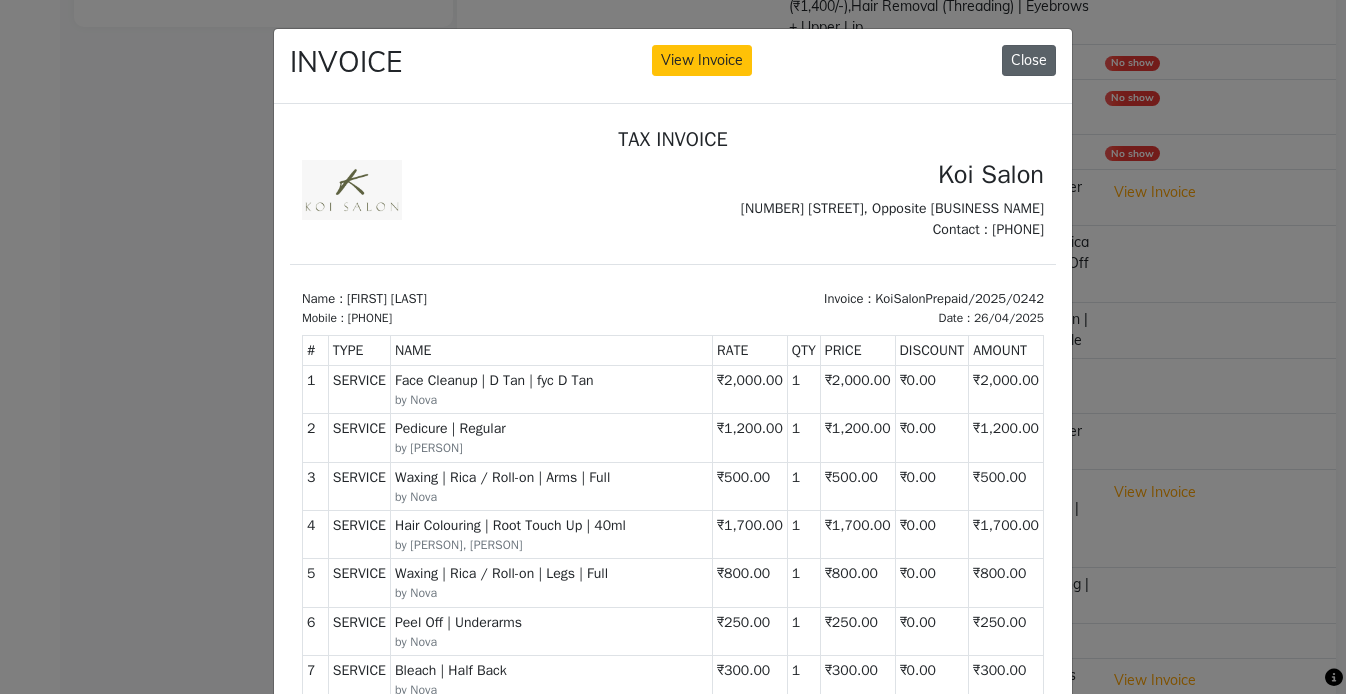 click on "Close" 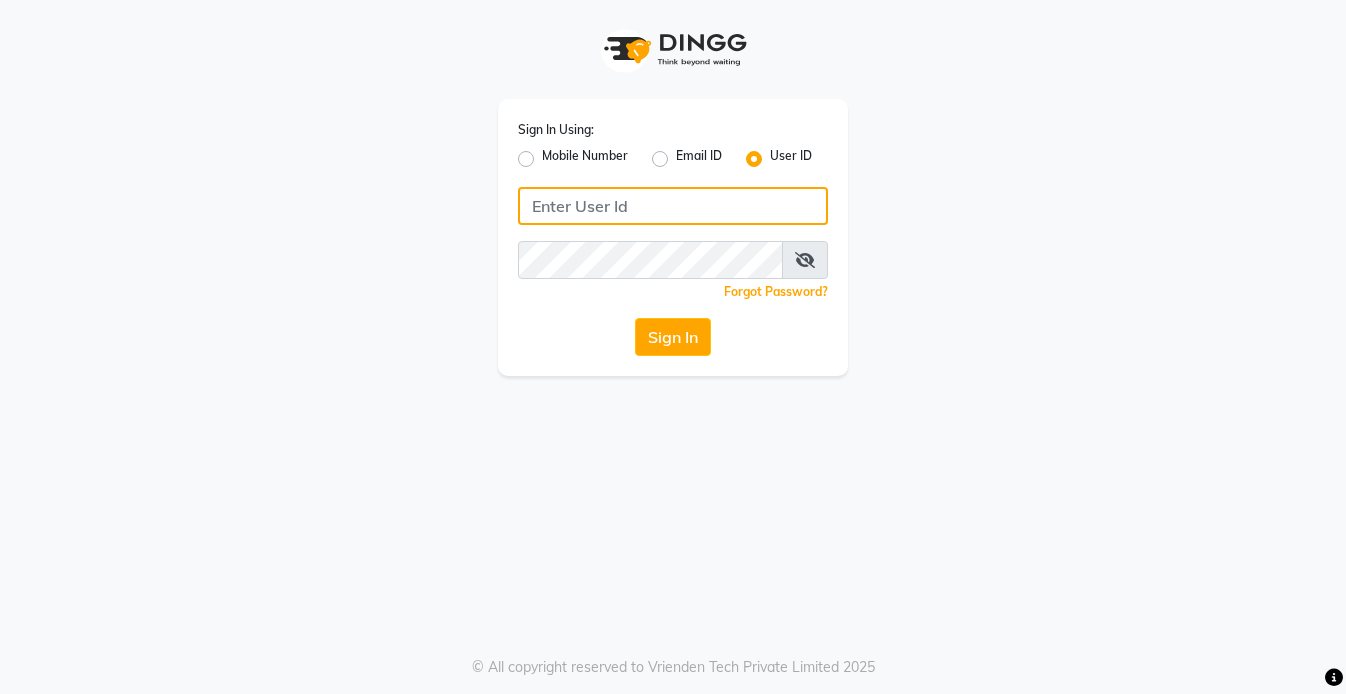 type on "koisalon" 